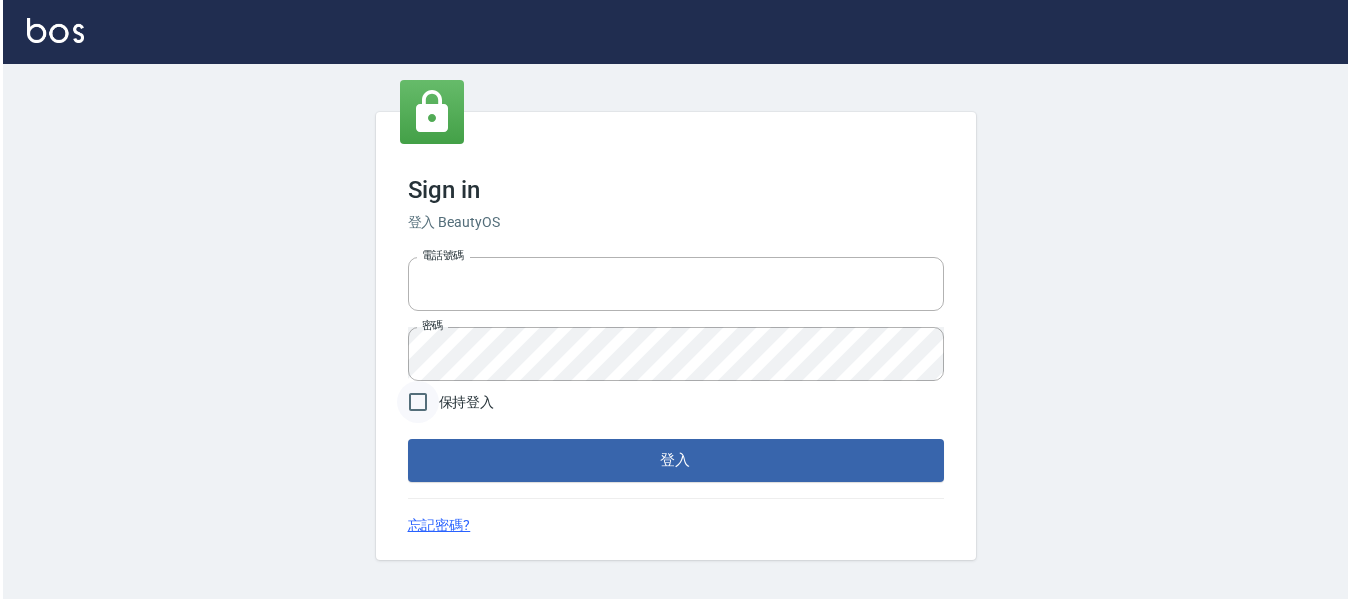 scroll, scrollTop: 0, scrollLeft: 0, axis: both 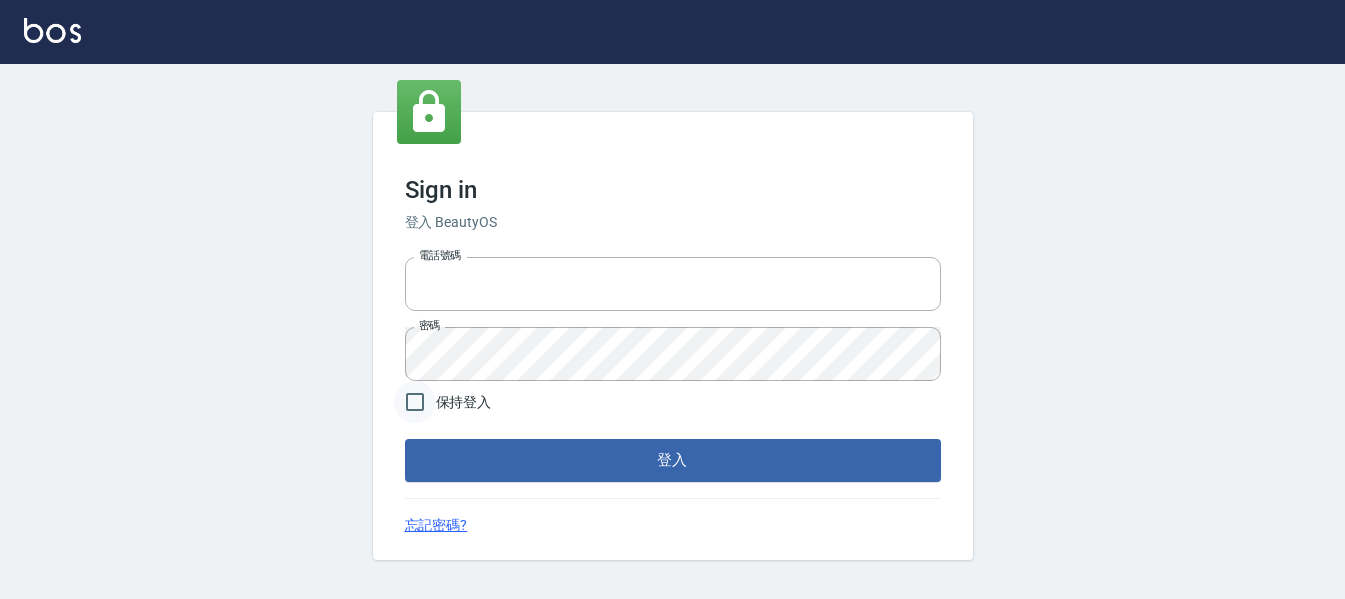type on "0228891031" 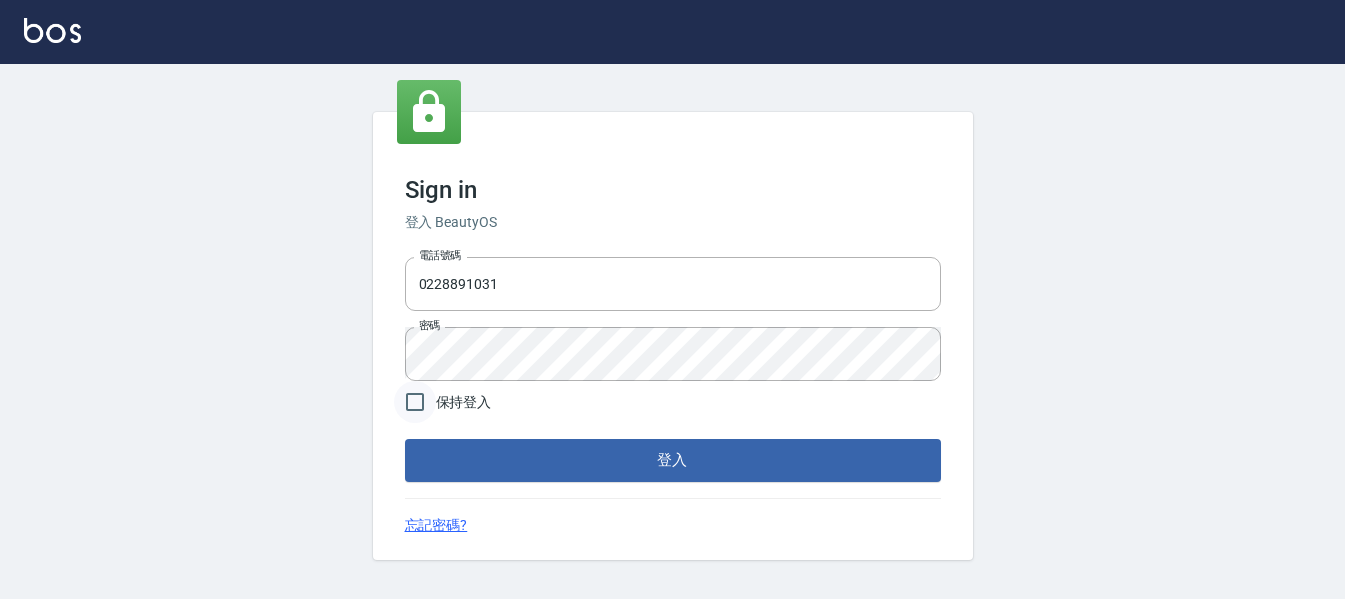 click on "保持登入" at bounding box center [415, 402] 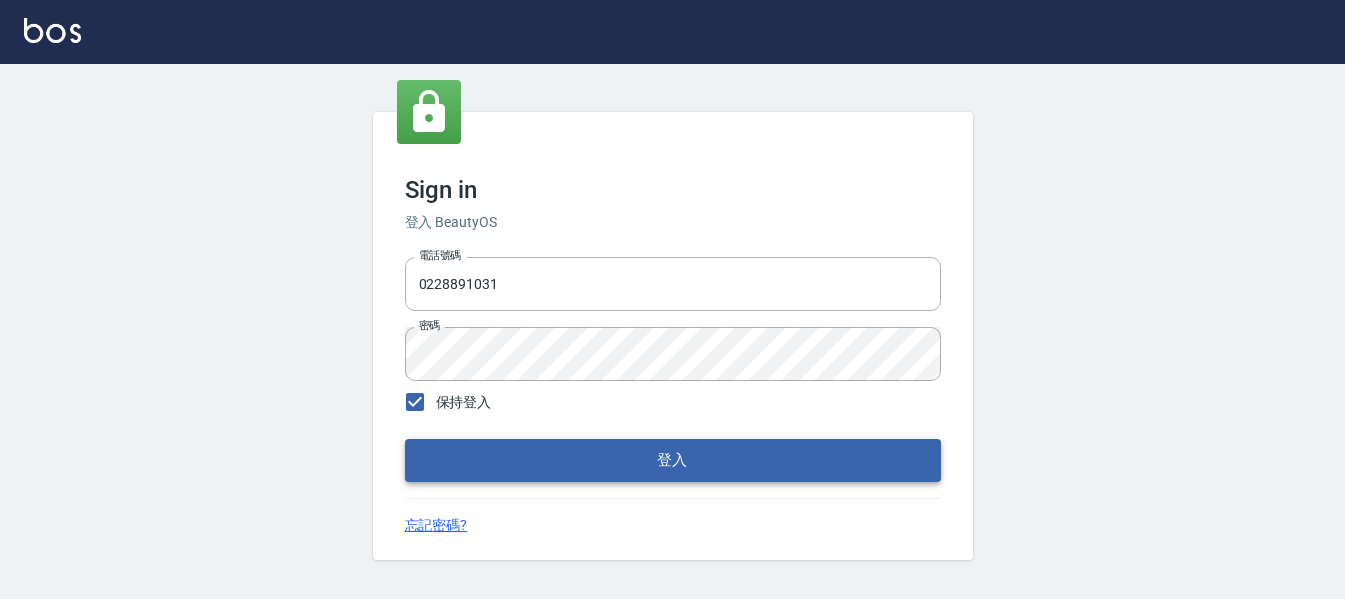 click on "登入" at bounding box center [673, 460] 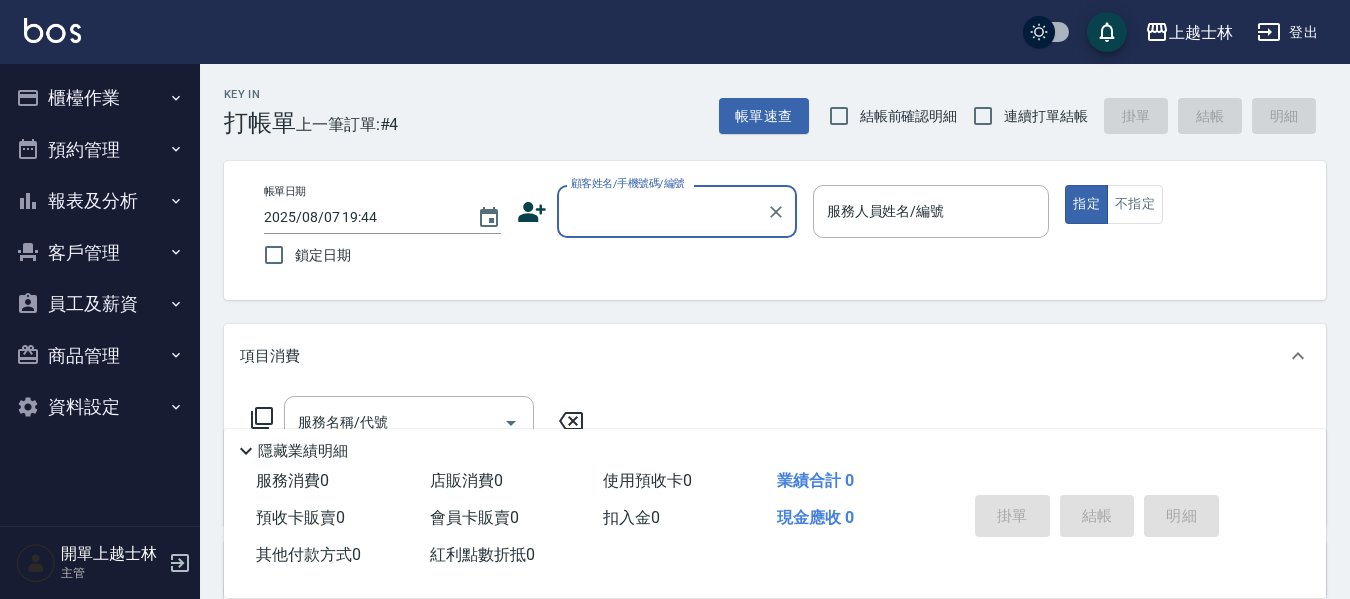 click on "顧客姓名/手機號碼/編號" at bounding box center [662, 211] 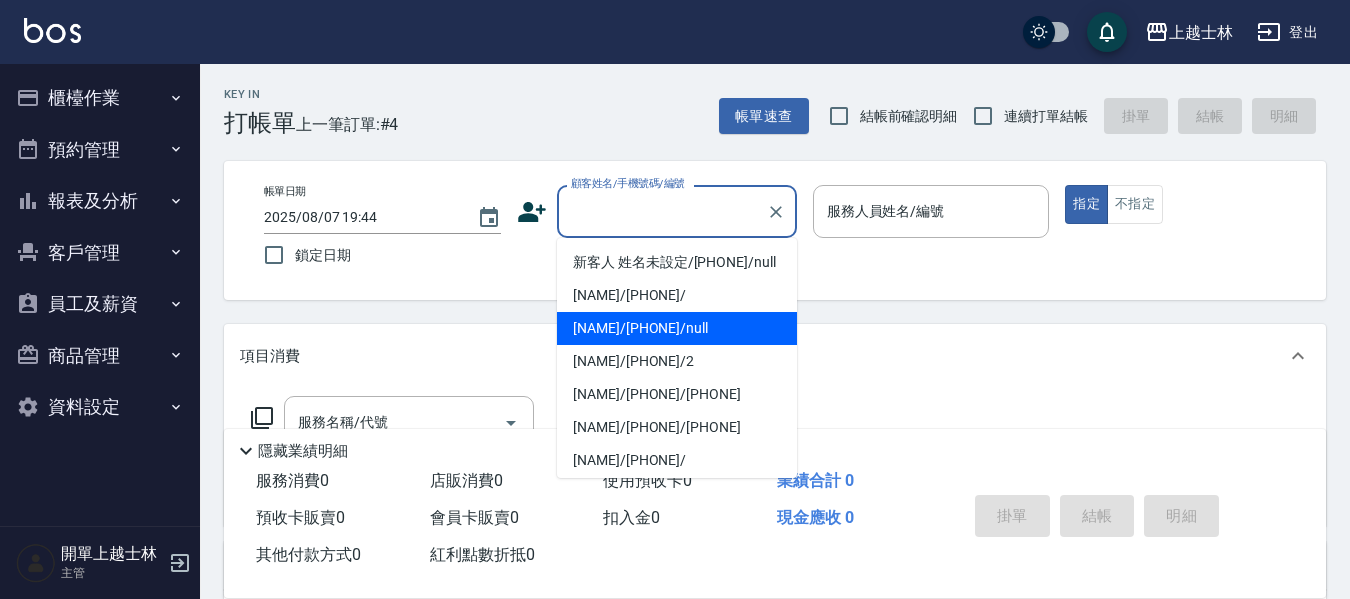 click on "[NAME]/[PHONE]/null" at bounding box center (677, 328) 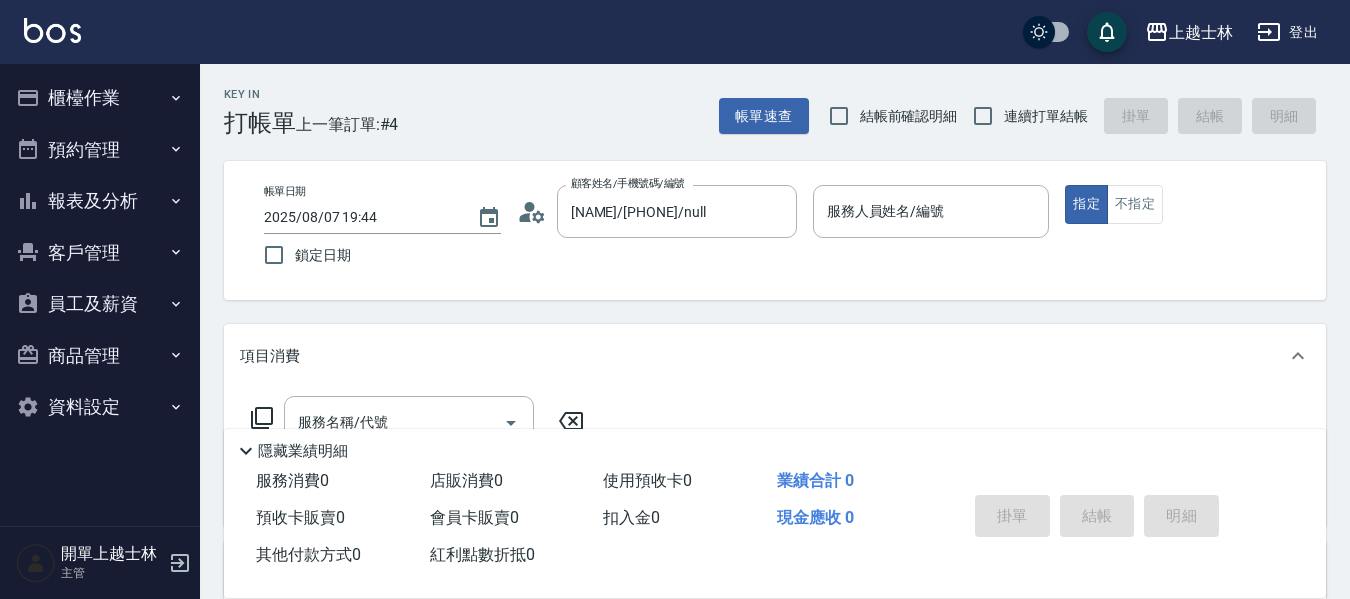 type on "妤煊-8" 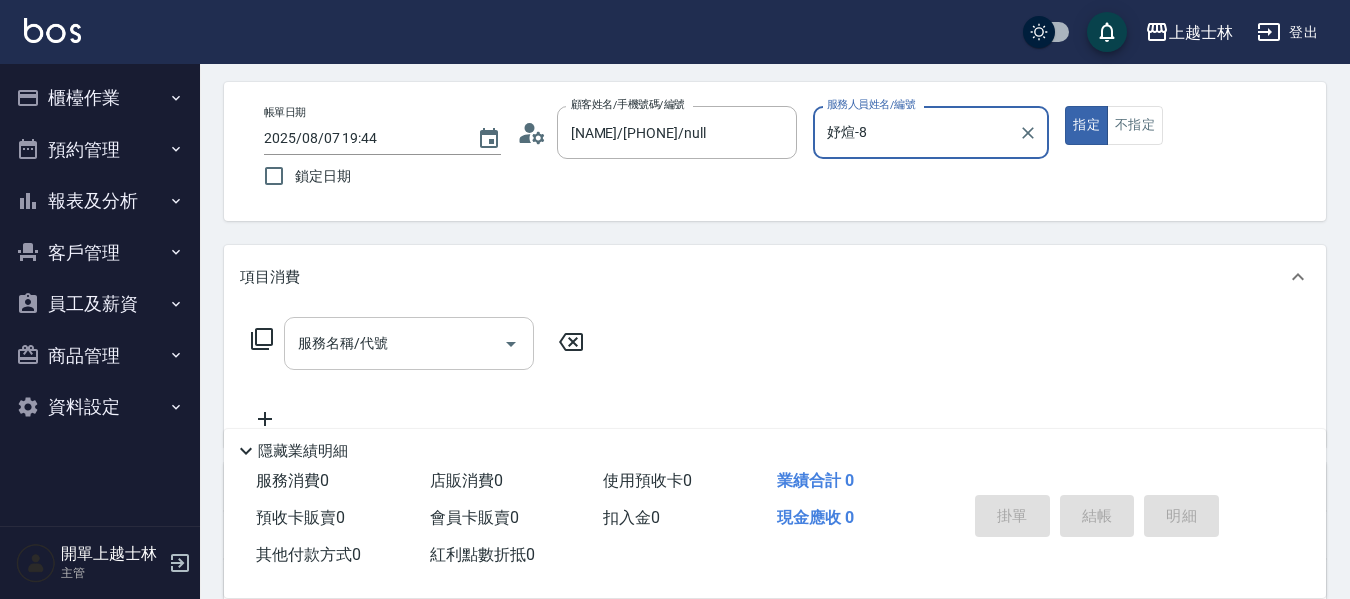 scroll, scrollTop: 100, scrollLeft: 0, axis: vertical 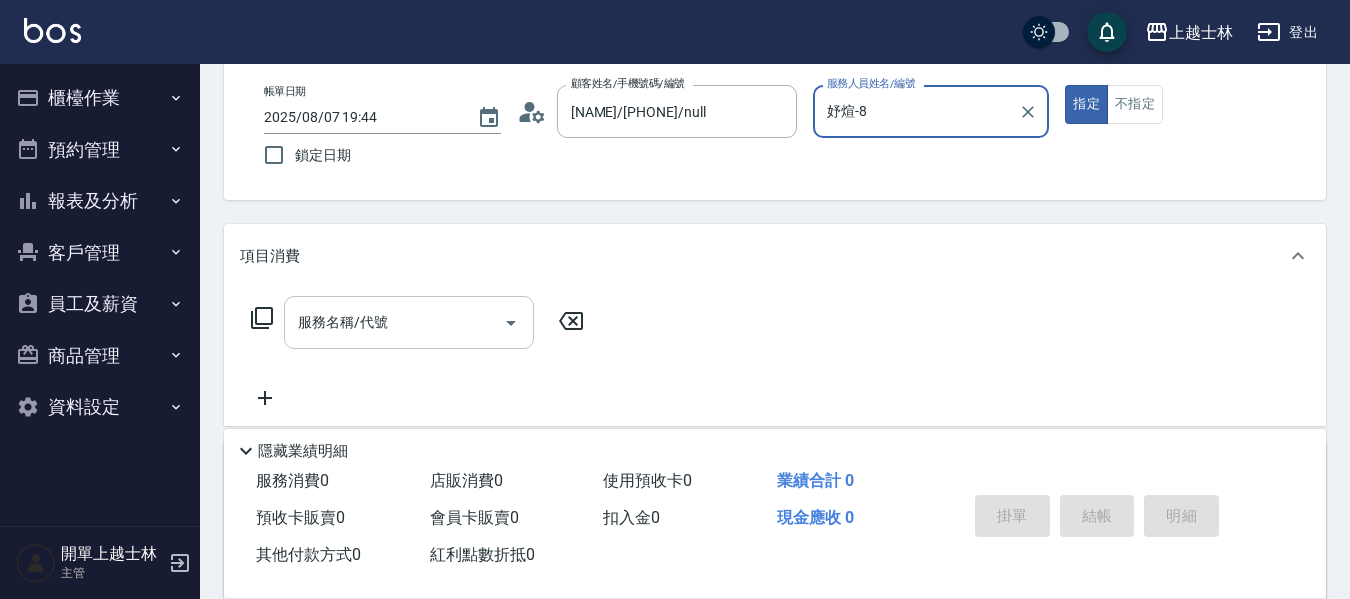 click on "服務名稱/代號" at bounding box center (394, 322) 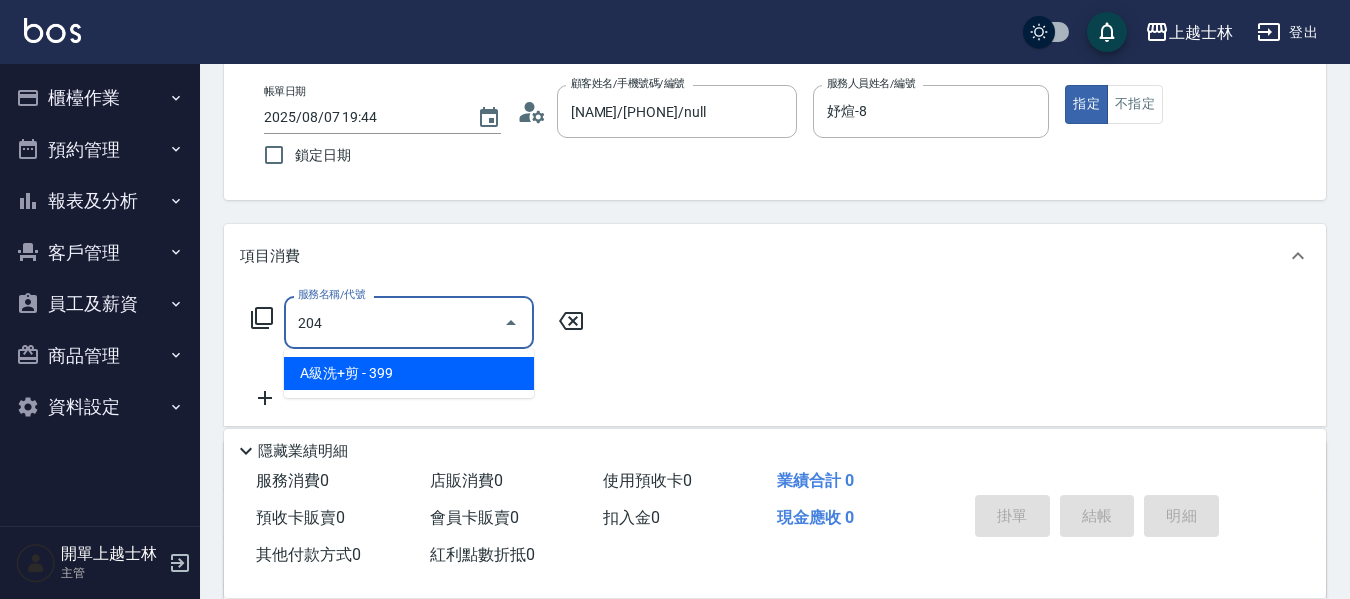 type on "A級洗+剪(204)" 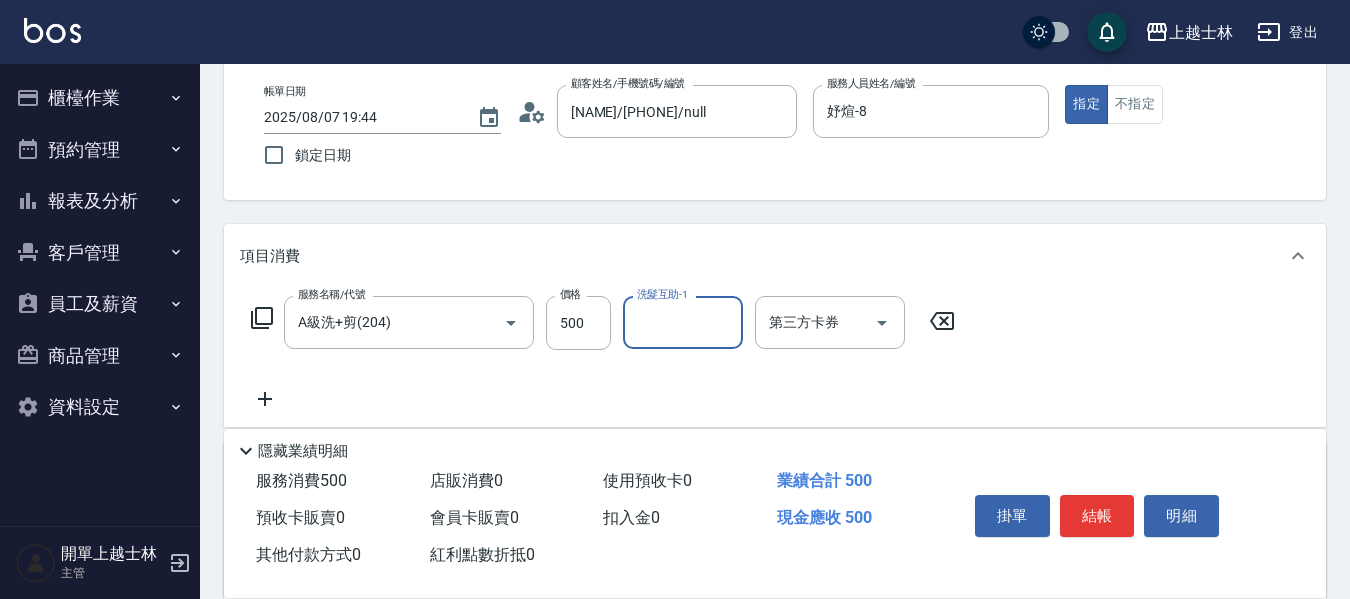 type on "500" 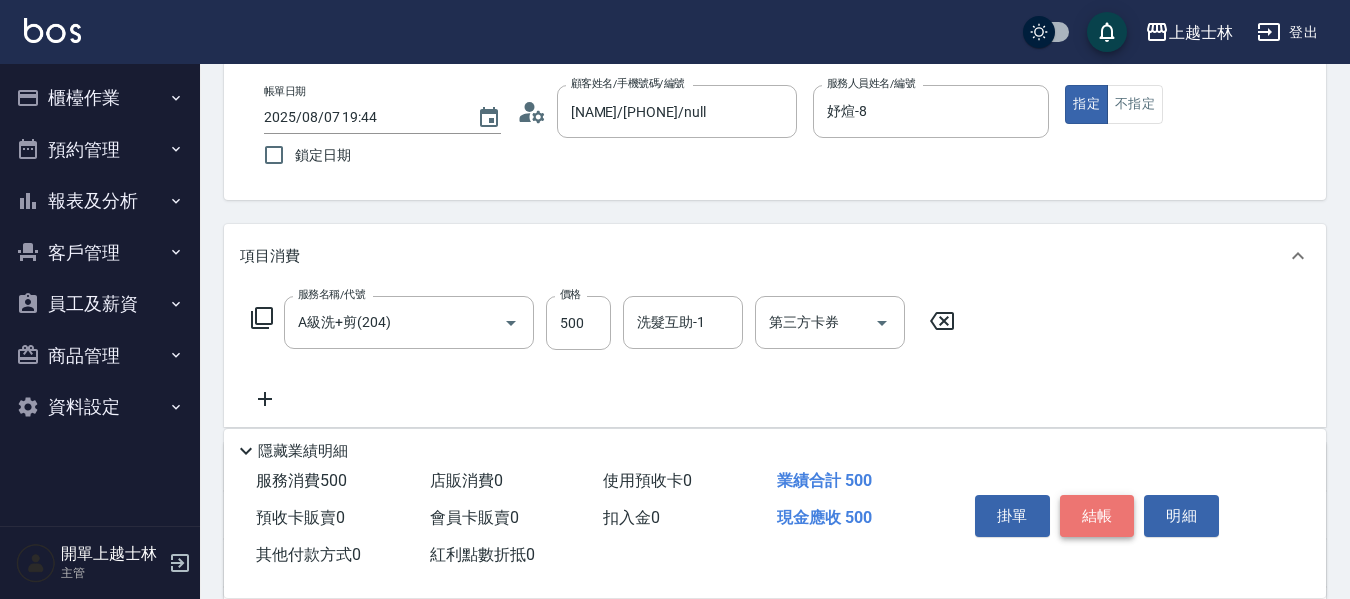 click on "結帳" at bounding box center [1097, 516] 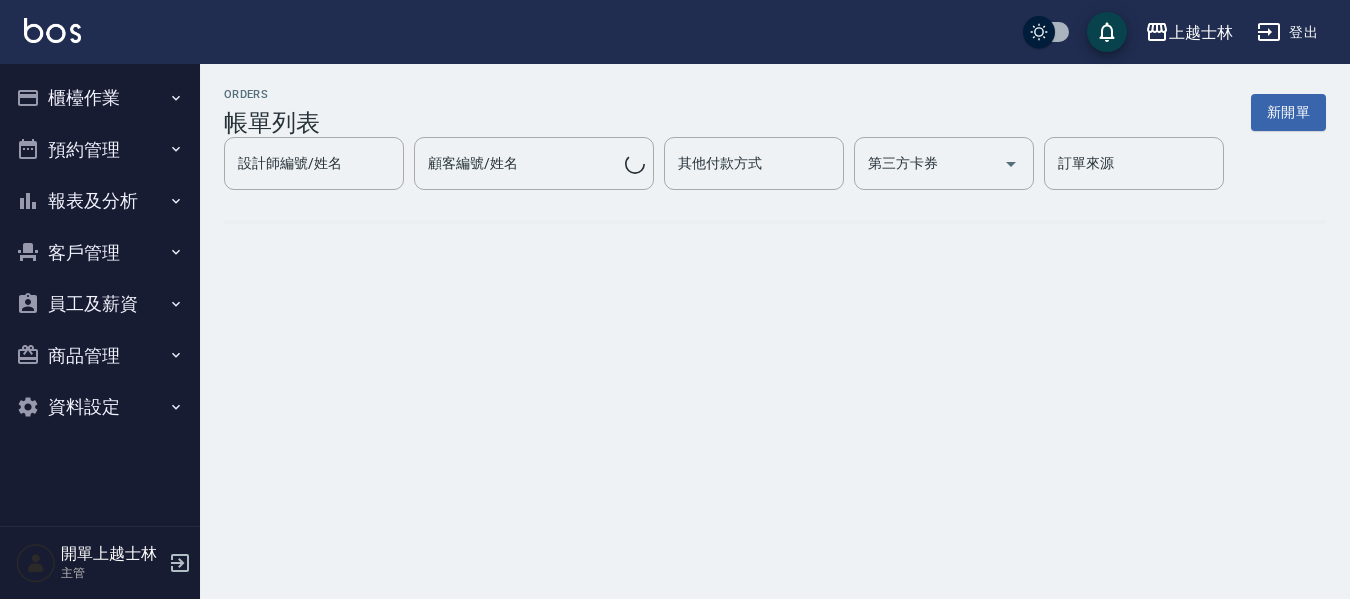 scroll, scrollTop: 0, scrollLeft: 0, axis: both 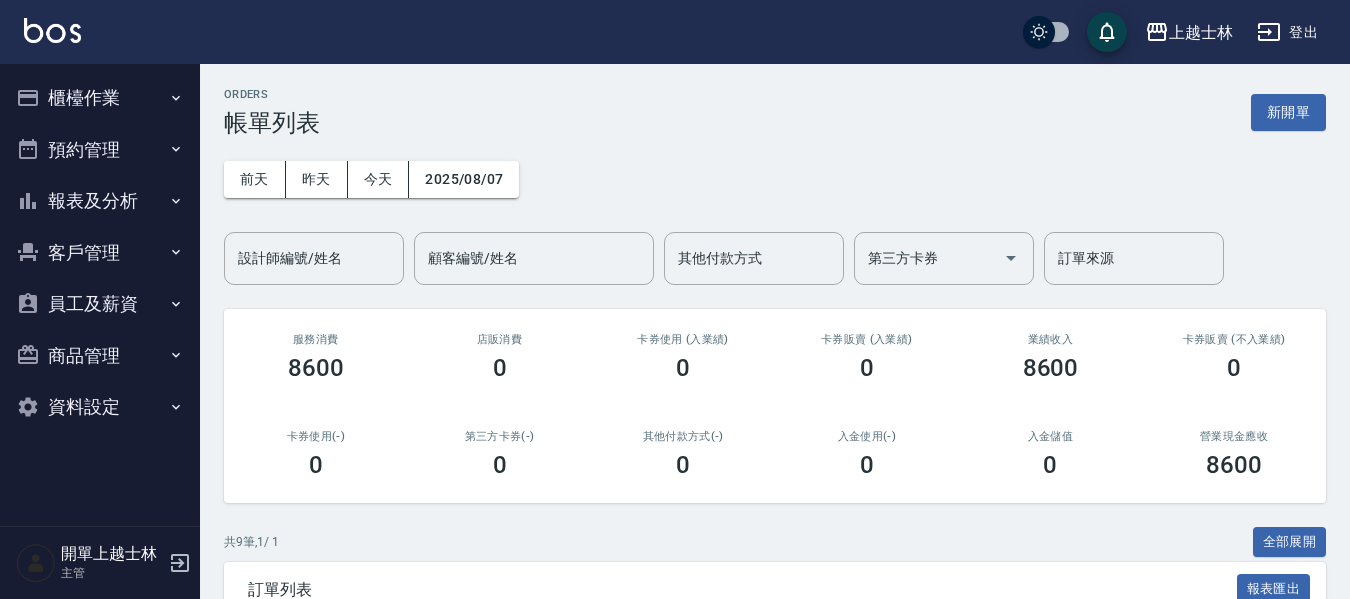 click on "櫃檯作業" at bounding box center [100, 98] 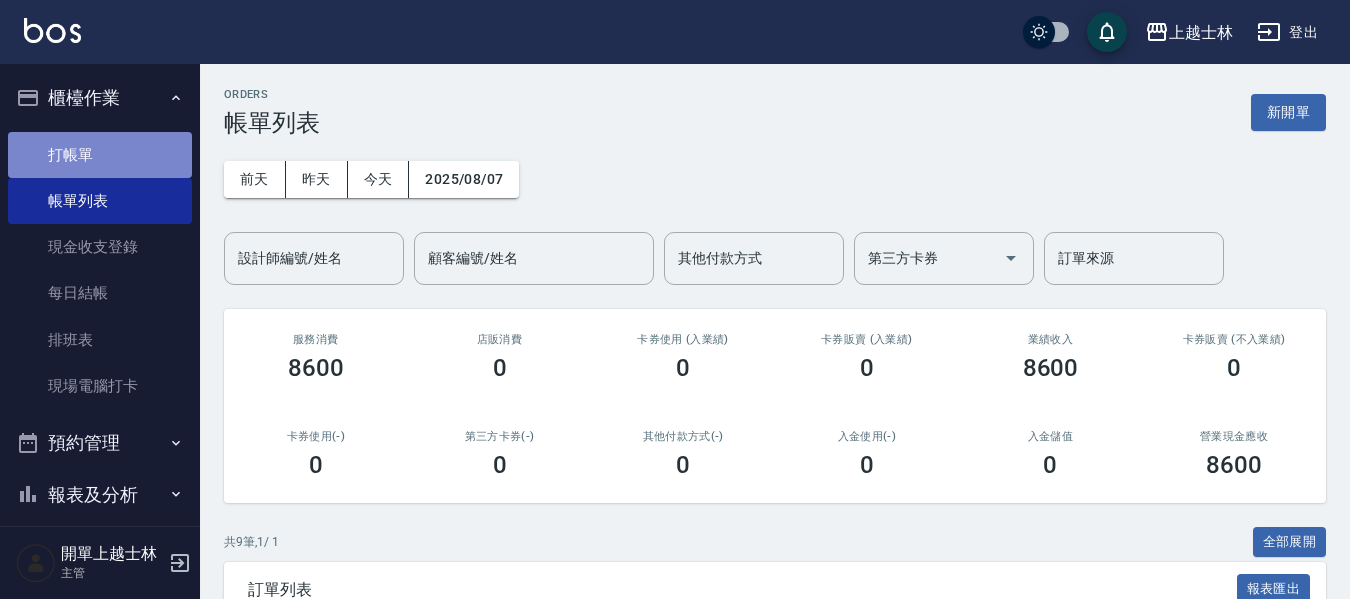 click on "打帳單" at bounding box center [100, 155] 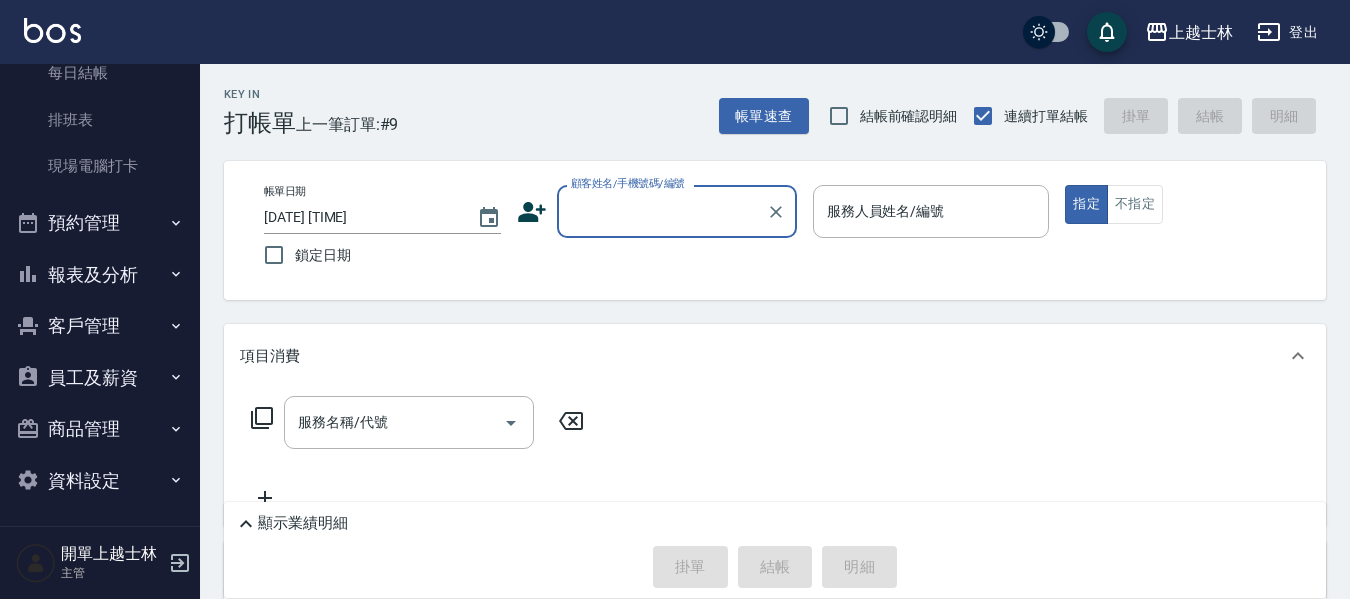 scroll, scrollTop: 224, scrollLeft: 0, axis: vertical 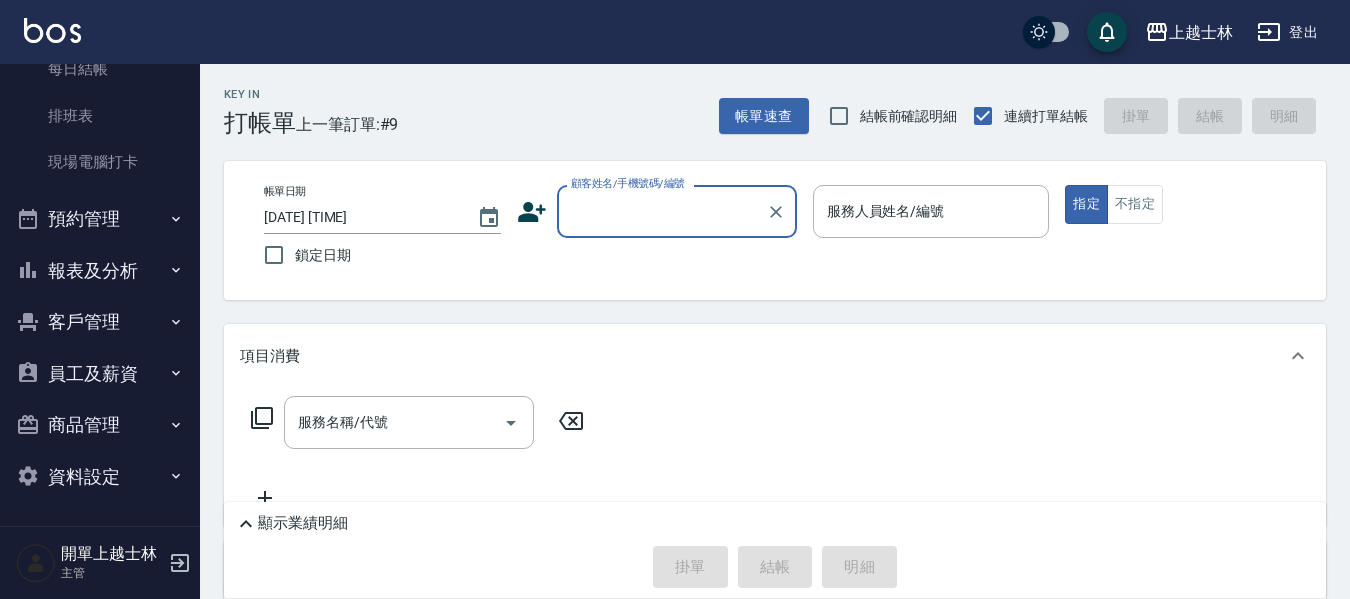 click on "報表及分析" at bounding box center [100, 271] 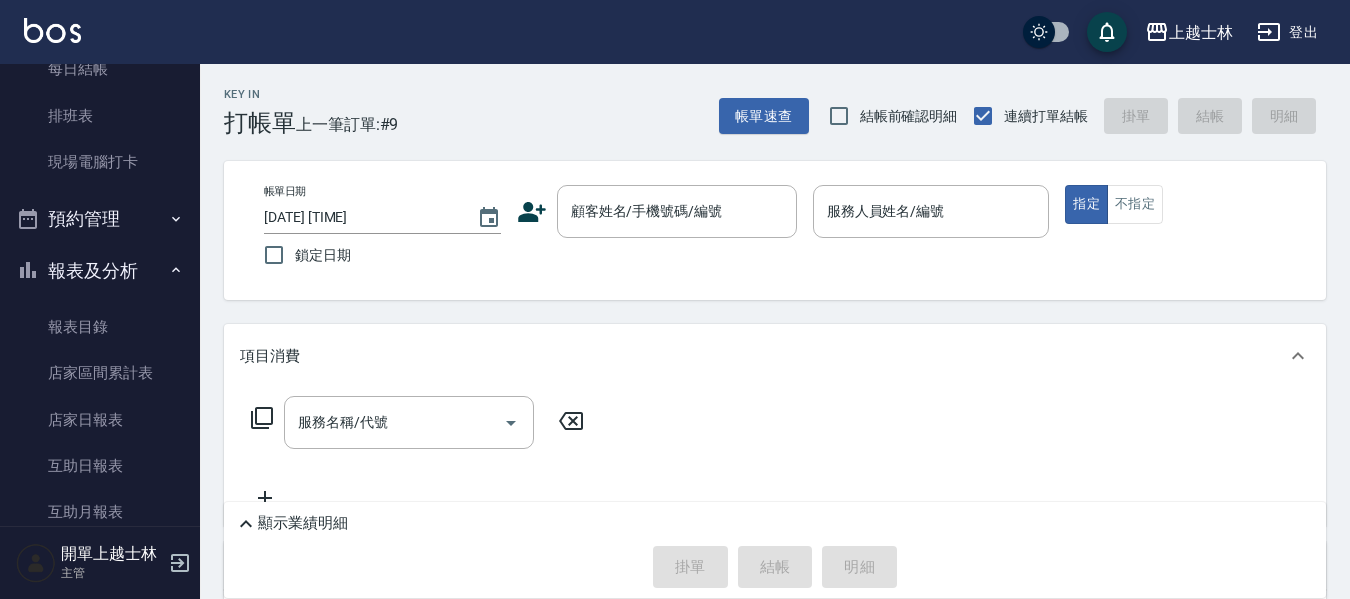 click on "報表及分析" at bounding box center (100, 271) 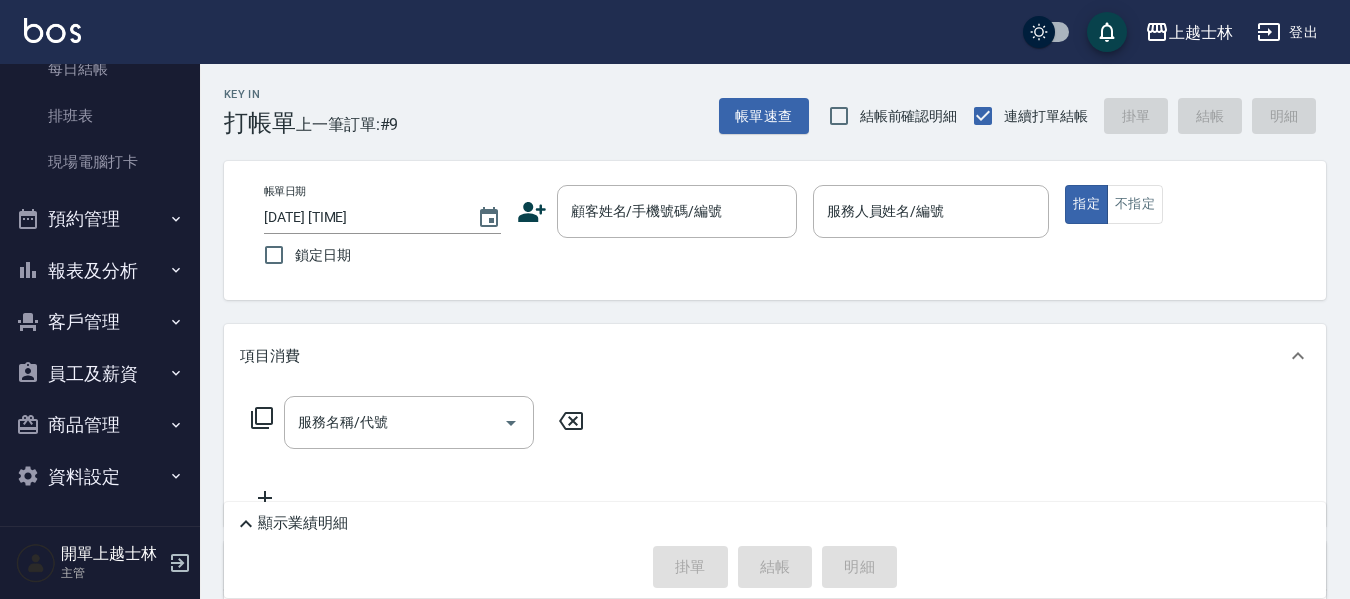click on "報表及分析" at bounding box center (100, 271) 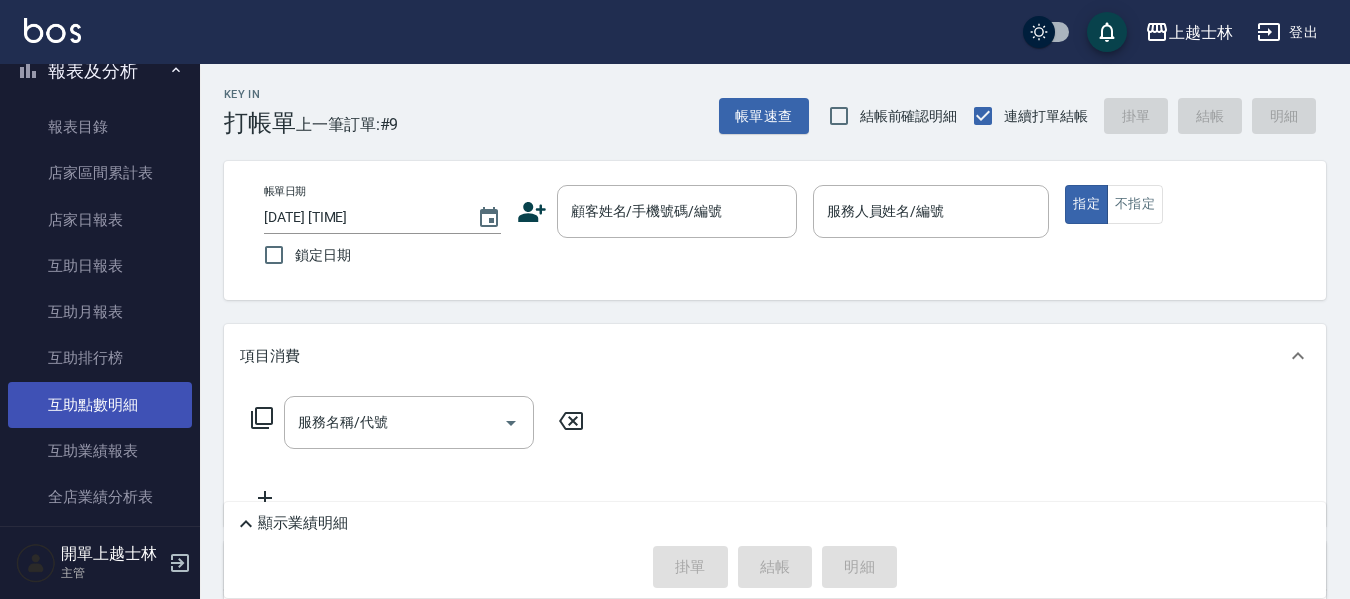 scroll, scrollTop: 624, scrollLeft: 0, axis: vertical 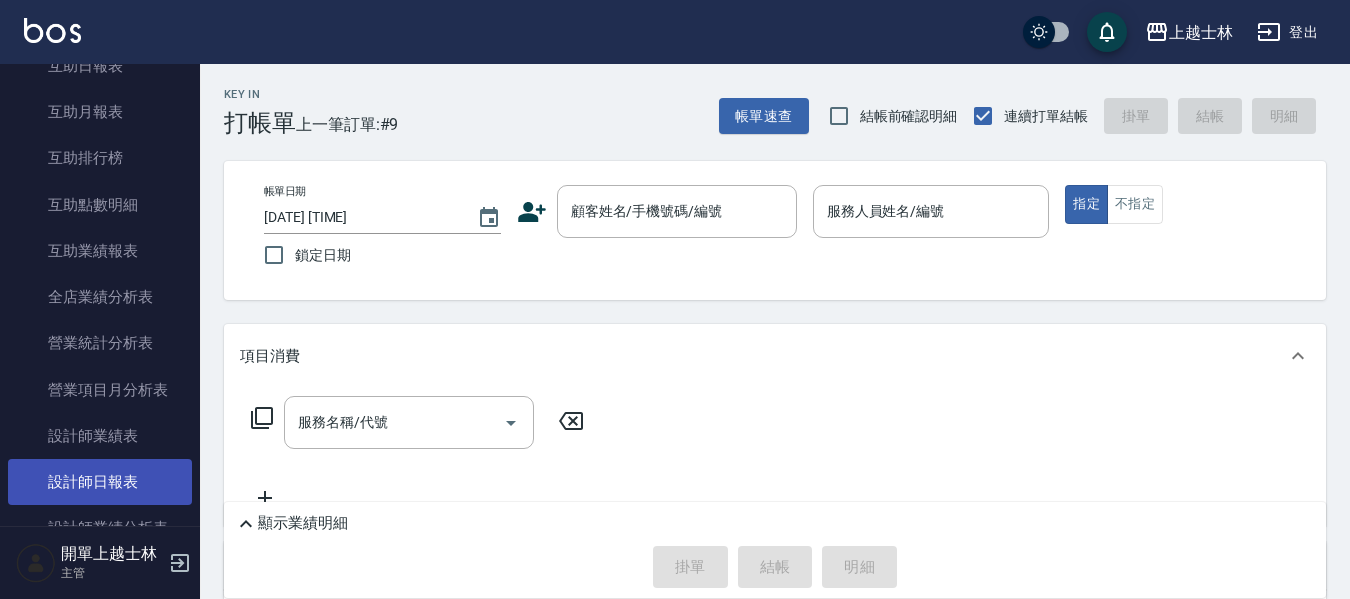 click on "設計師日報表" at bounding box center [100, 482] 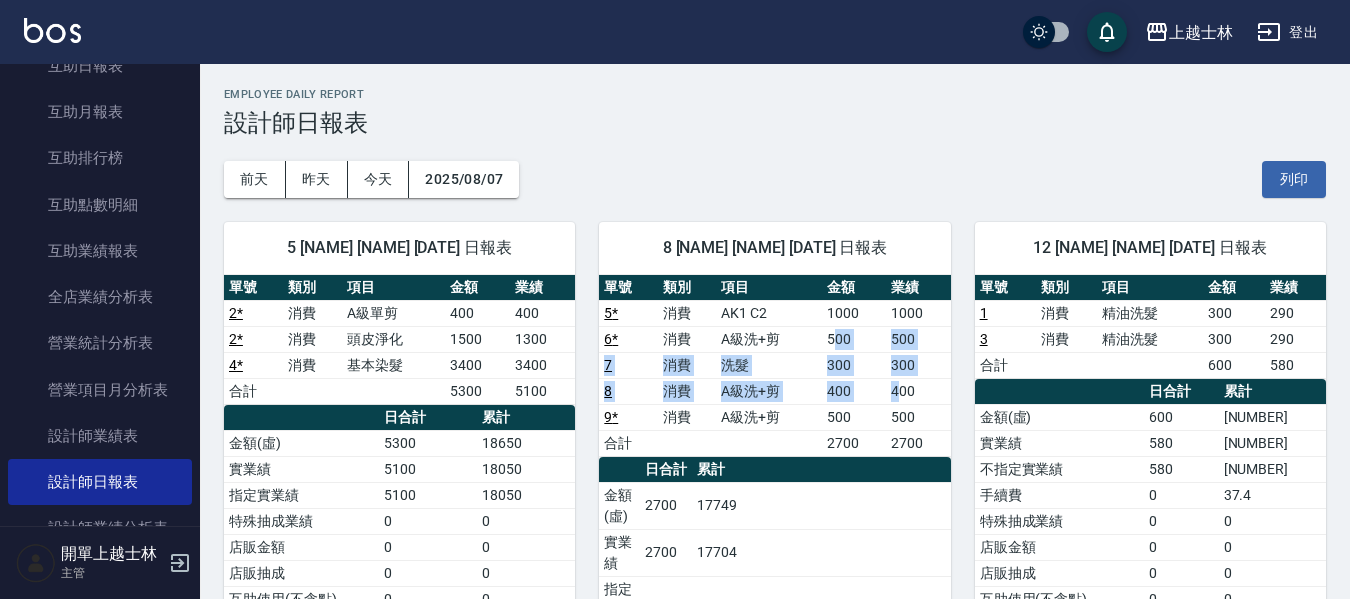 drag, startPoint x: 834, startPoint y: 328, endPoint x: 897, endPoint y: 401, distance: 96.42614 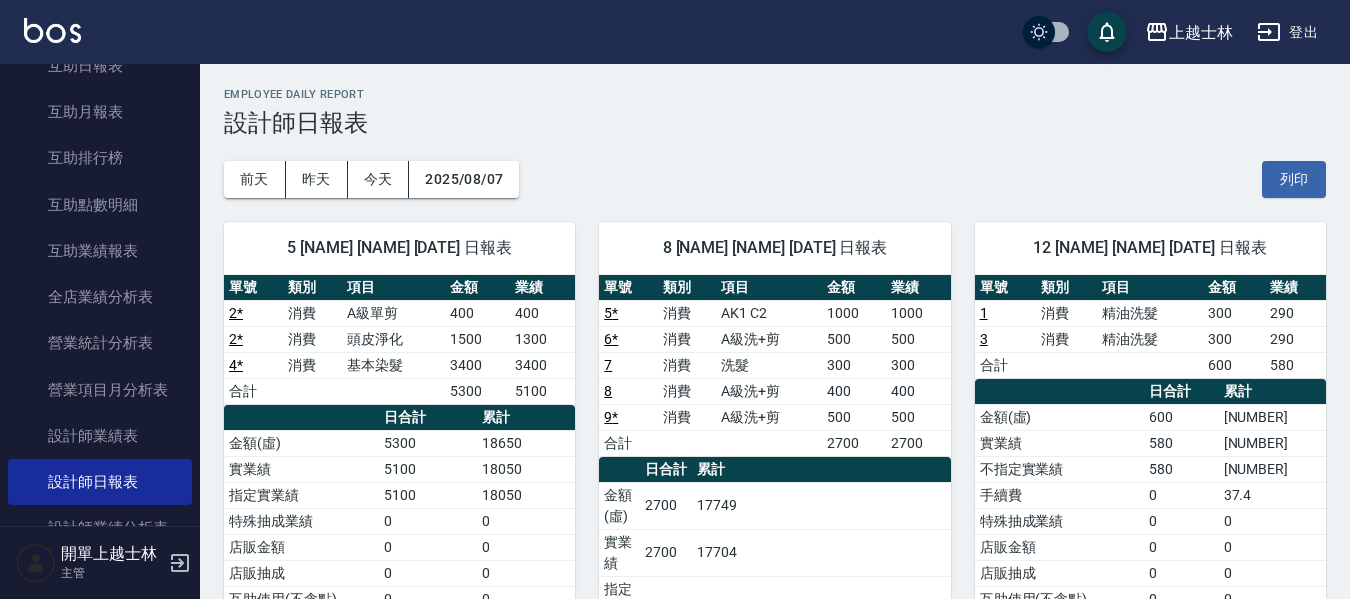 click on "12 [NAME] [NAME] [DATE] 日報表  單號 類別 項目 金額 業績 1 消費 精油洗髮 300 290 3 消費 精油洗髮 300 290 合計 600 580 日合計 累計 金額(虛) 600 4549 實業績 580 4471.7 不指定實業績 580 4471.7 手續費 0 37.4 特殊抽成業績 0 0 店販金額 0 0 店販抽成 0 0 互助使用(不含點) 0 0 互助使用(點) 0/0 5.5/165 總客數 2 13 不指定客 2 13 客單價 300 349.9 客項次(服務) 2 13 平均項次單價 300 349.9" at bounding box center (1138, 883) 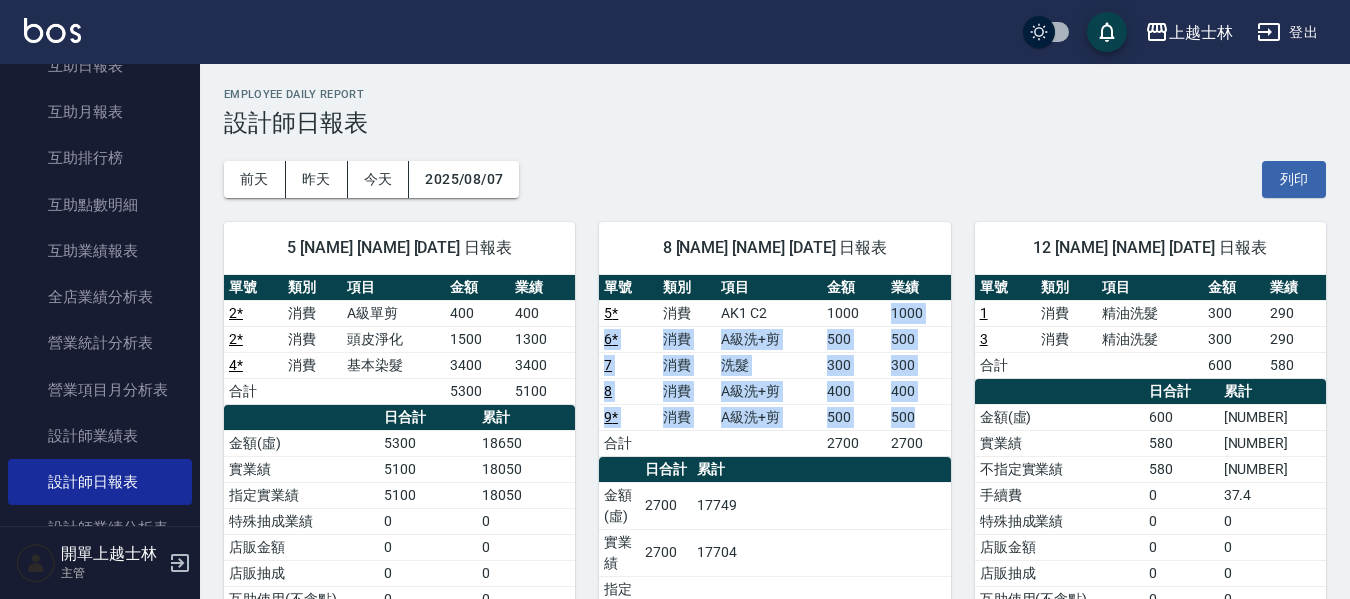 drag, startPoint x: 878, startPoint y: 315, endPoint x: 924, endPoint y: 417, distance: 111.89281 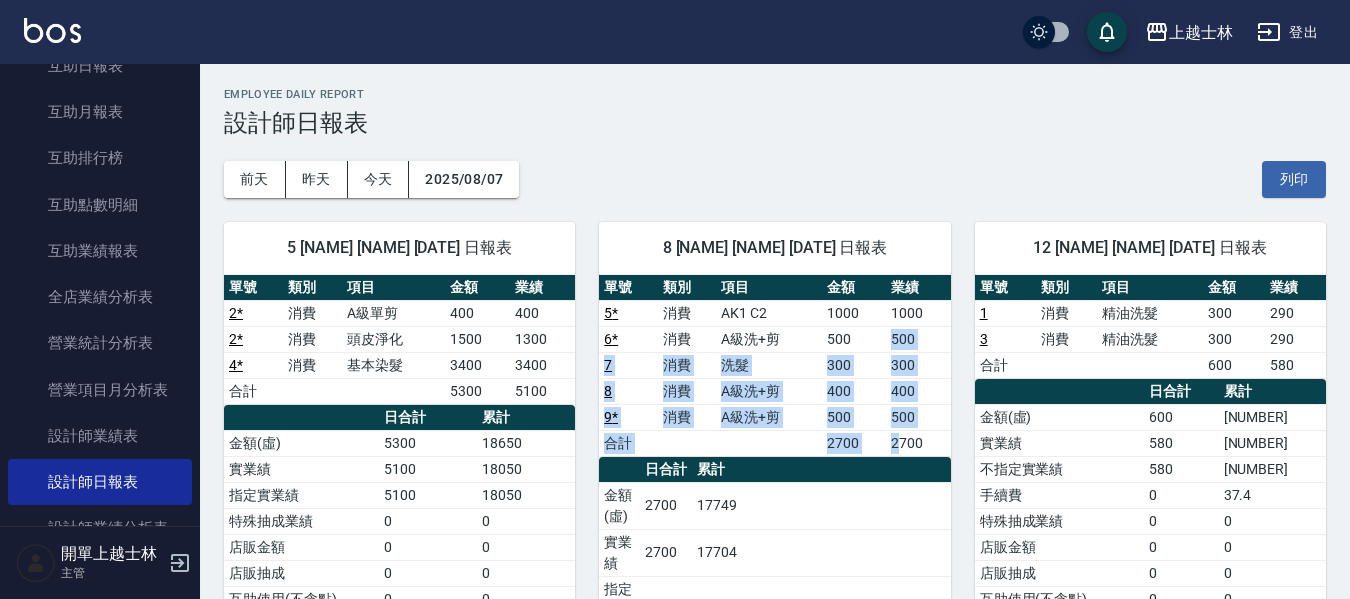 drag, startPoint x: 862, startPoint y: 338, endPoint x: 900, endPoint y: 440, distance: 108.84852 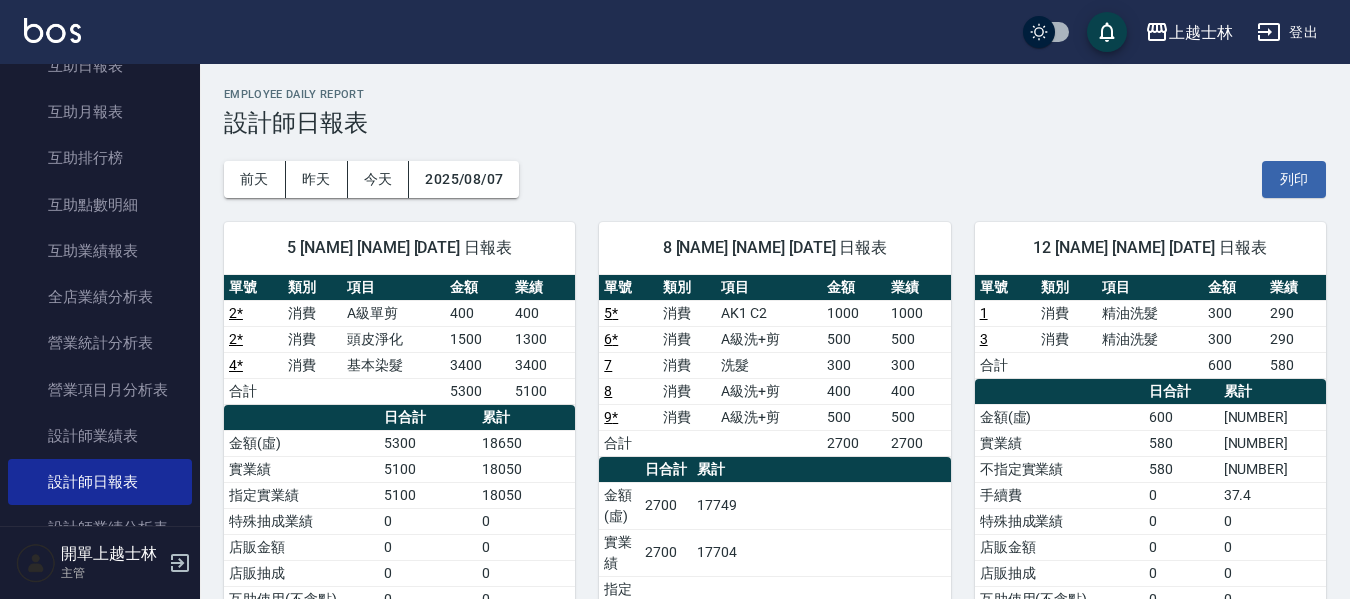 click on "累計" at bounding box center (821, 470) 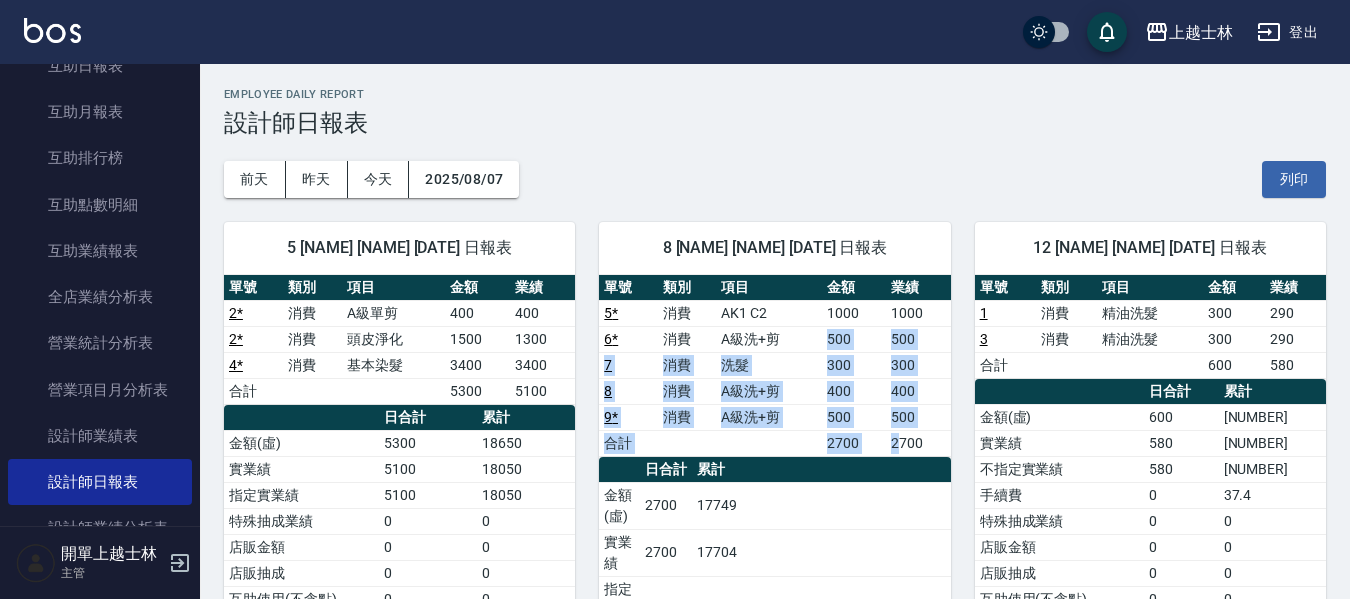 drag, startPoint x: 893, startPoint y: 444, endPoint x: 908, endPoint y: 490, distance: 48.38388 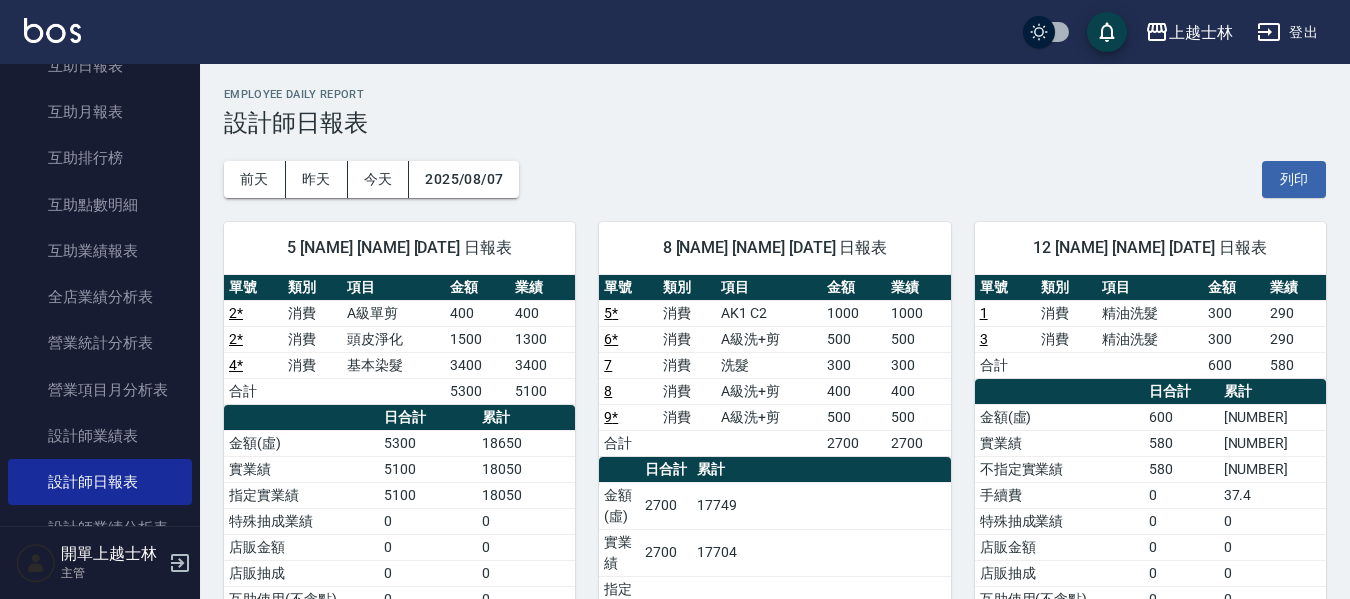 click on "2000" at bounding box center (666, 610) 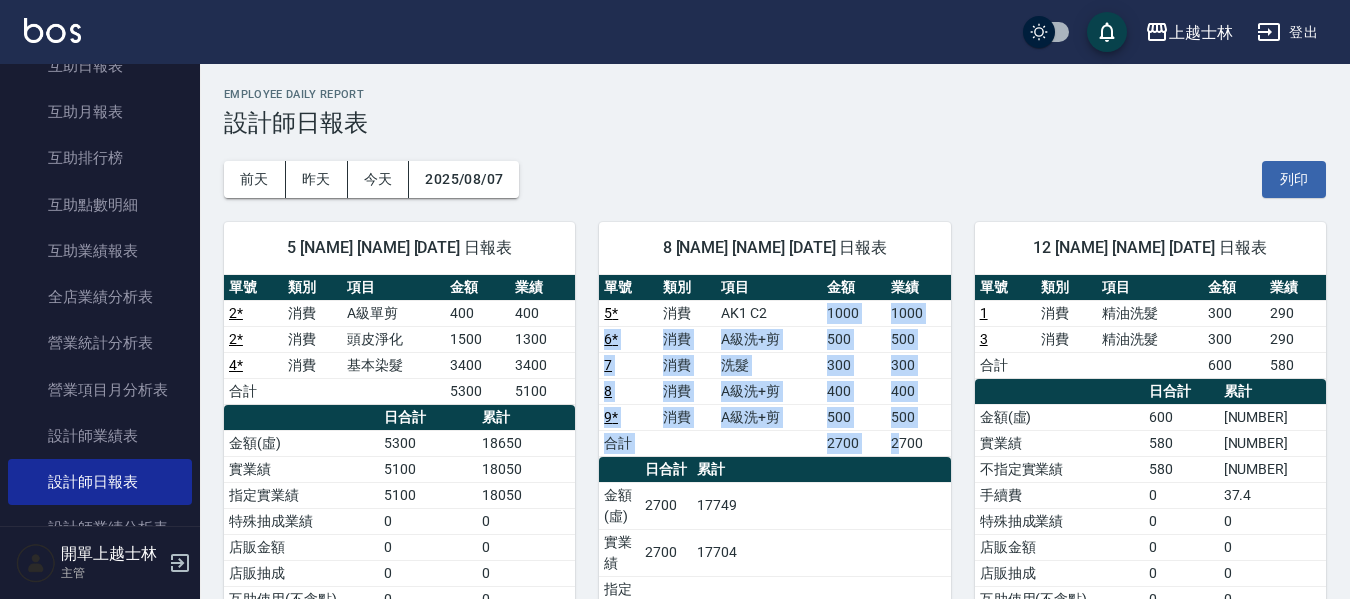 drag, startPoint x: 822, startPoint y: 306, endPoint x: 903, endPoint y: 468, distance: 181.1215 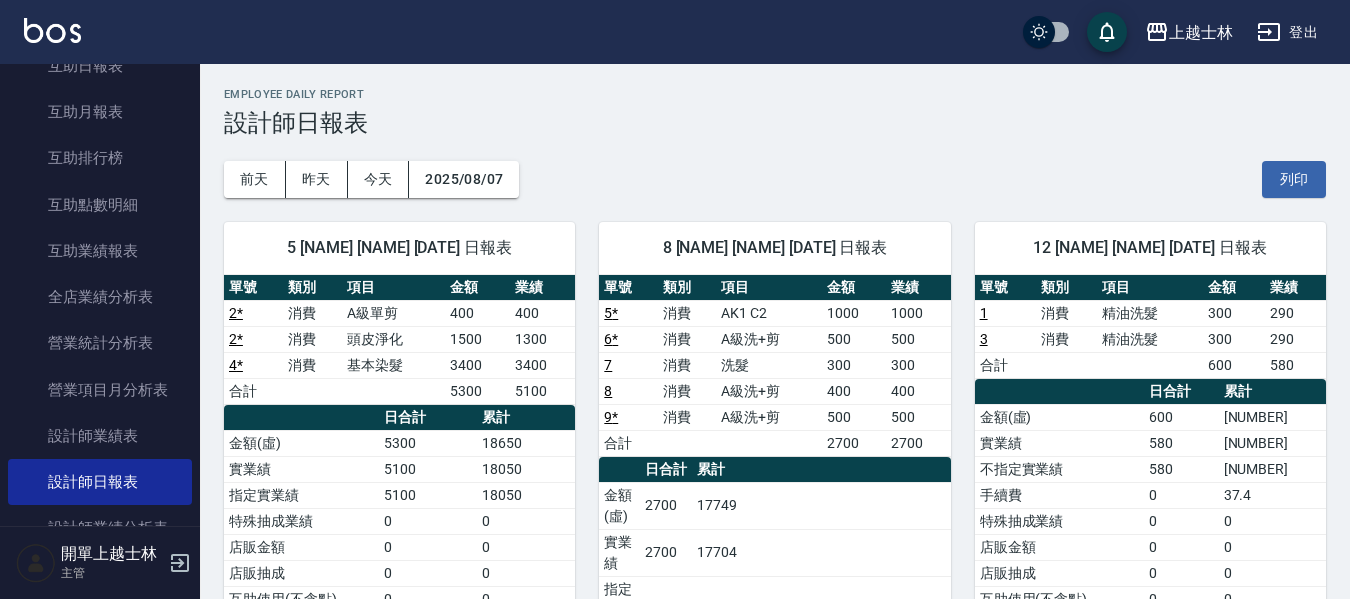 click on "累計" at bounding box center [821, 470] 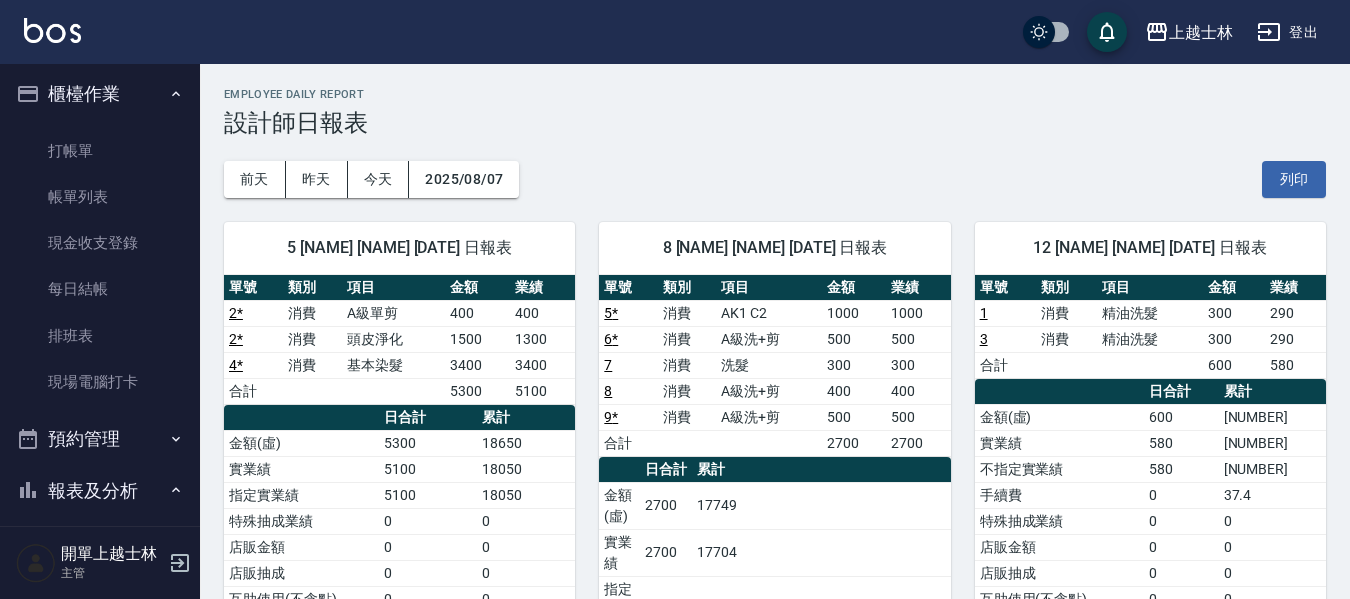scroll, scrollTop: 0, scrollLeft: 0, axis: both 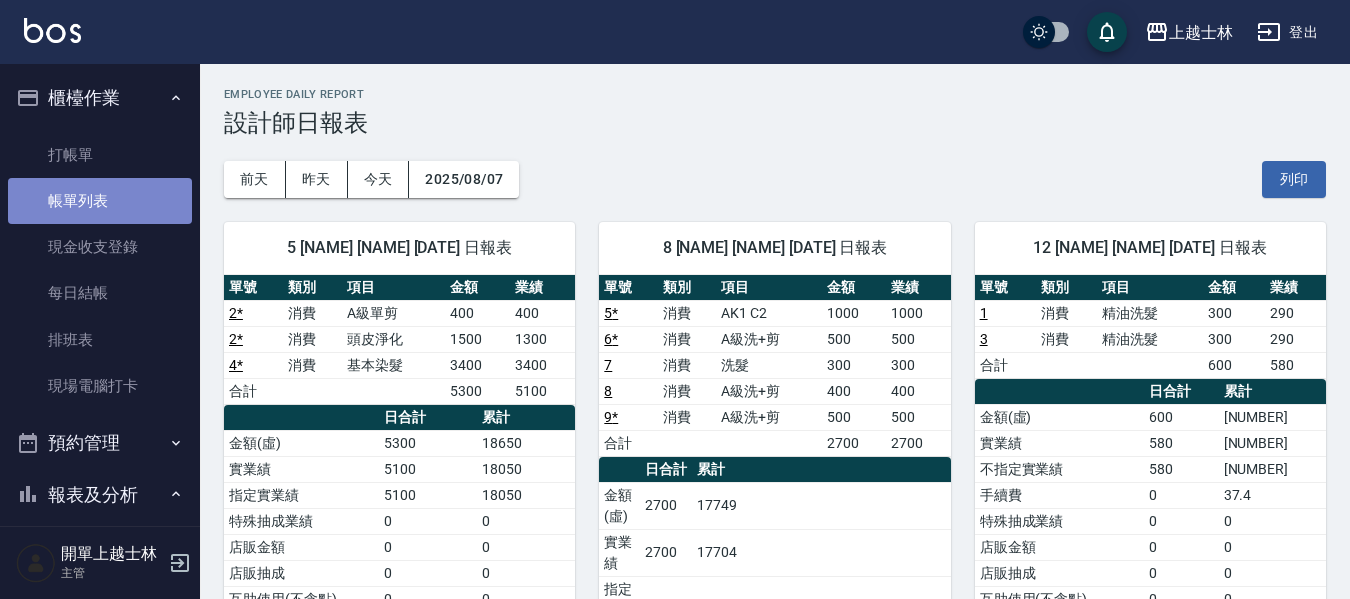 click on "帳單列表" at bounding box center [100, 201] 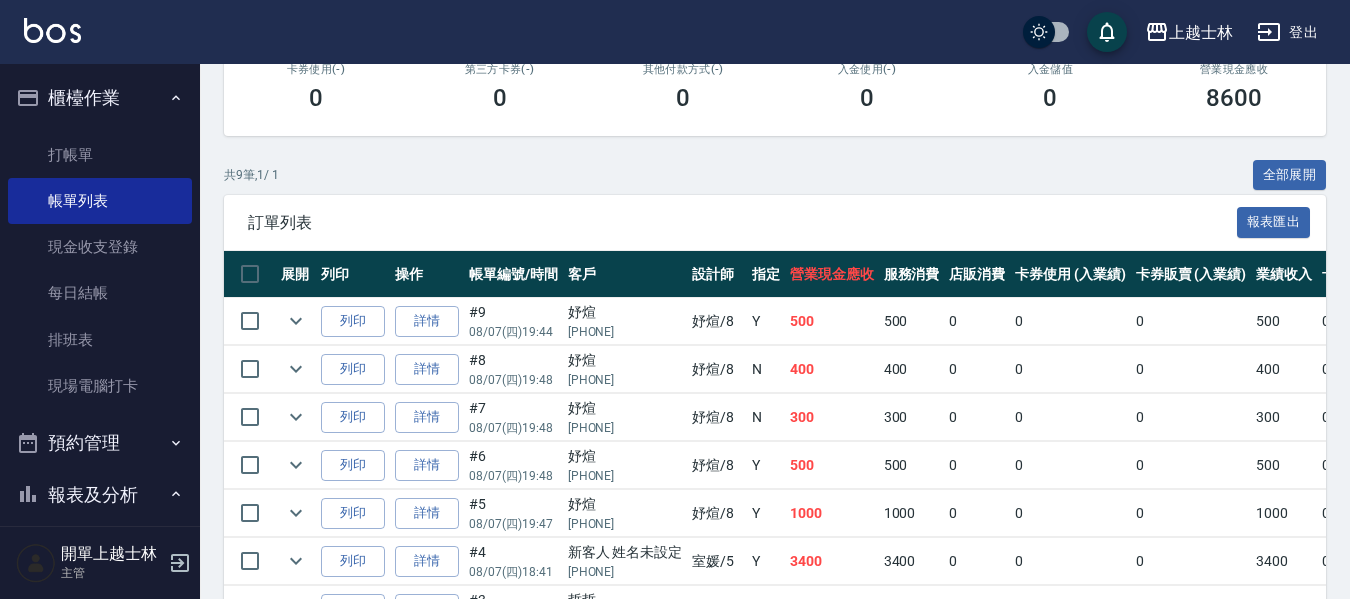 scroll, scrollTop: 400, scrollLeft: 0, axis: vertical 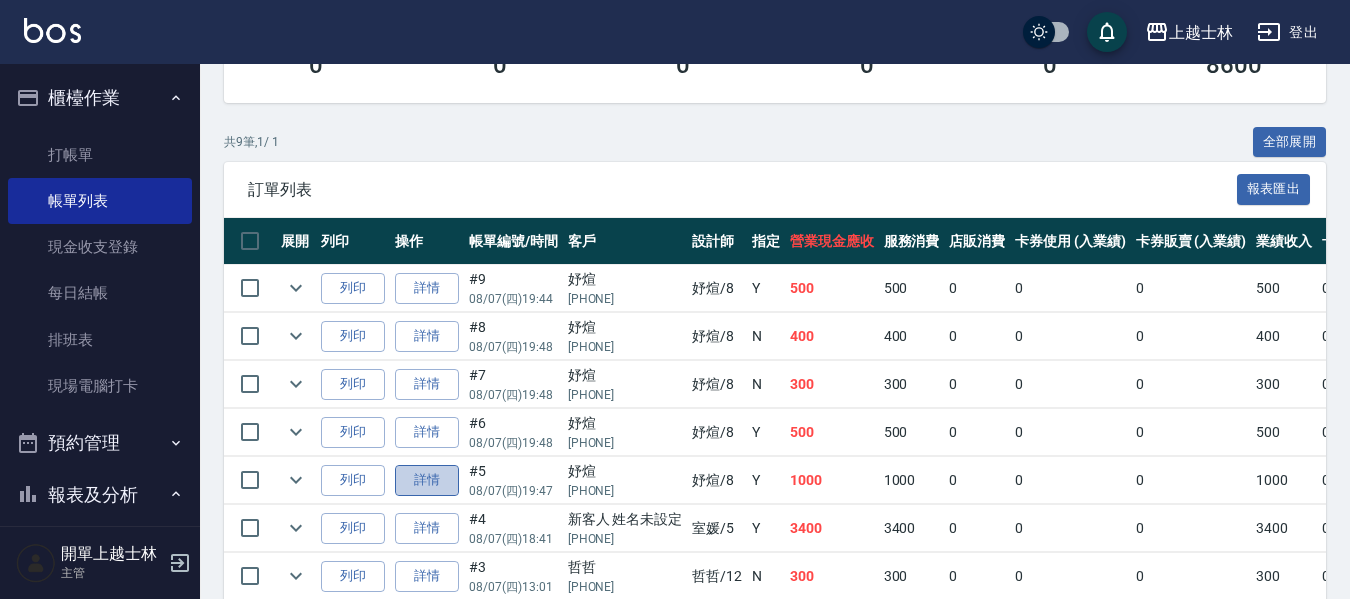 click on "詳情" at bounding box center (427, 480) 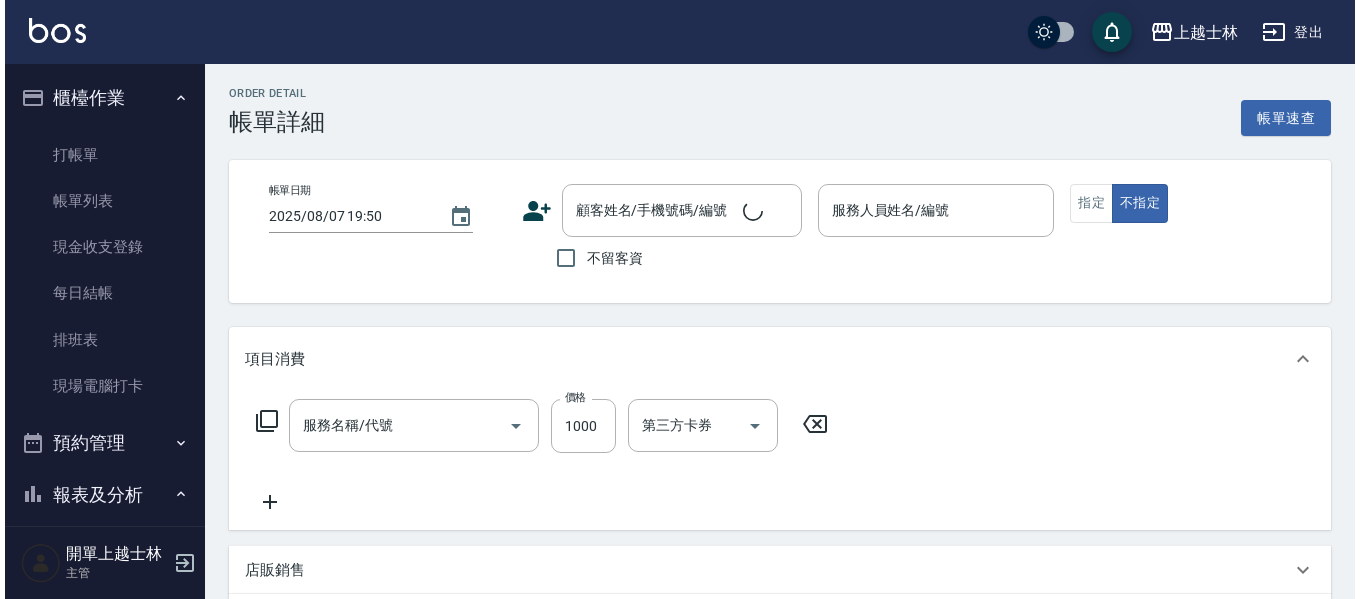scroll, scrollTop: 100, scrollLeft: 0, axis: vertical 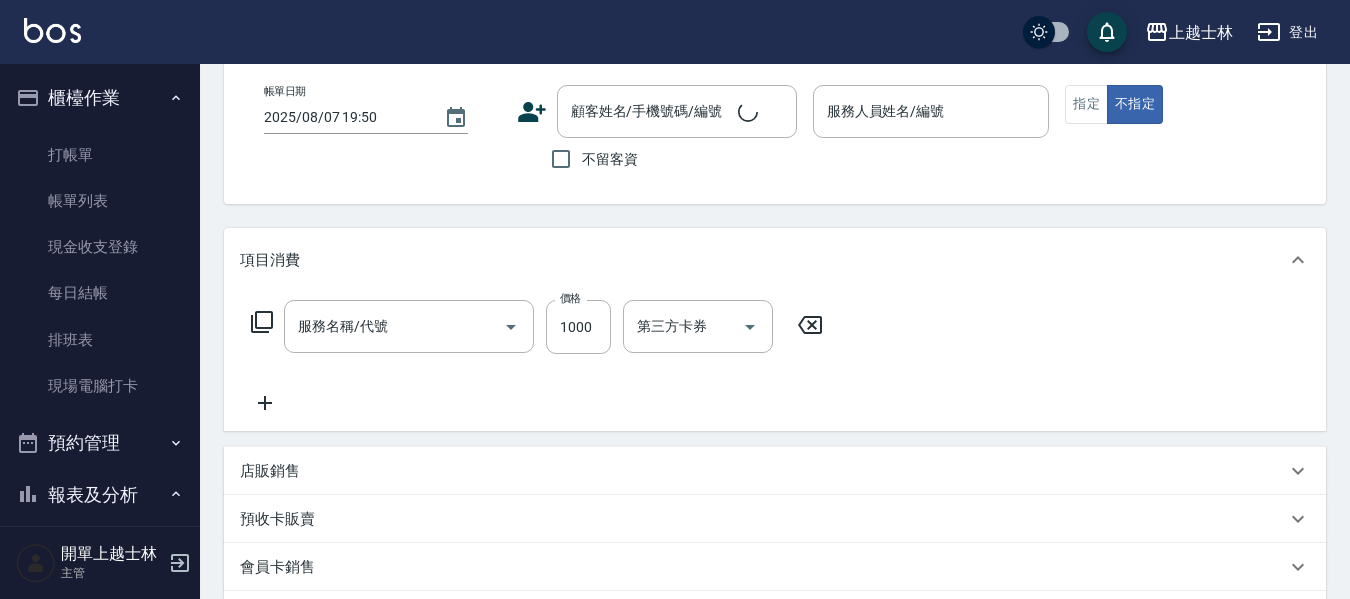 click 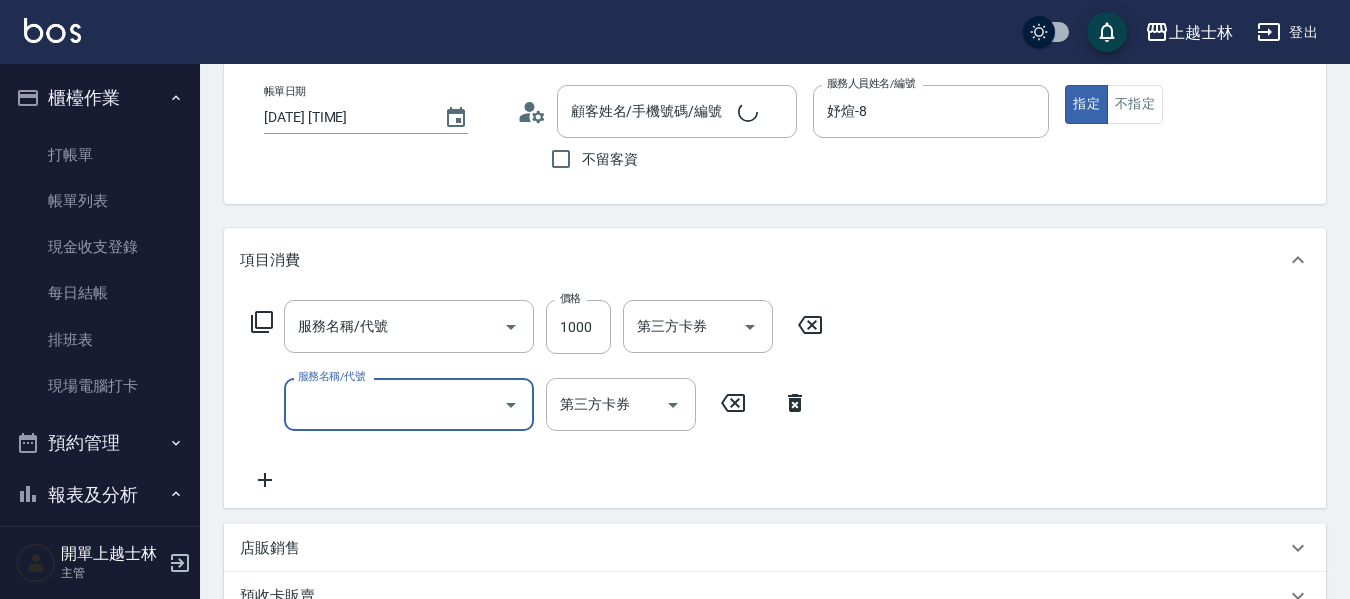 type on "[DATE] [TIME]" 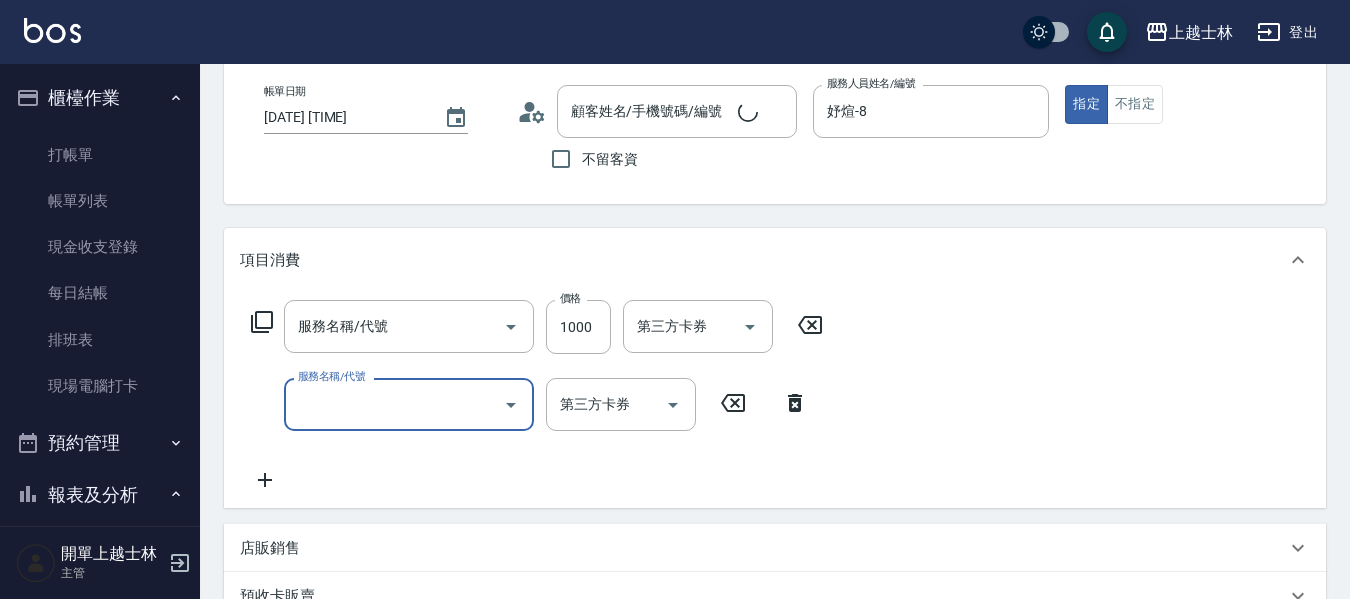 type on "妤煊-8" 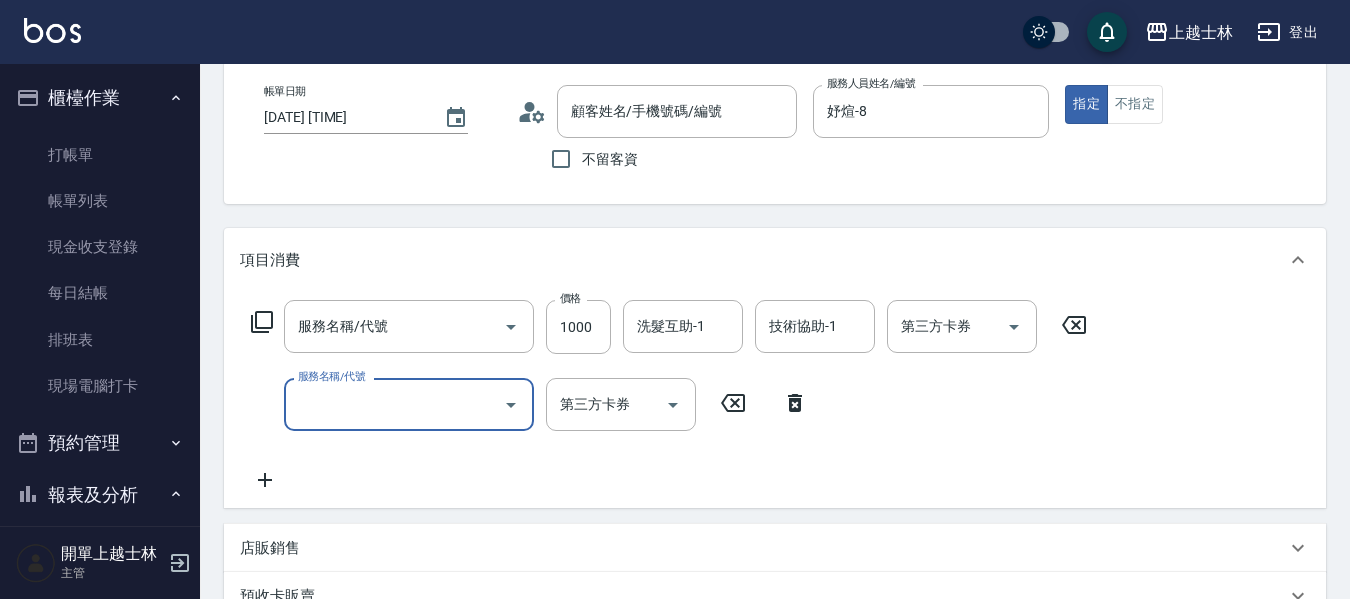 type on "AK1 C2(515)" 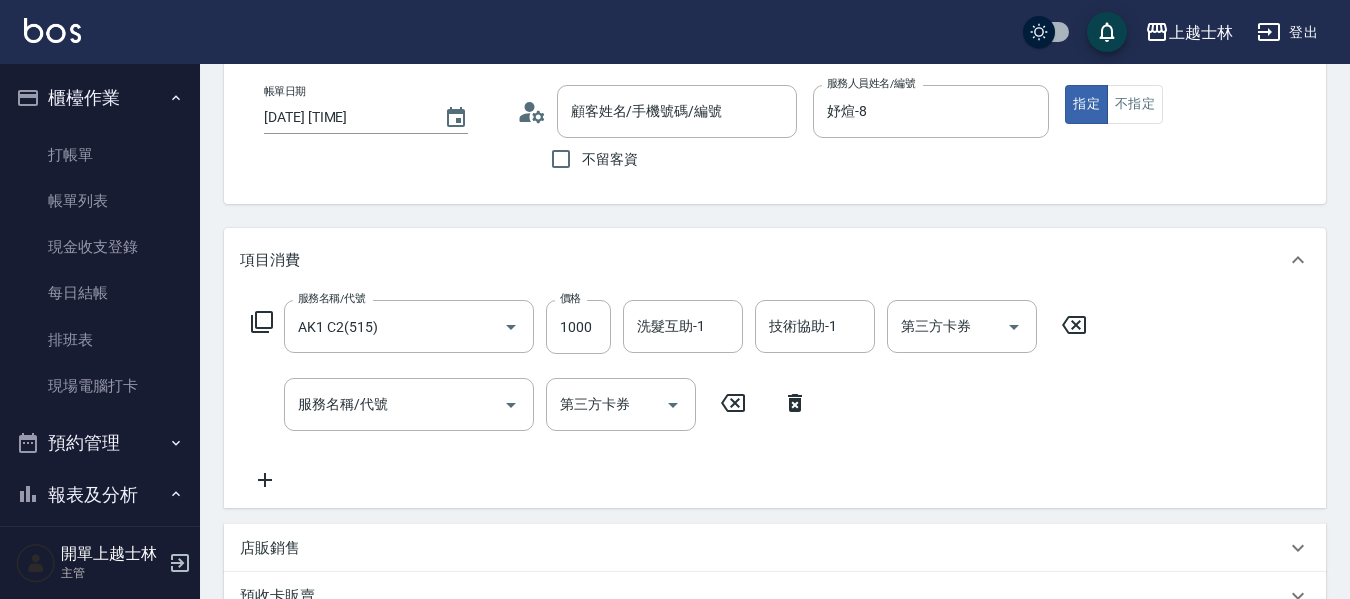 click 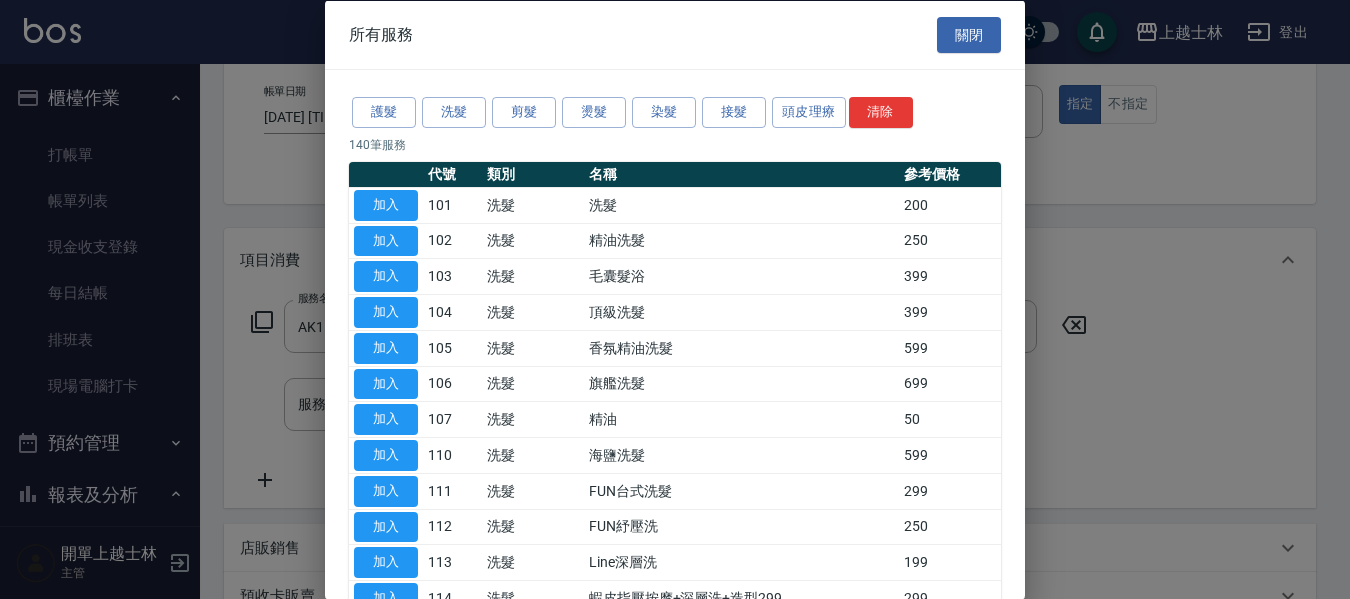 type on "[NAME]/[PHONE]/null" 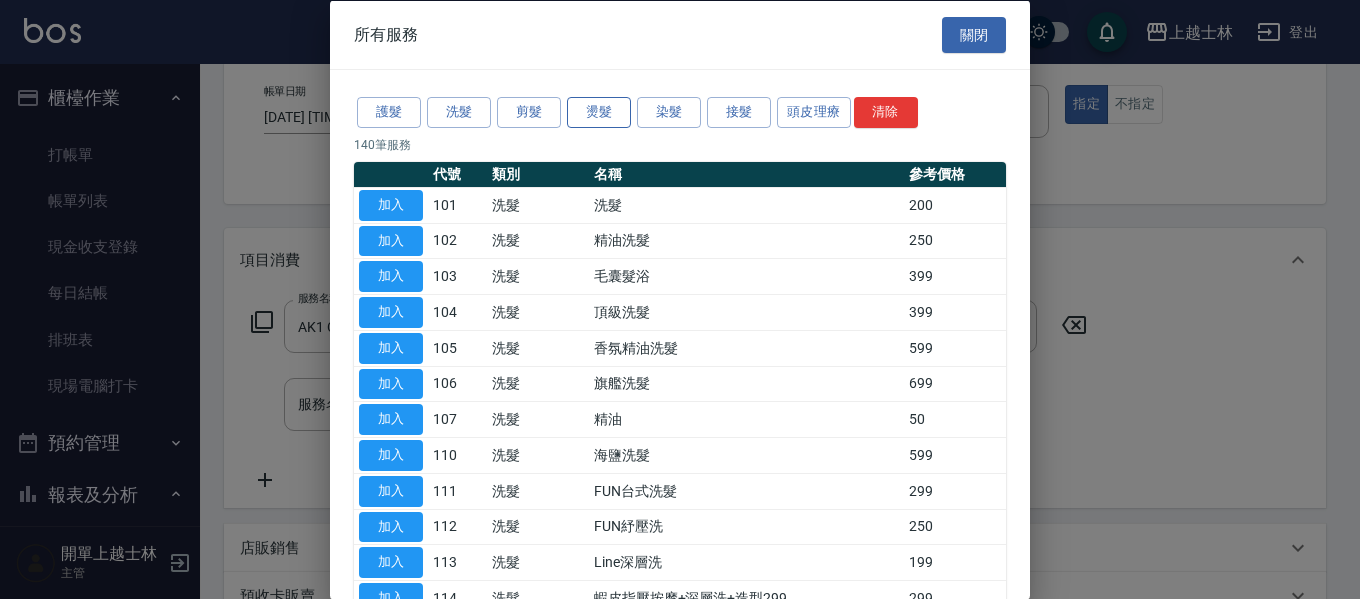 click on "燙髮" at bounding box center (599, 112) 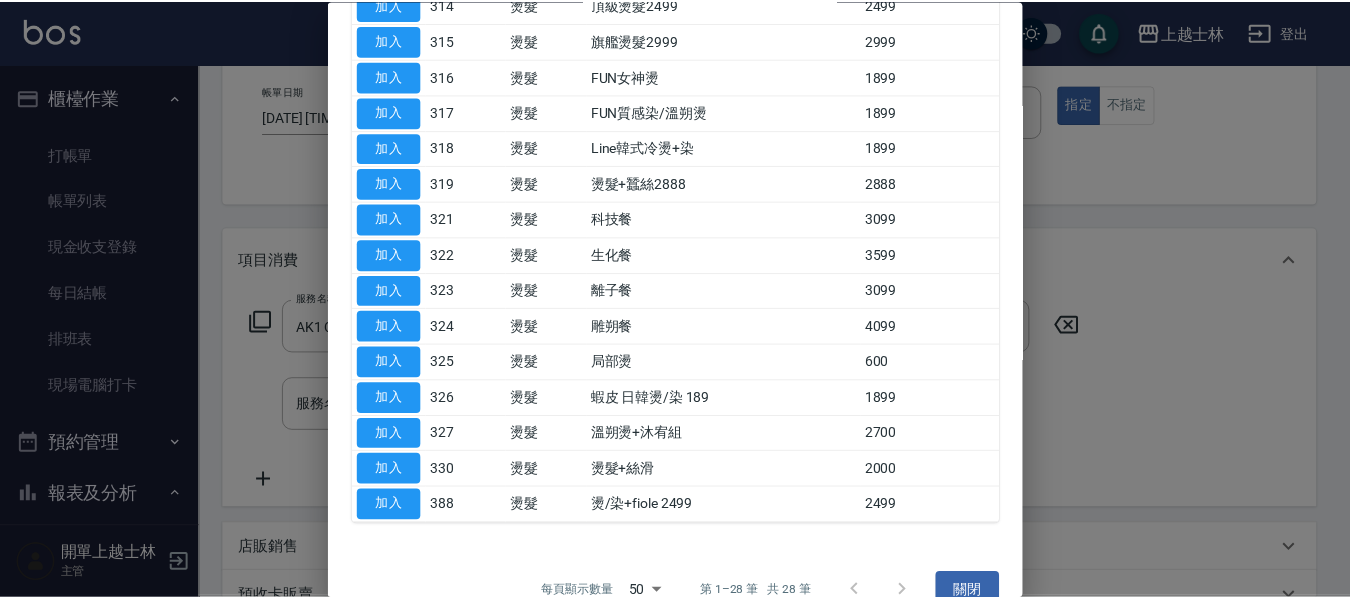 scroll, scrollTop: 699, scrollLeft: 0, axis: vertical 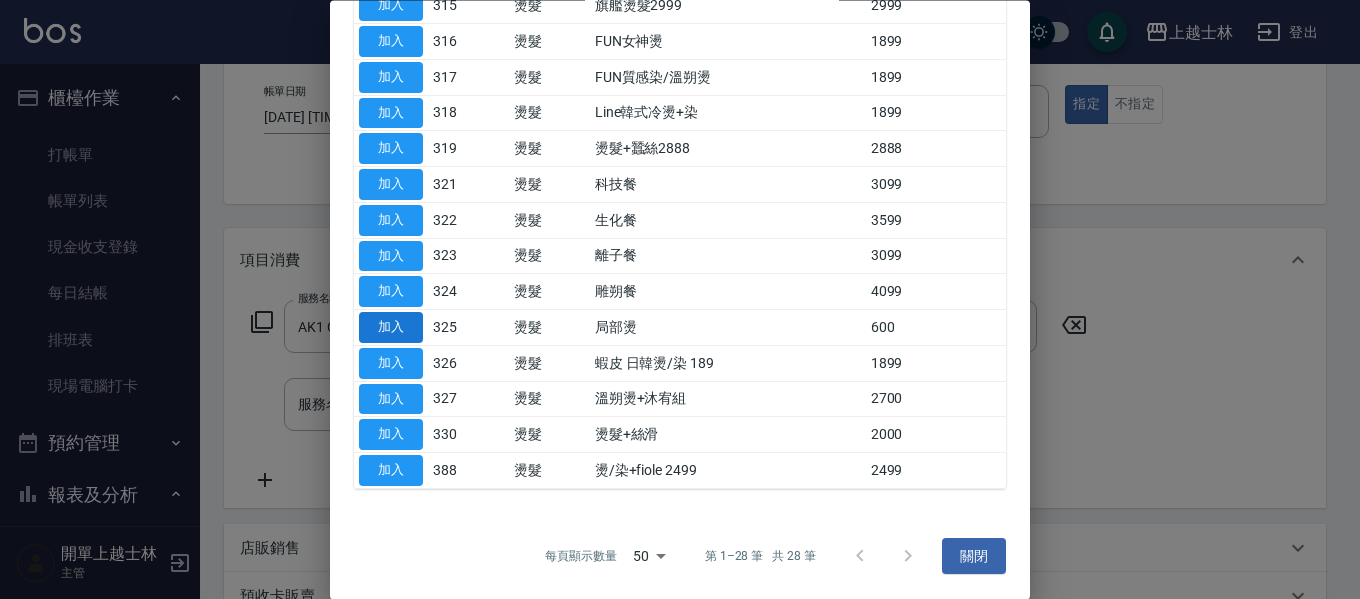 click on "加入" at bounding box center (391, 328) 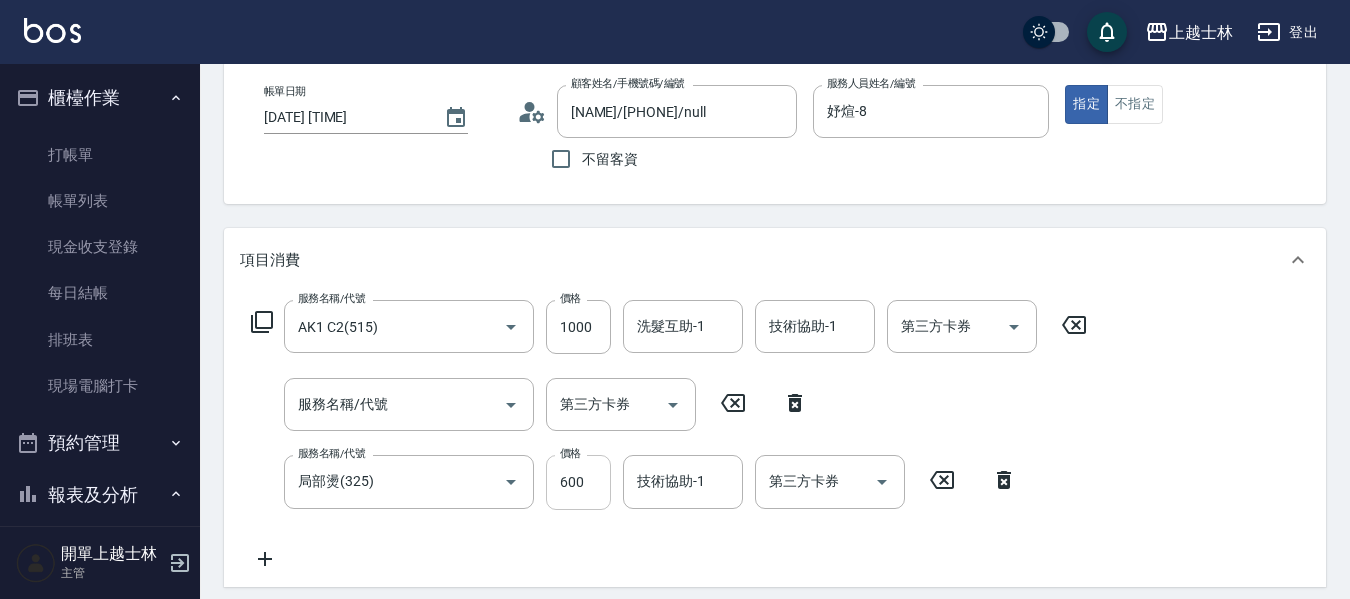 click on "600" at bounding box center (578, 482) 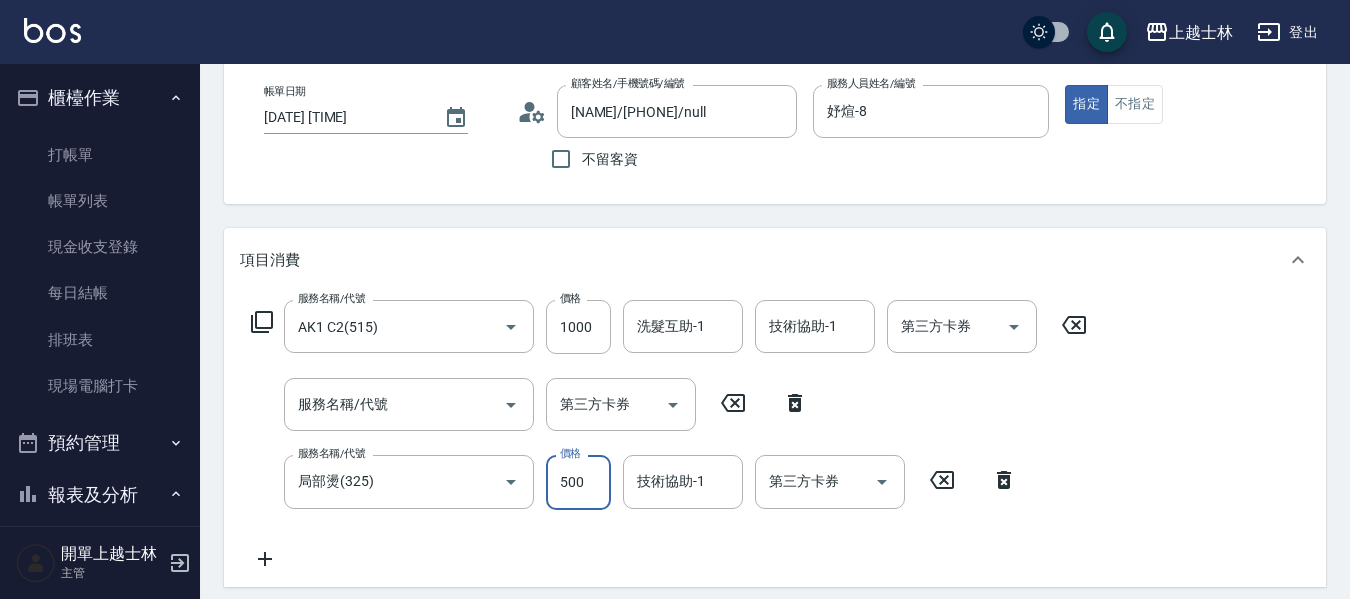 type on "500" 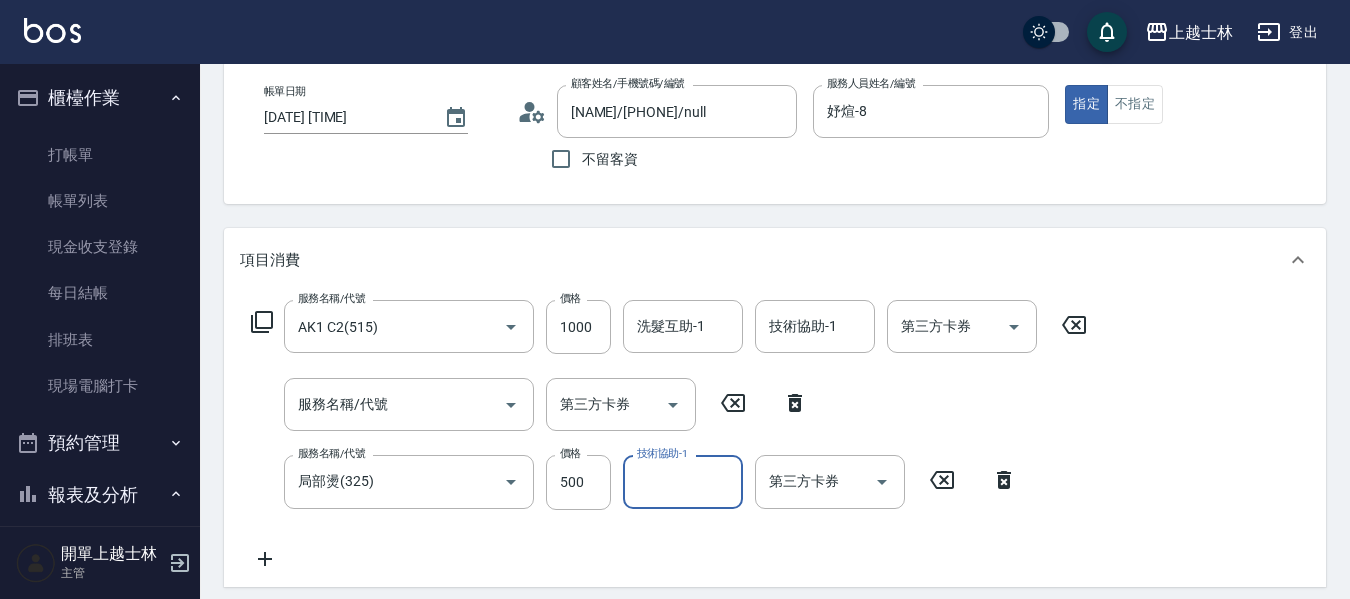 click 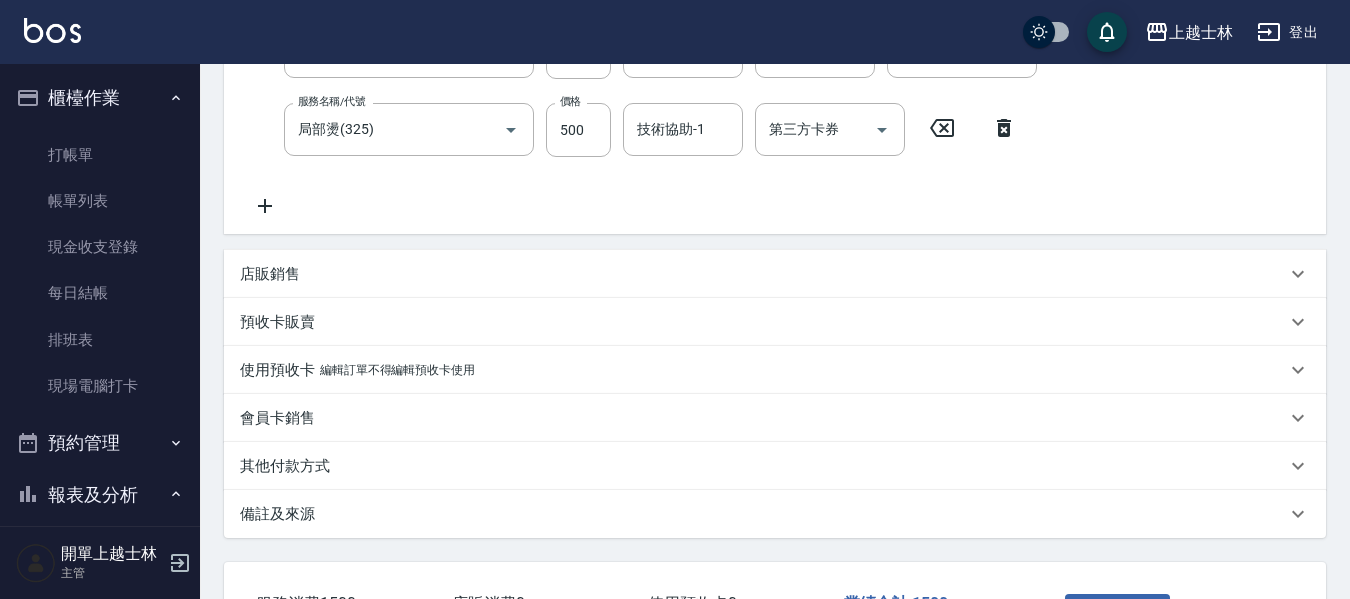 scroll, scrollTop: 400, scrollLeft: 0, axis: vertical 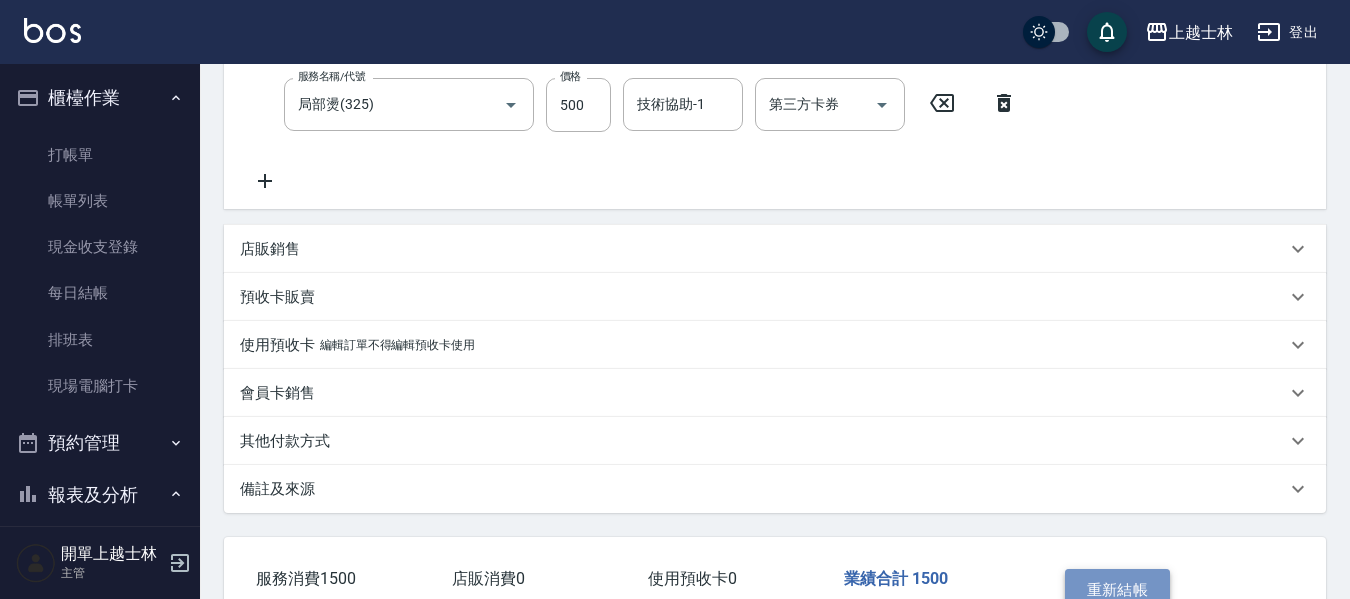 click on "重新結帳" at bounding box center [1118, 590] 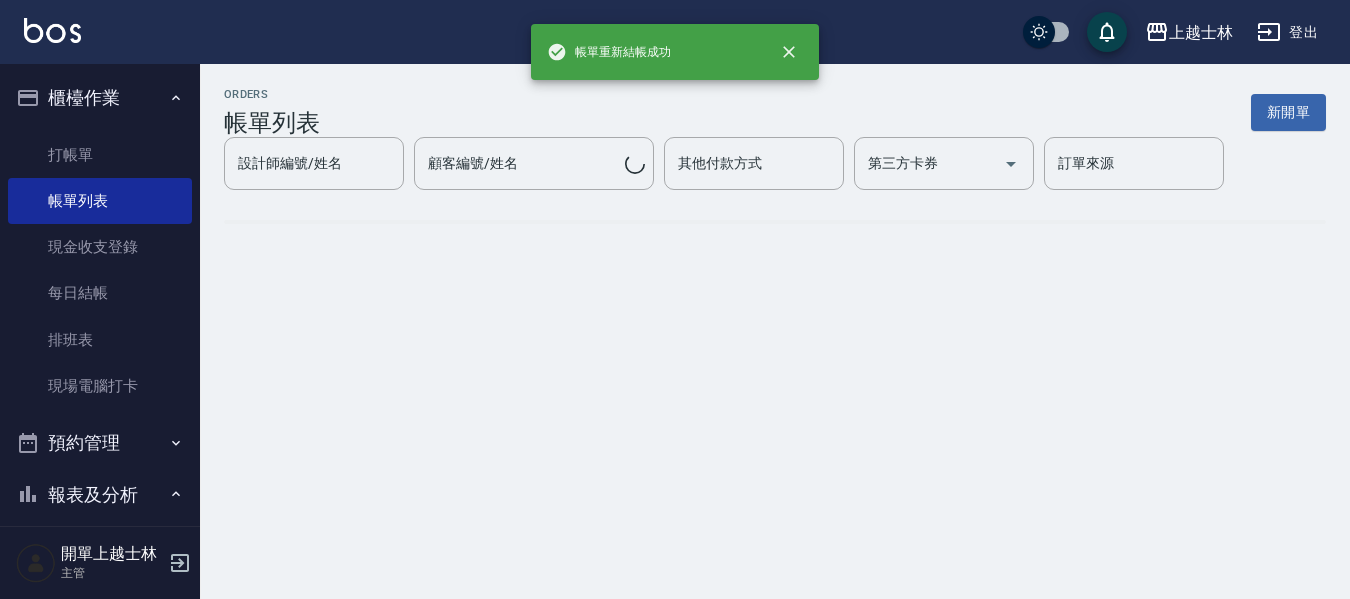 scroll, scrollTop: 0, scrollLeft: 0, axis: both 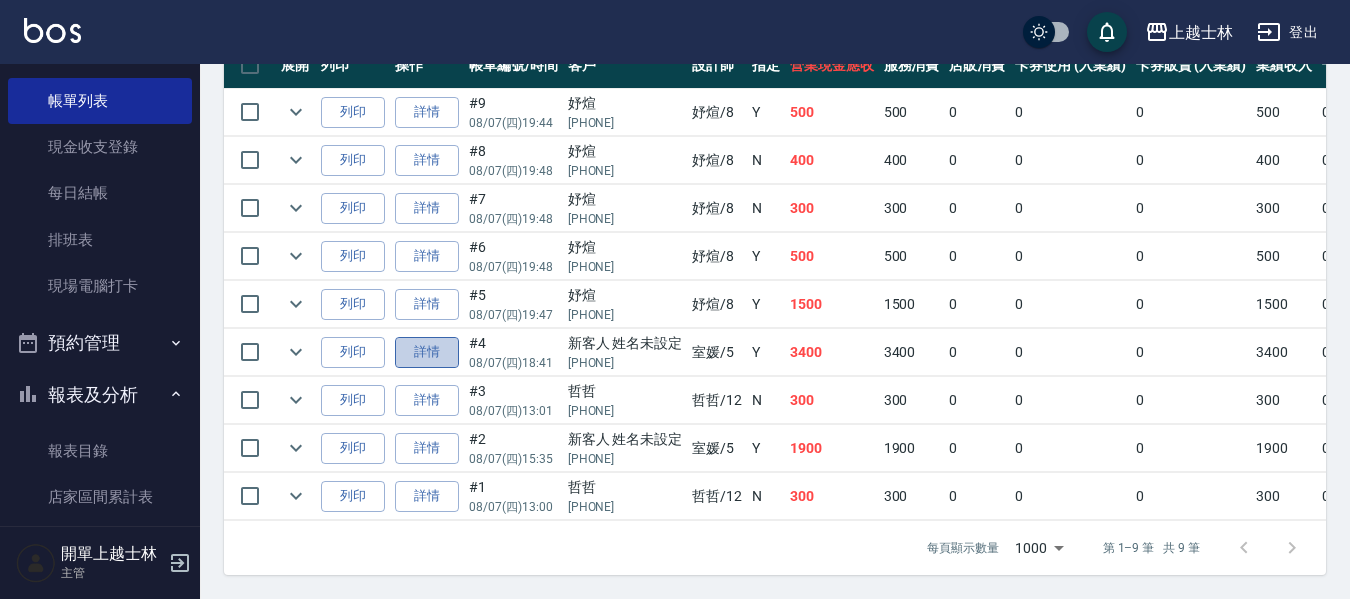 click on "詳情" at bounding box center [427, 352] 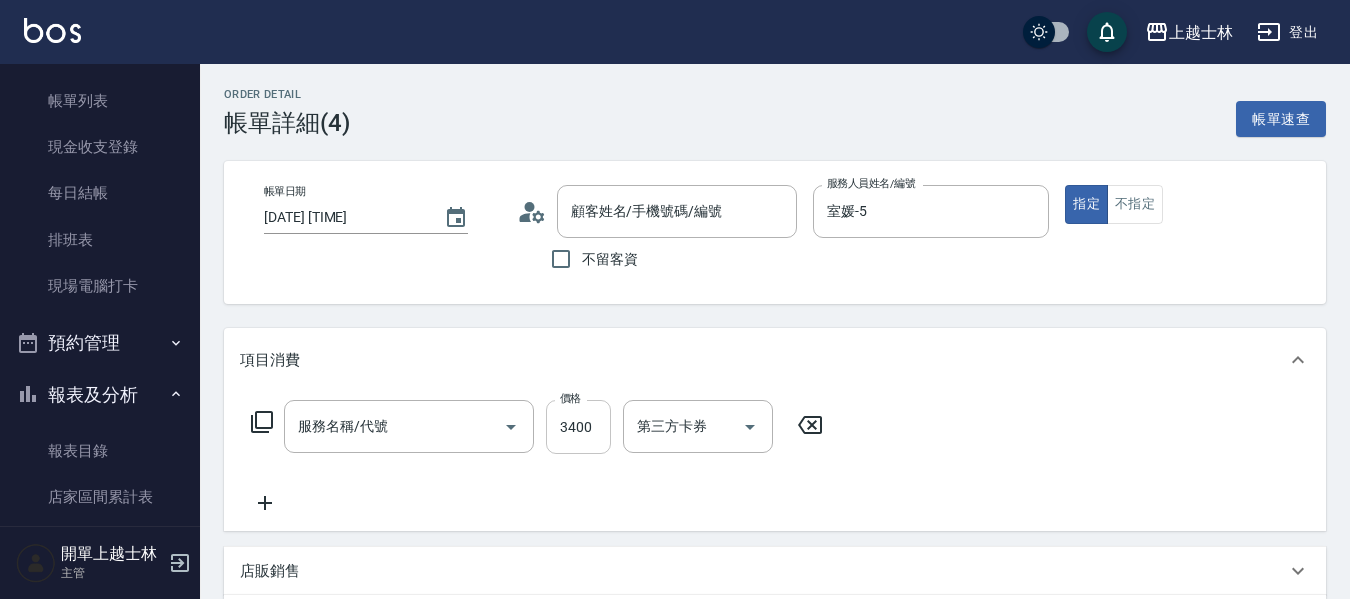 type on "[DATE] [TIME]" 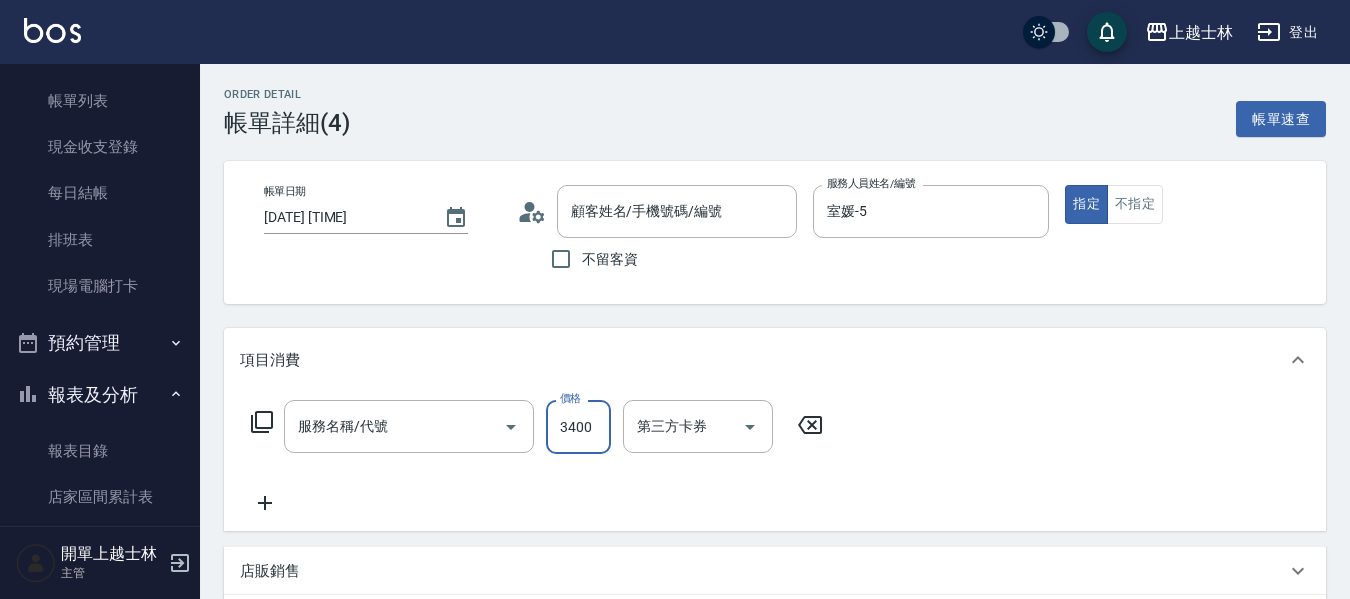 click on "3400" at bounding box center [578, 427] 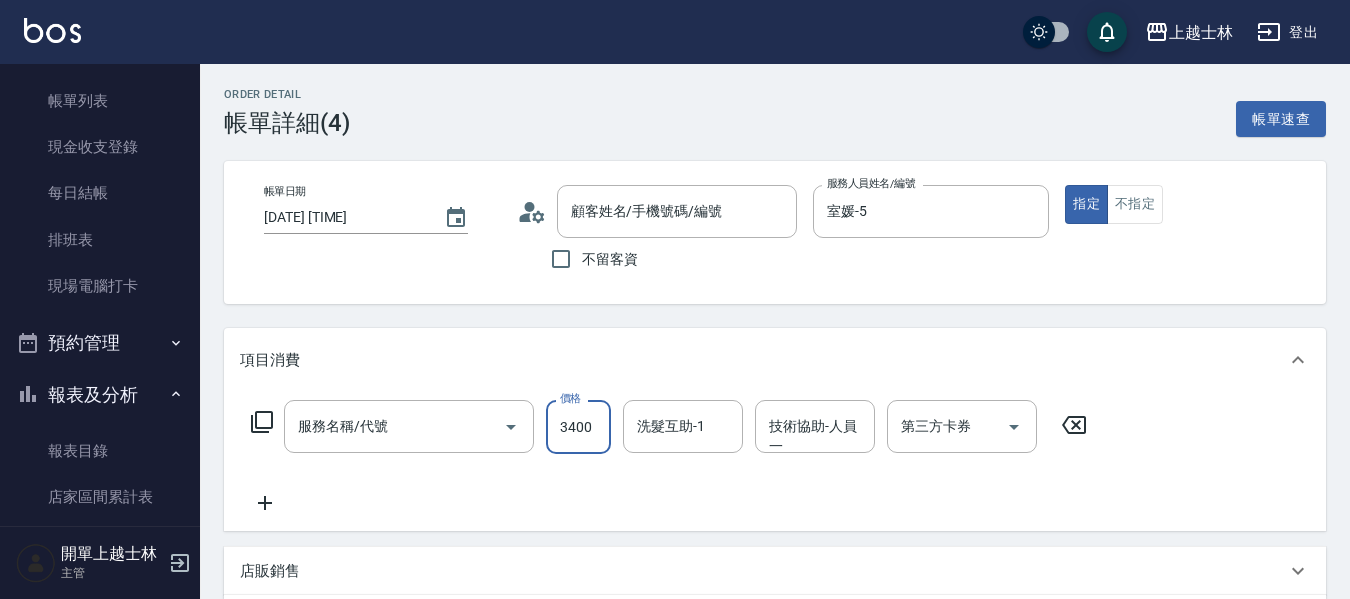 type on "新客人 姓名未設定/[PHONE]/null" 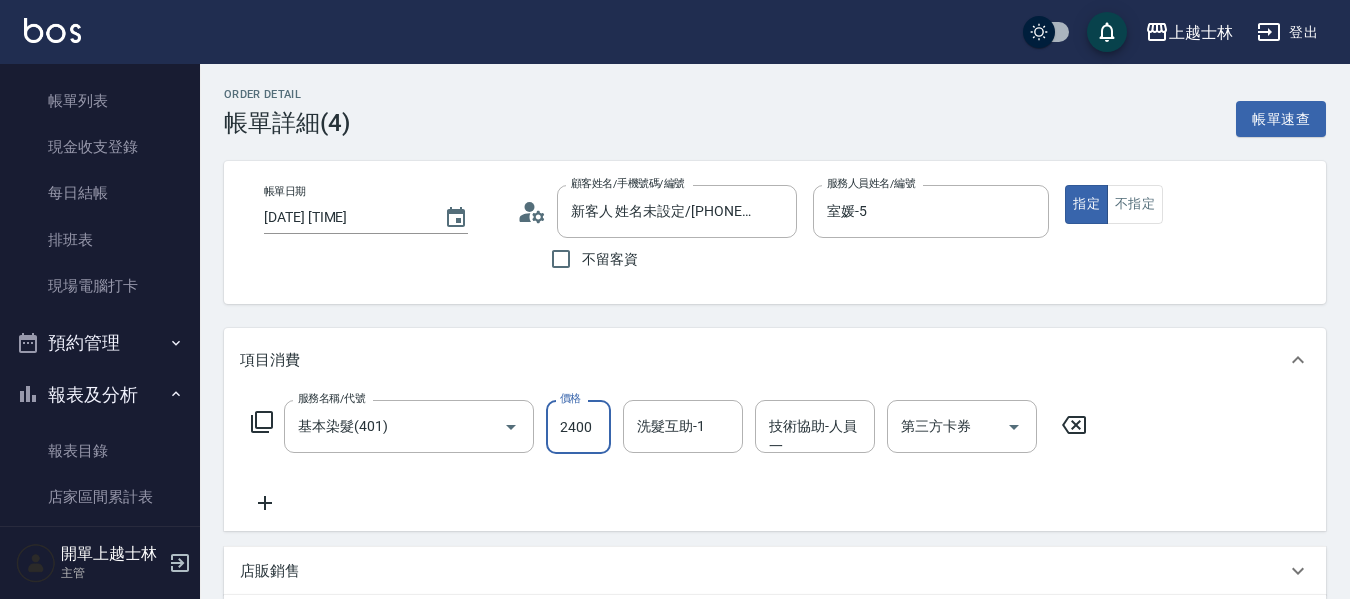 type on "2400" 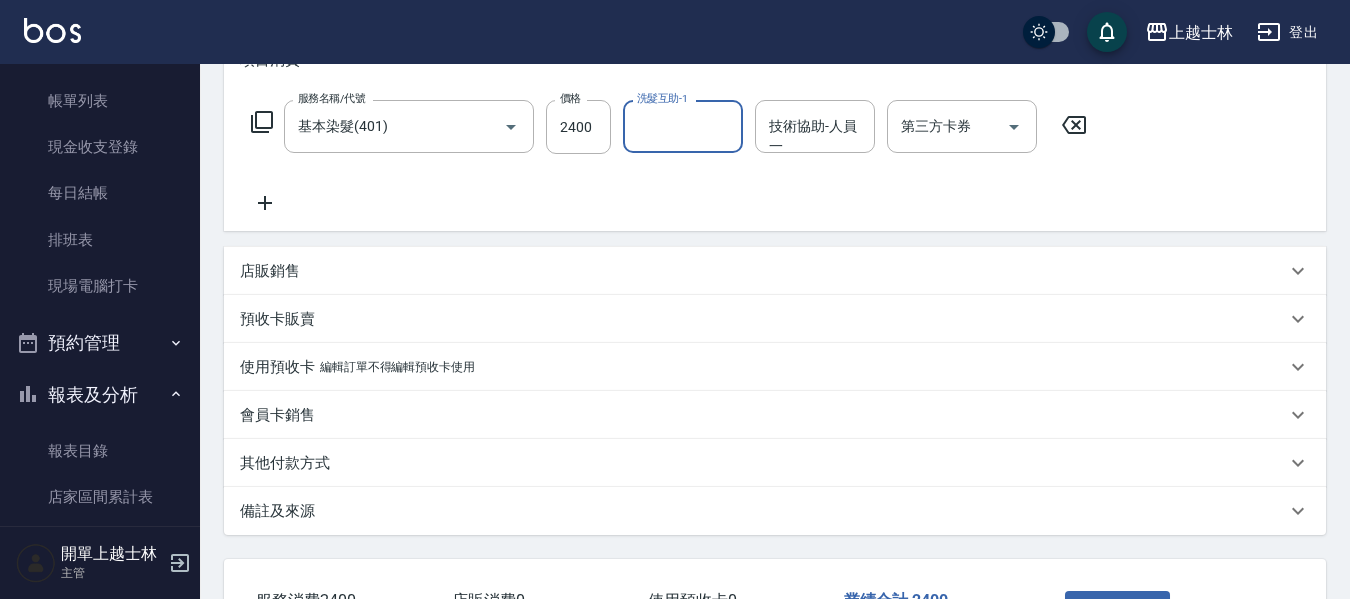 scroll, scrollTop: 400, scrollLeft: 0, axis: vertical 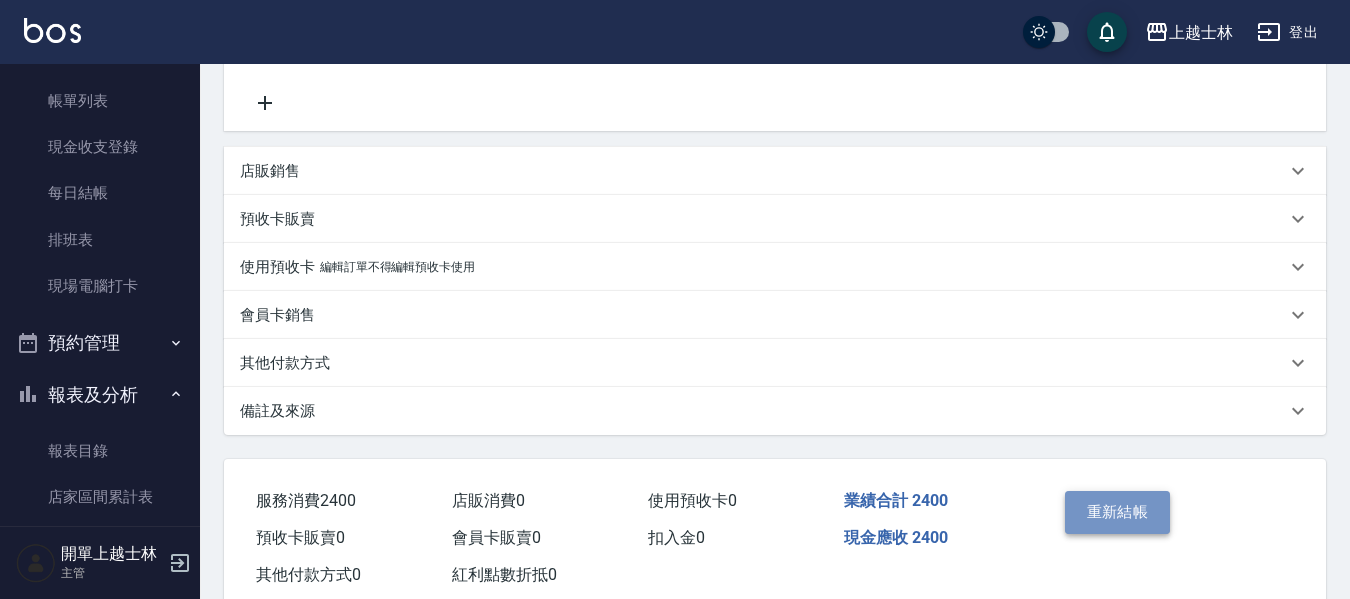 click on "重新結帳" at bounding box center [1118, 512] 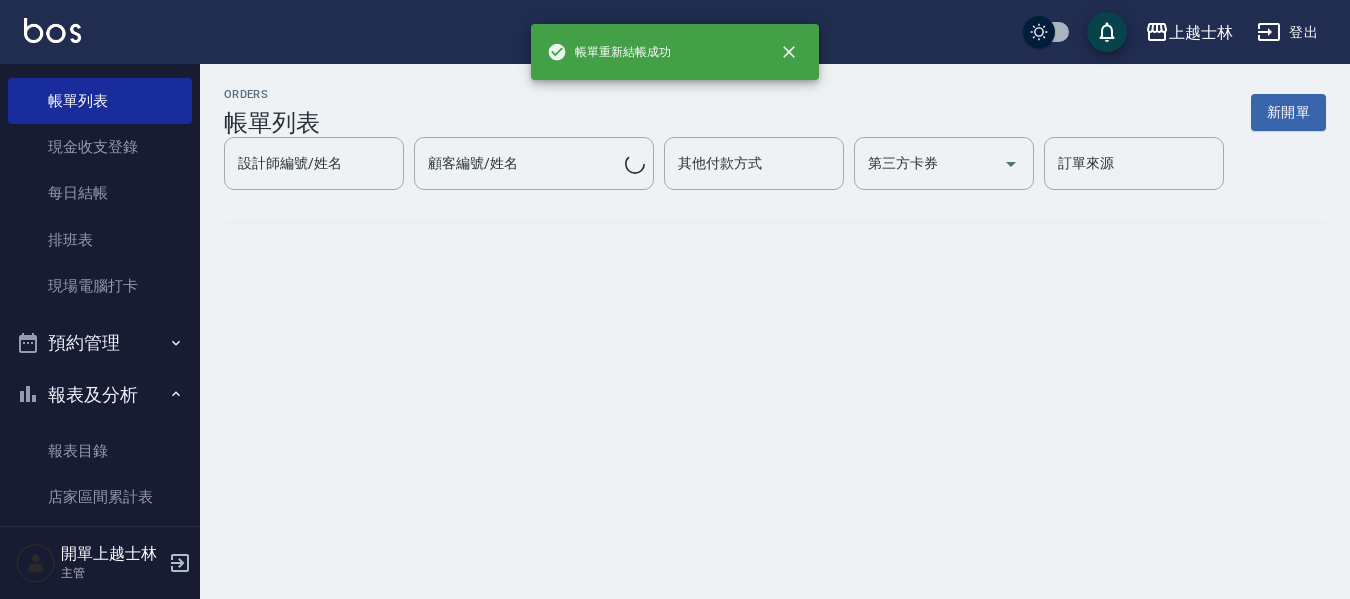 scroll, scrollTop: 0, scrollLeft: 0, axis: both 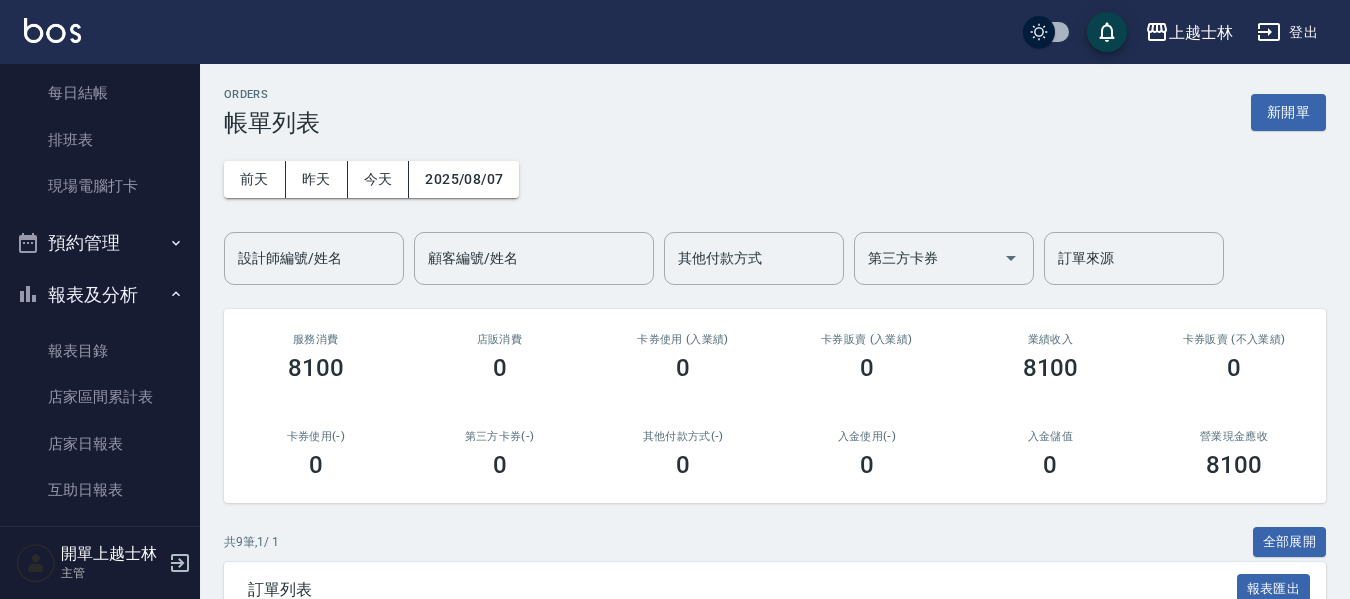 click on "報表及分析" at bounding box center (100, 295) 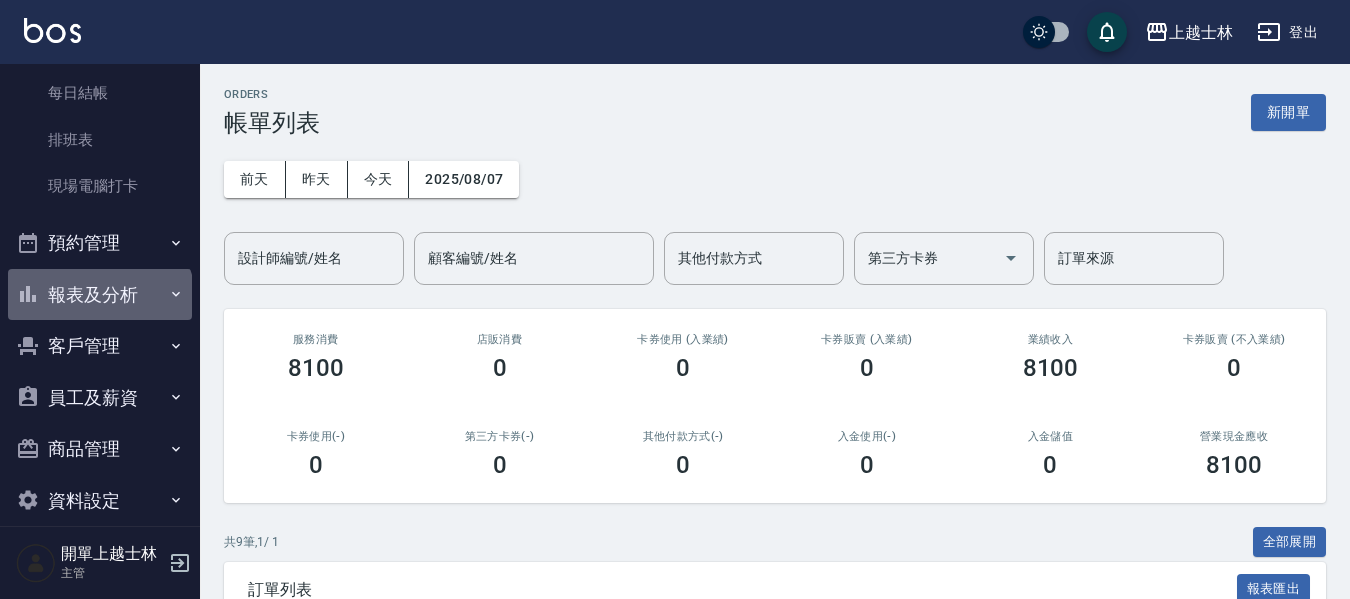 click on "報表及分析" at bounding box center (100, 295) 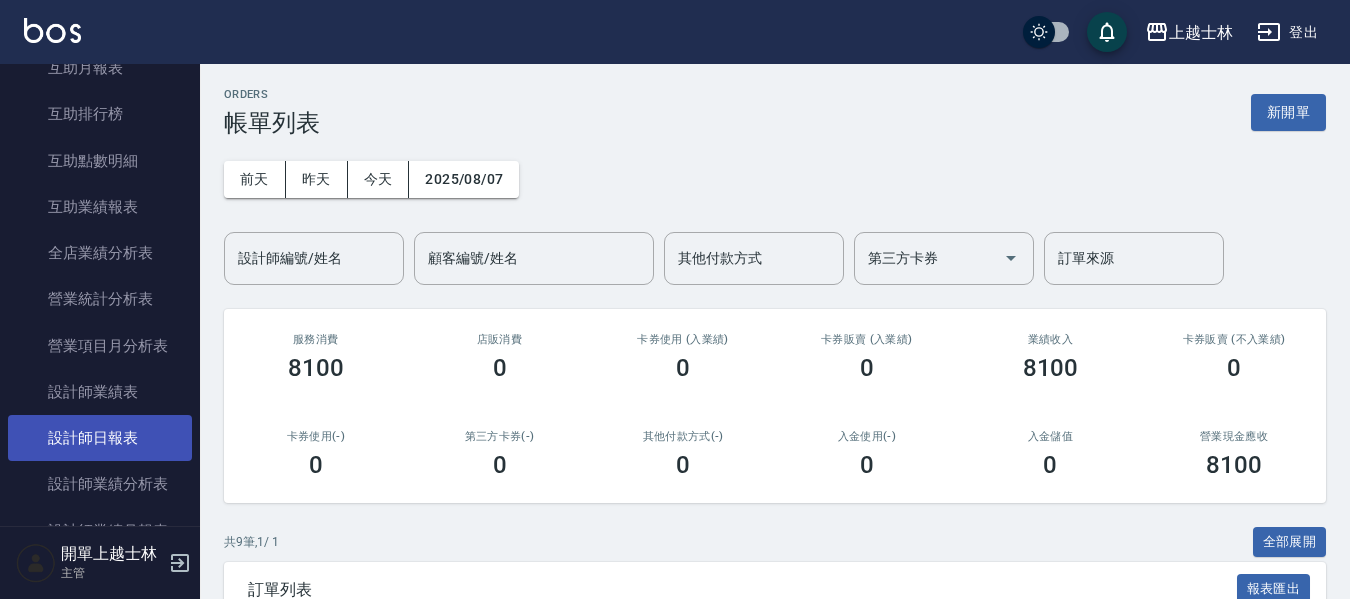 scroll, scrollTop: 700, scrollLeft: 0, axis: vertical 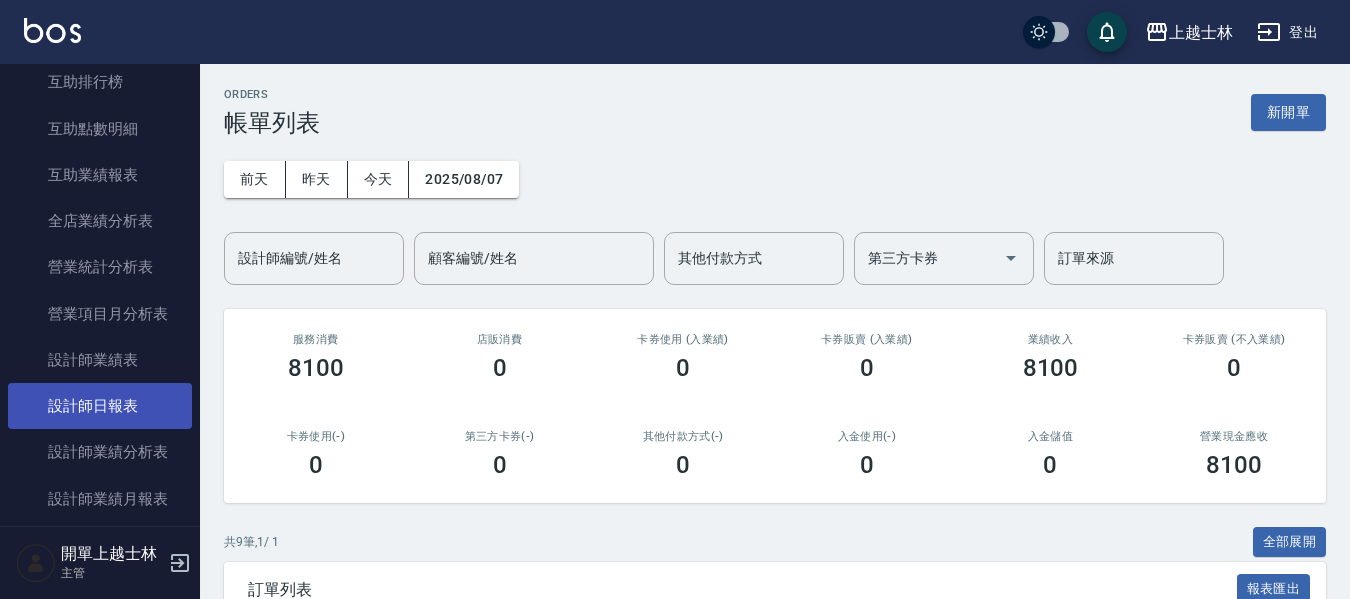 click on "設計師日報表" at bounding box center [100, 406] 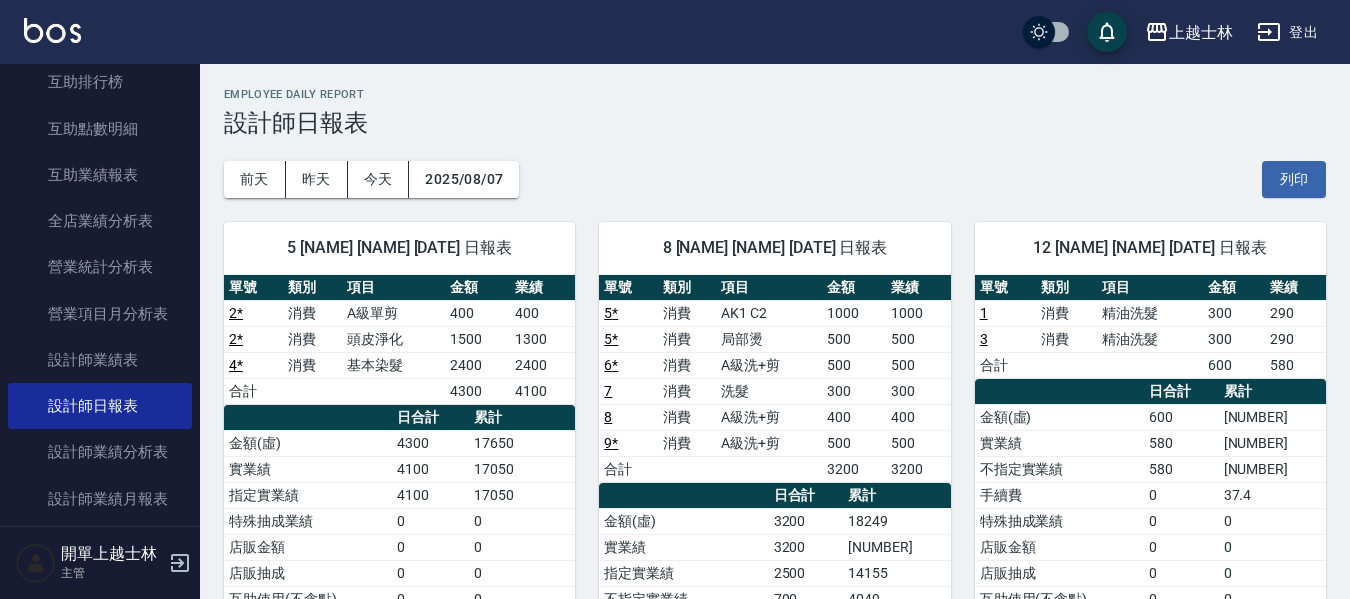 click on "AK1 C2" at bounding box center (769, 313) 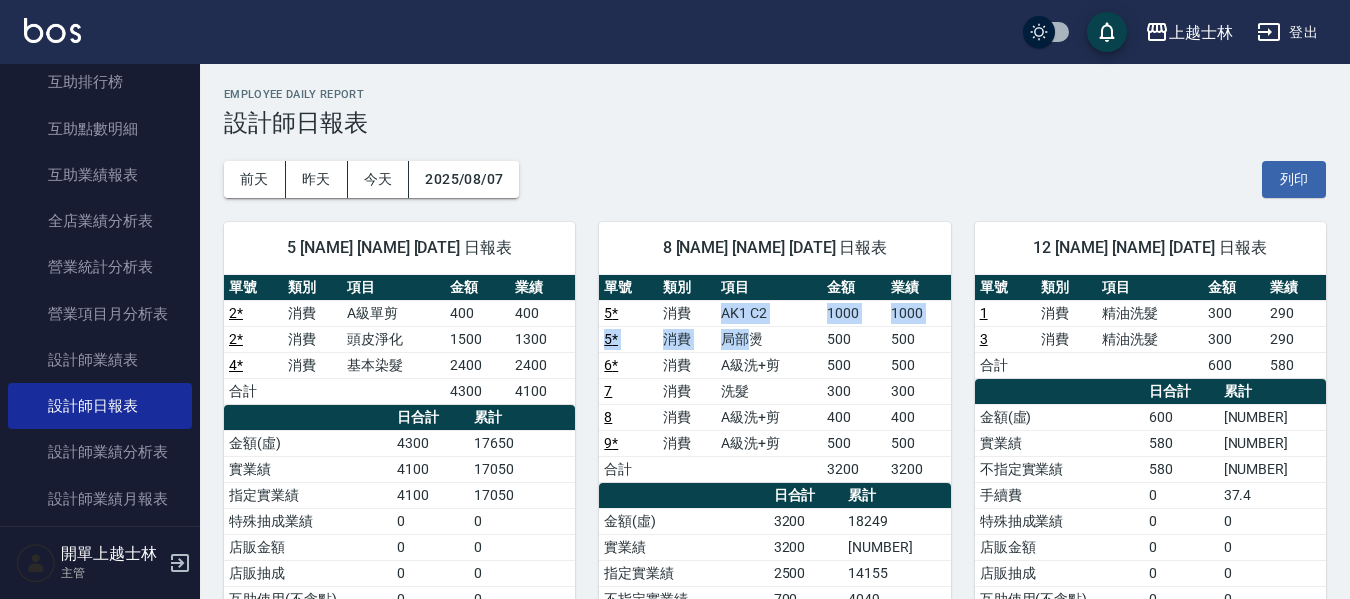 drag, startPoint x: 732, startPoint y: 328, endPoint x: 759, endPoint y: 349, distance: 34.20526 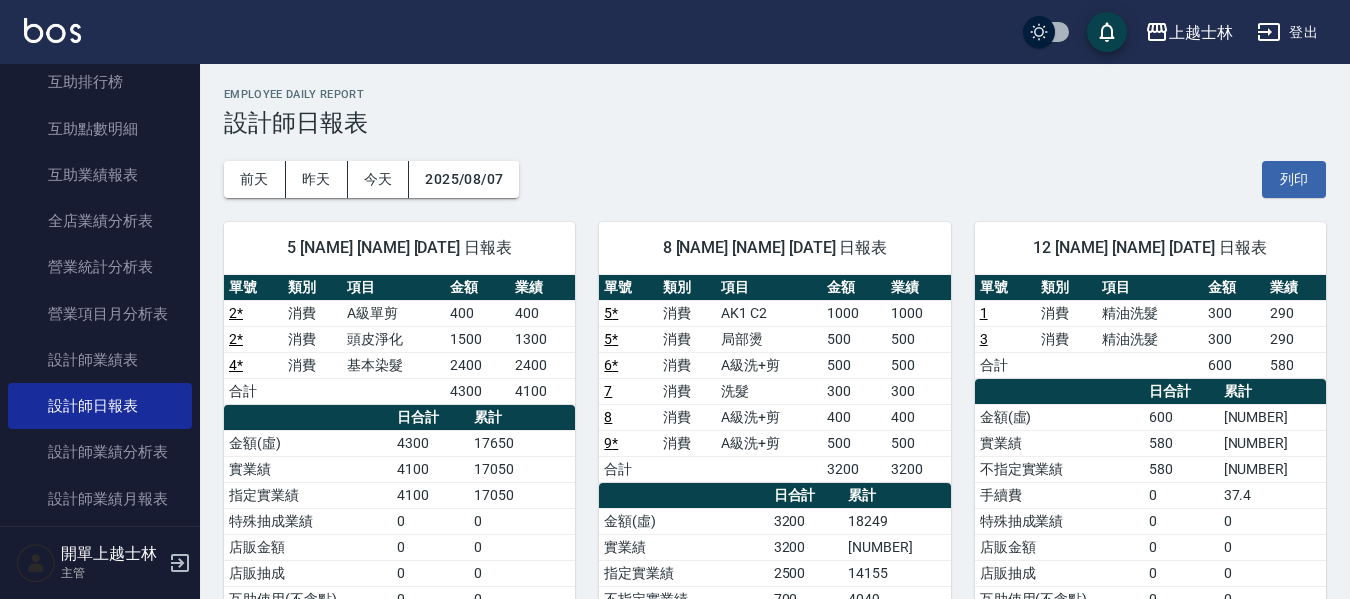 click on "A級洗+剪" at bounding box center (769, 365) 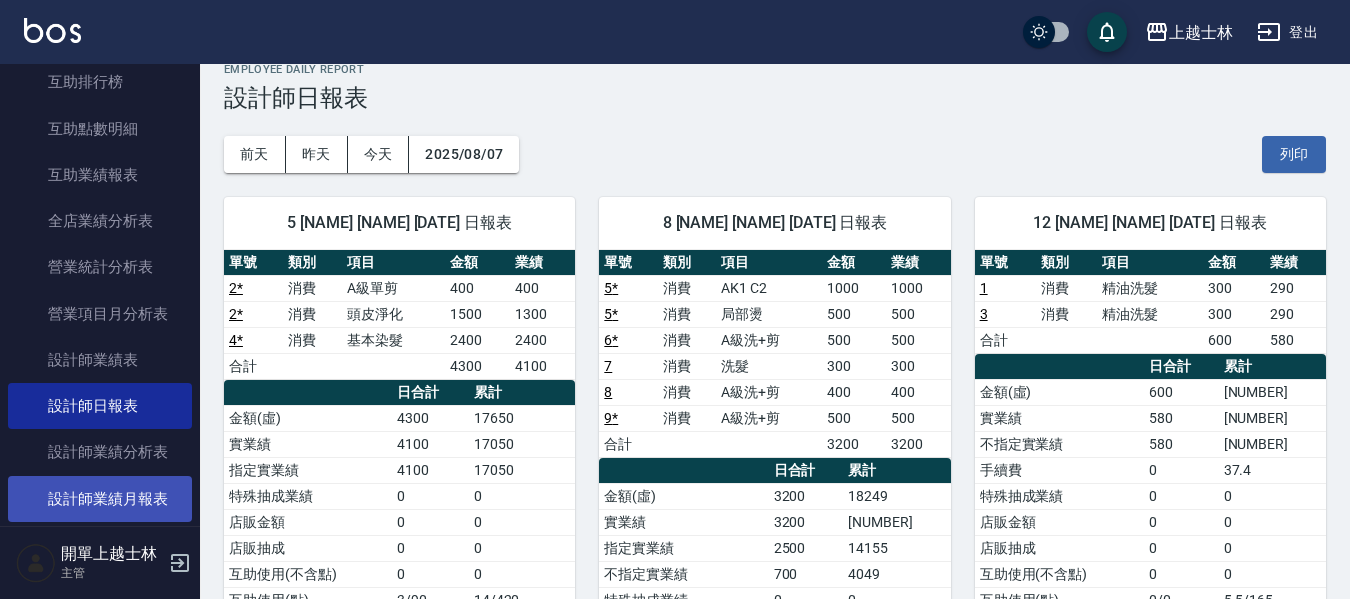 scroll, scrollTop: 0, scrollLeft: 0, axis: both 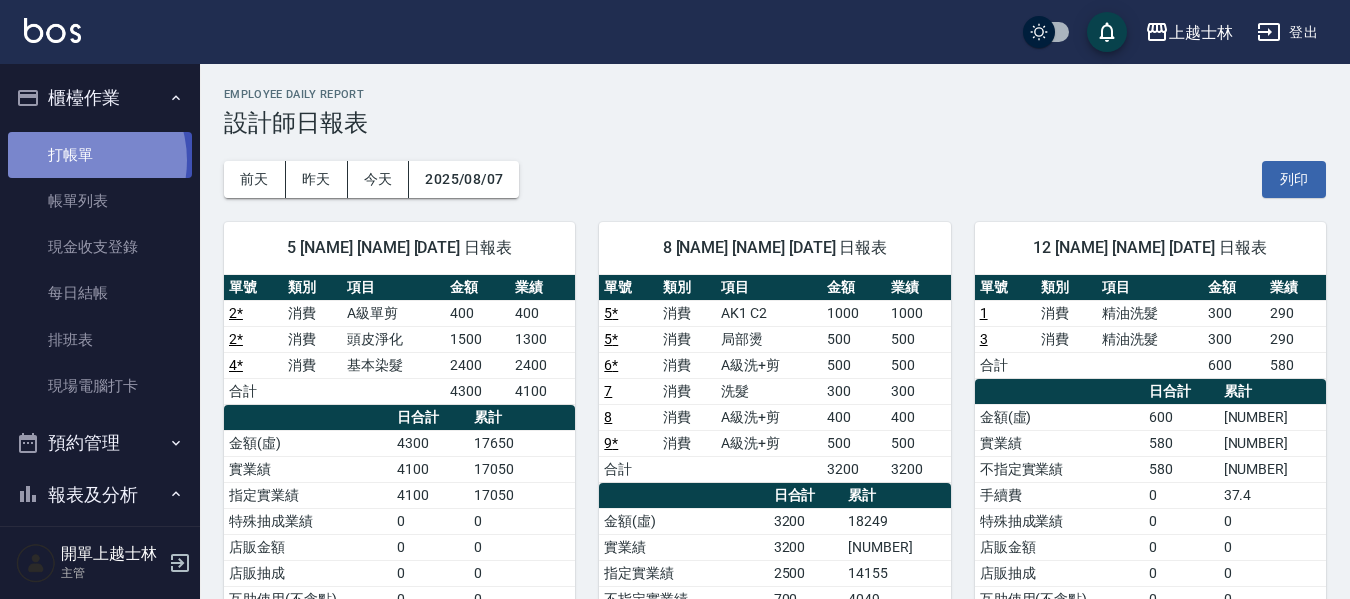 click on "打帳單" at bounding box center [100, 155] 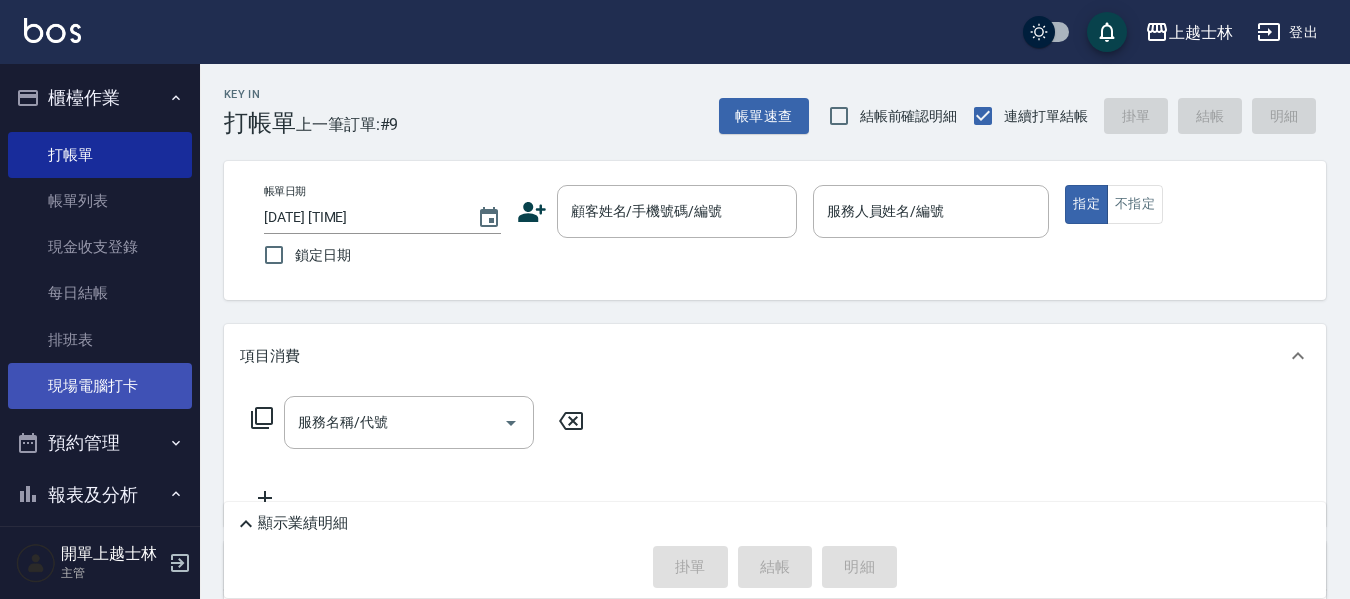 click on "現場電腦打卡" at bounding box center [100, 386] 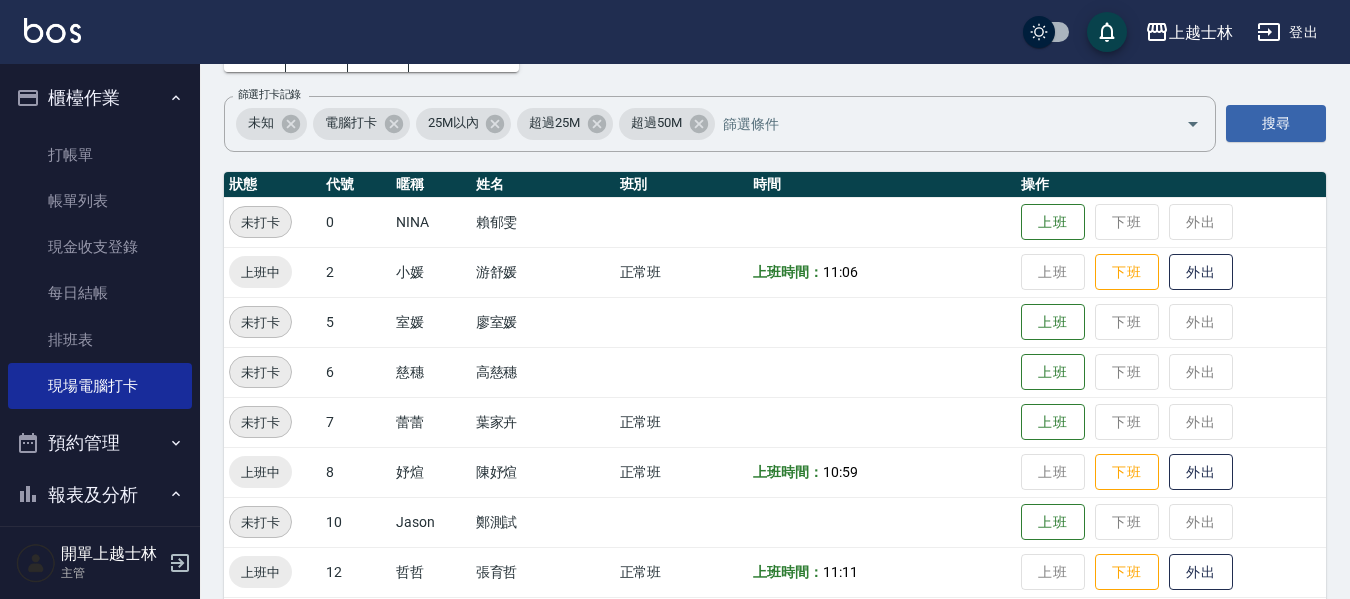 scroll, scrollTop: 200, scrollLeft: 0, axis: vertical 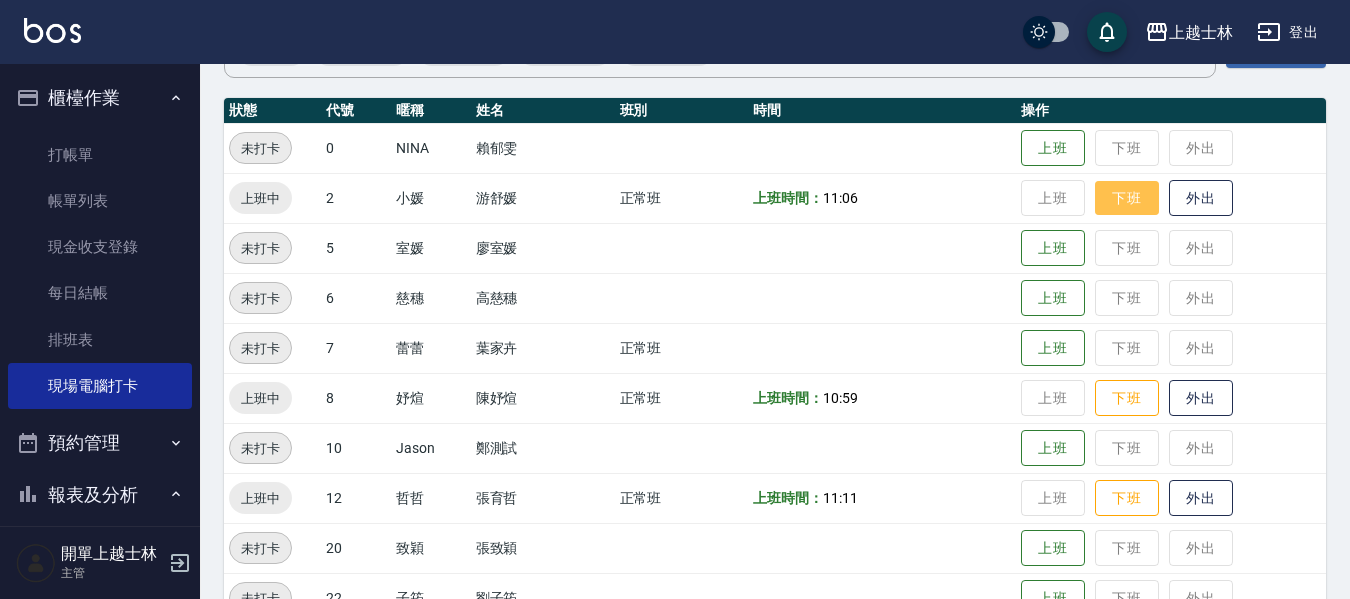 click on "下班" at bounding box center (1127, 198) 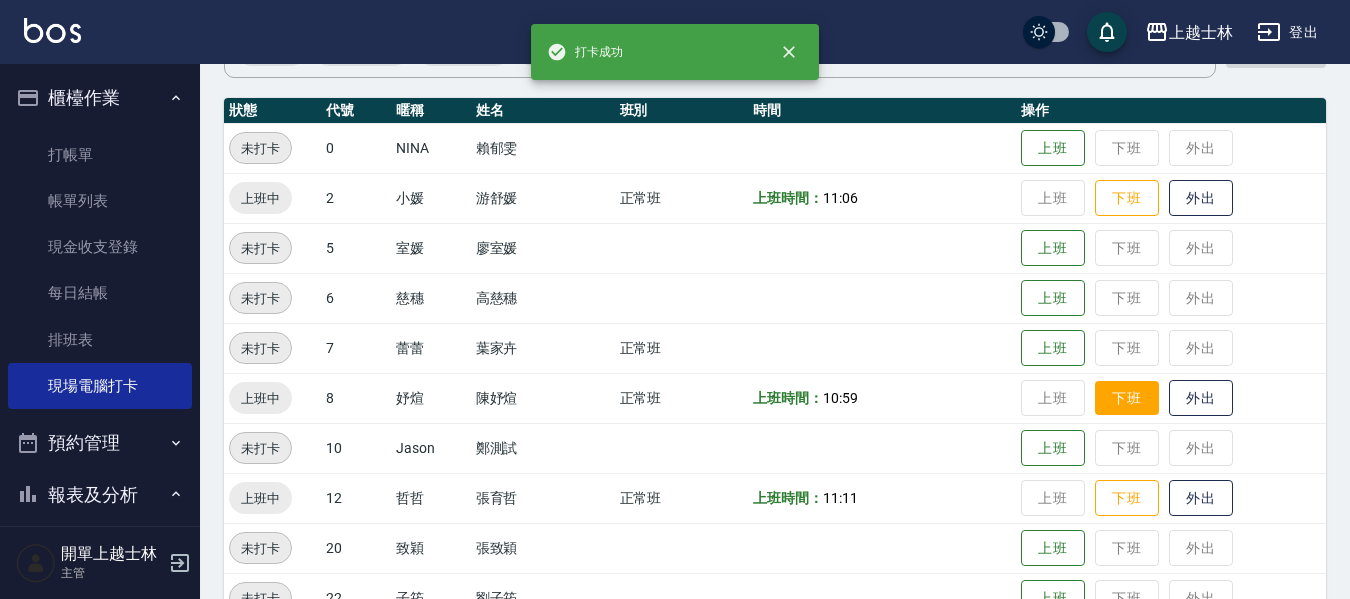 click on "下班" at bounding box center [1127, 398] 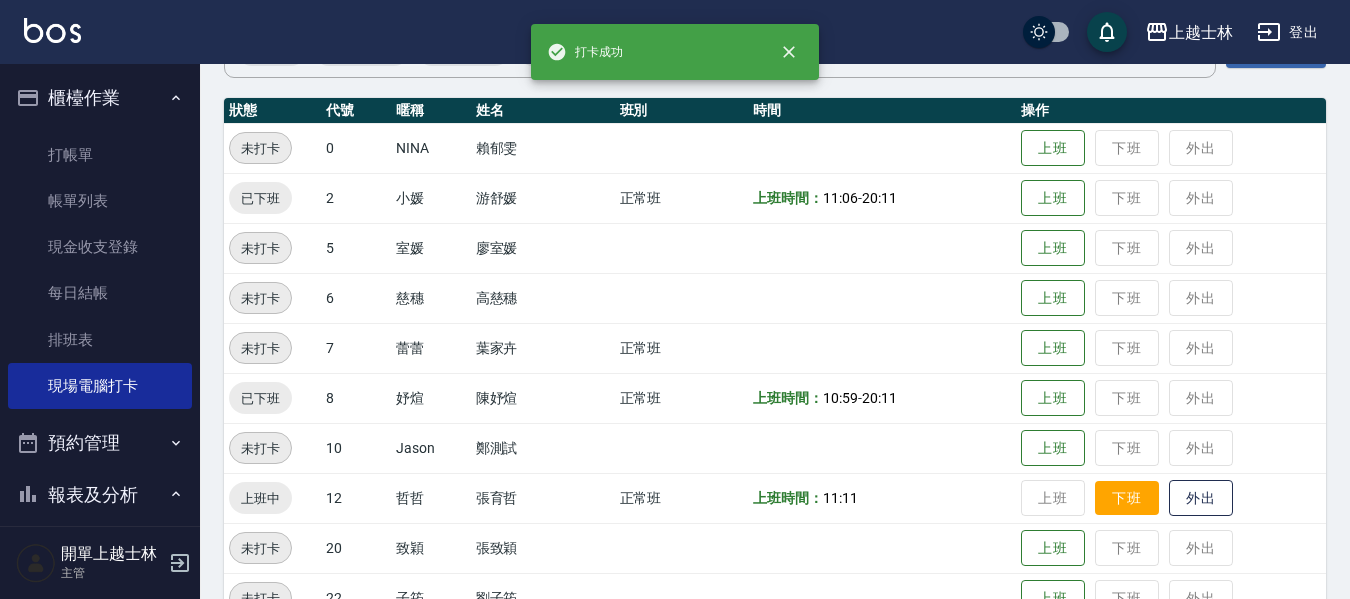 click on "下班" at bounding box center [1127, 498] 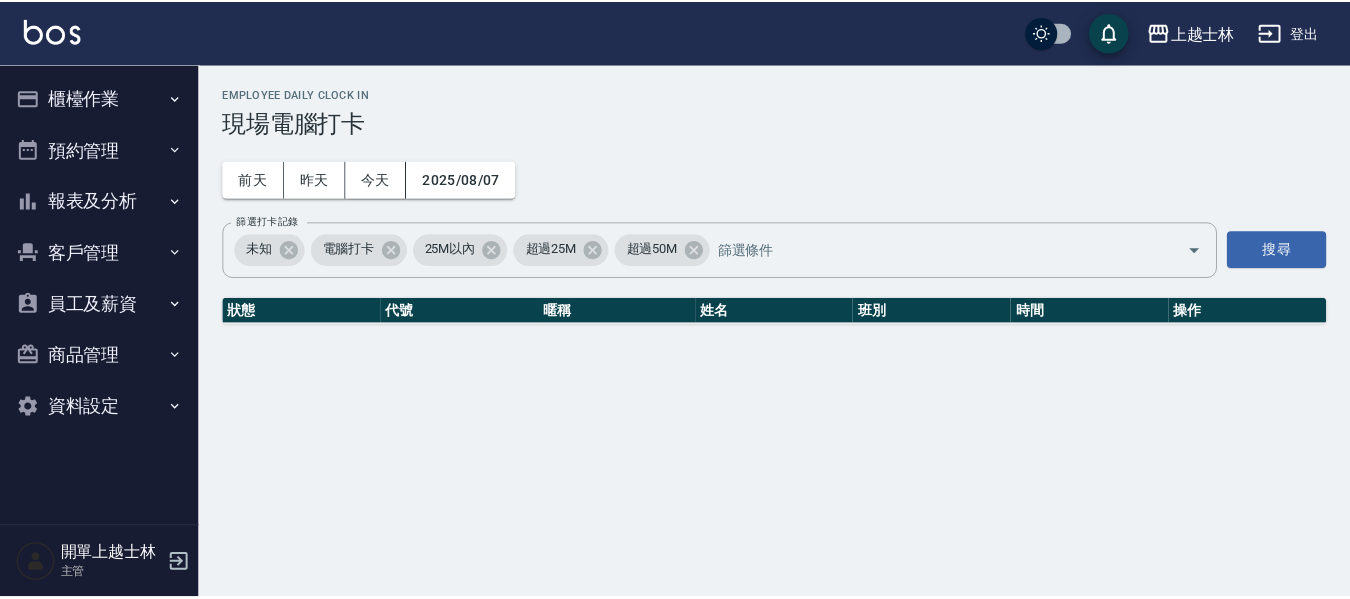 scroll, scrollTop: 0, scrollLeft: 0, axis: both 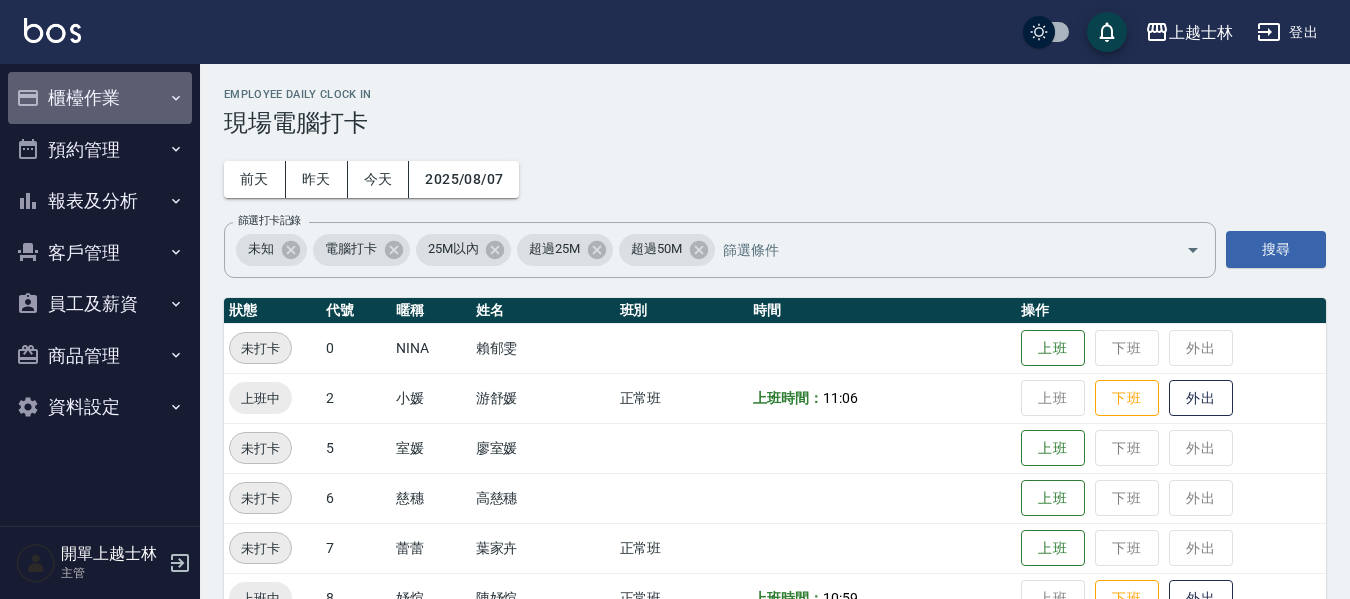 click on "櫃檯作業" at bounding box center [100, 98] 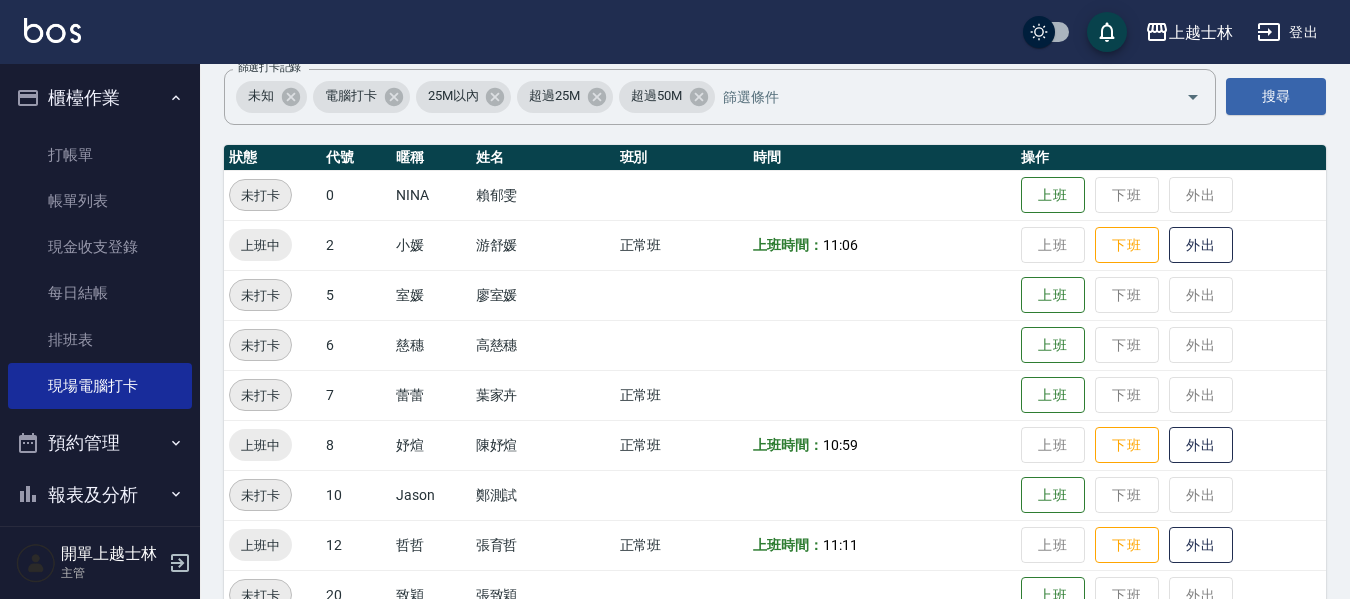 scroll, scrollTop: 200, scrollLeft: 0, axis: vertical 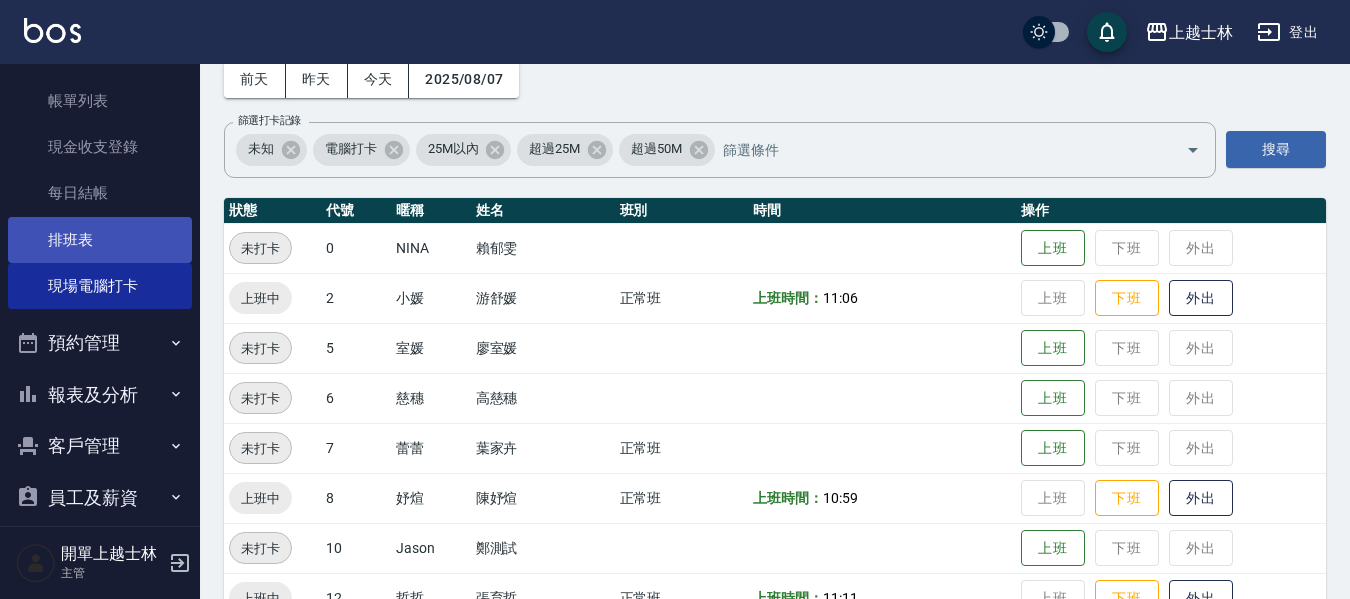 click on "排班表" at bounding box center (100, 240) 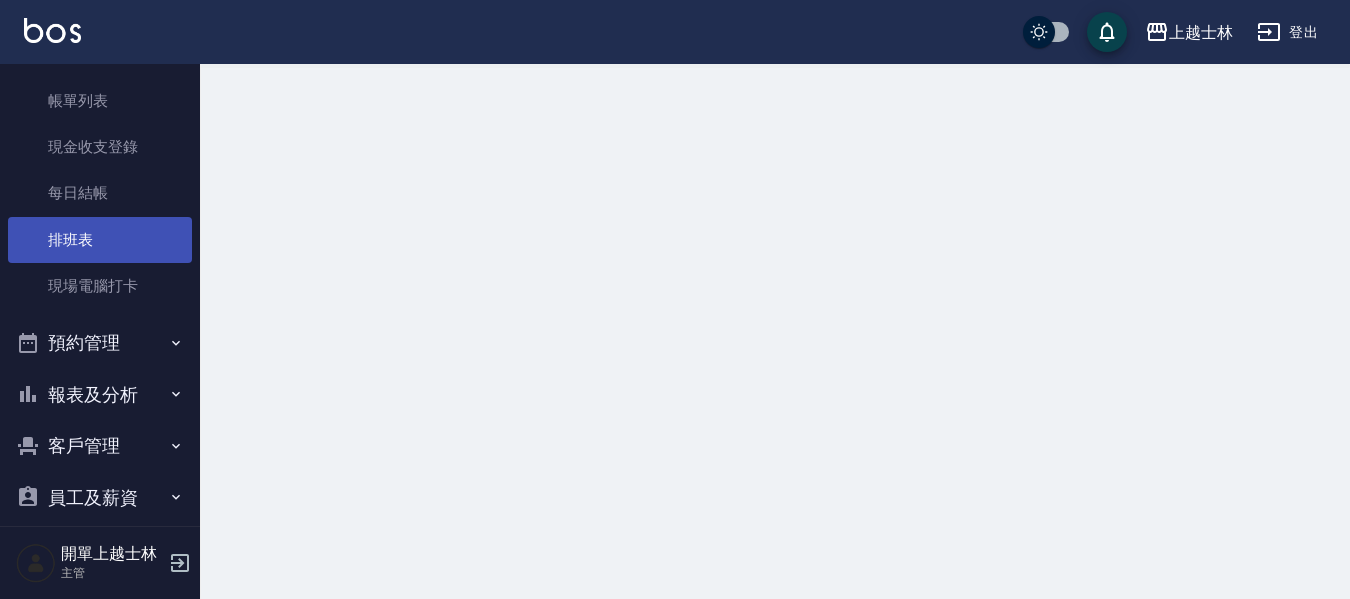 scroll, scrollTop: 0, scrollLeft: 0, axis: both 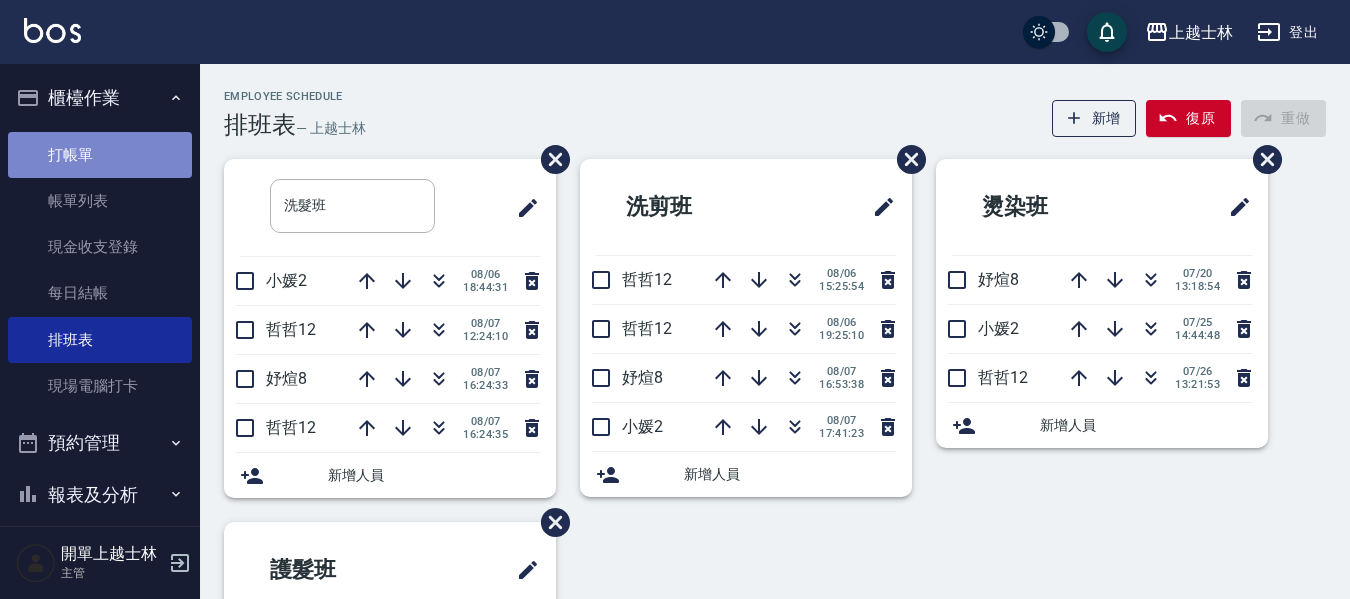 click on "打帳單" at bounding box center (100, 155) 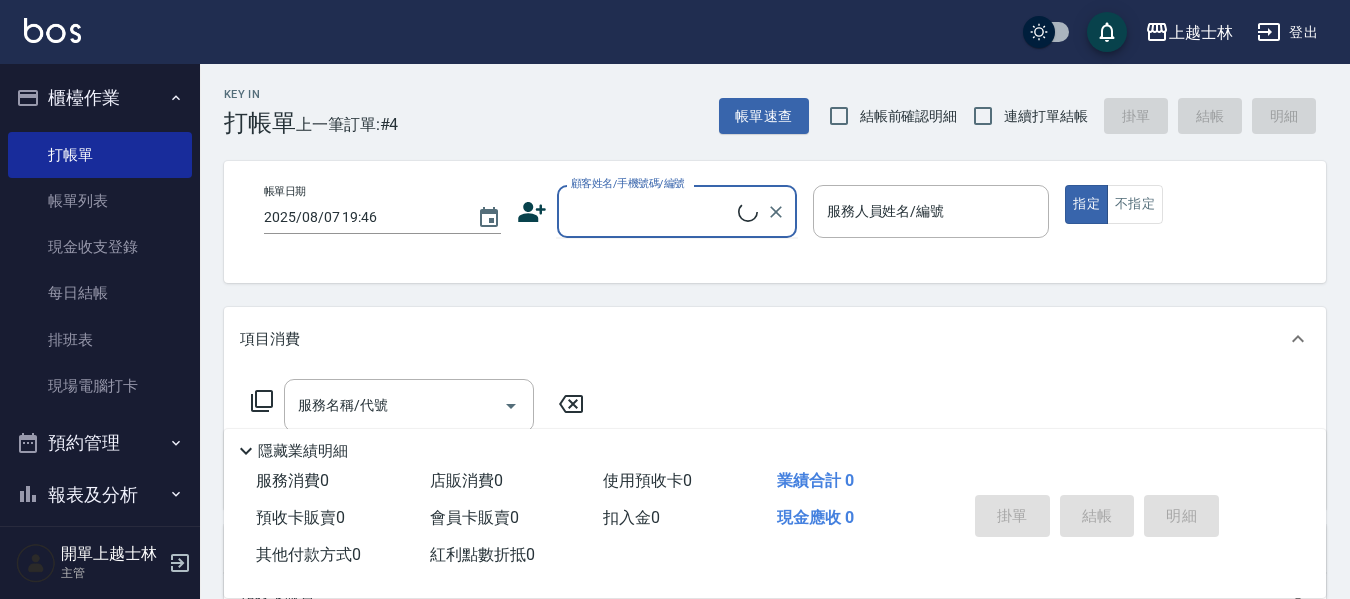 click on "顧客姓名/手機號碼/編號" at bounding box center (652, 211) 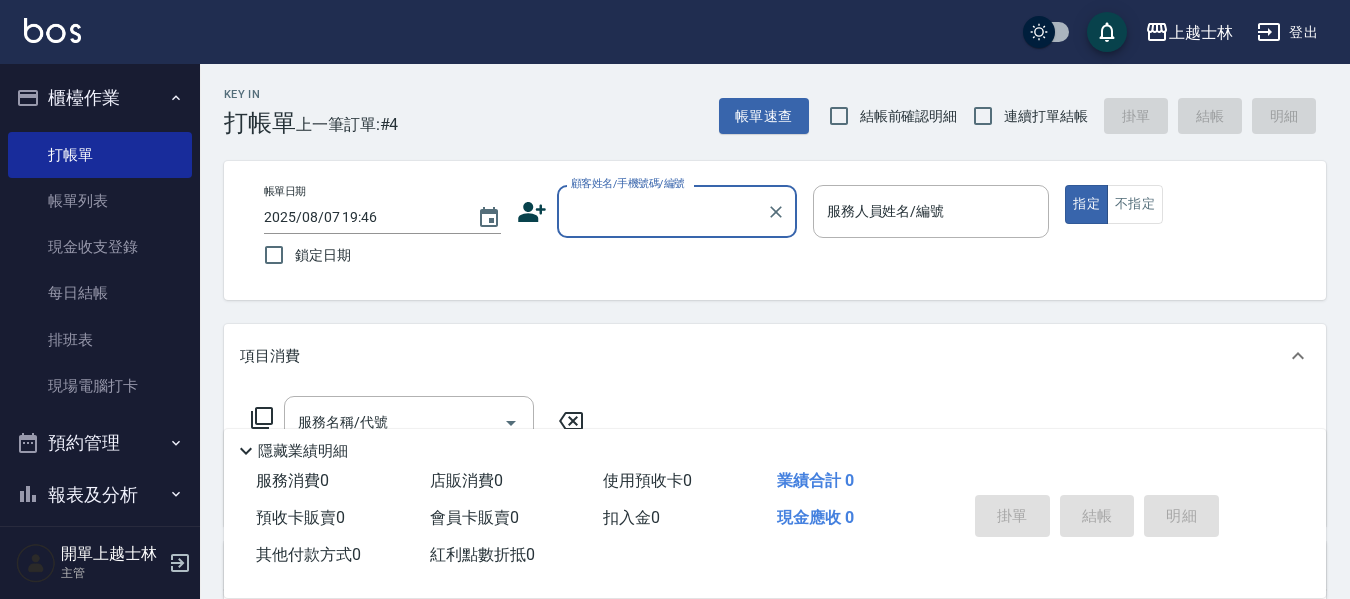 click on "顧客姓名/手機號碼/編號" at bounding box center [662, 211] 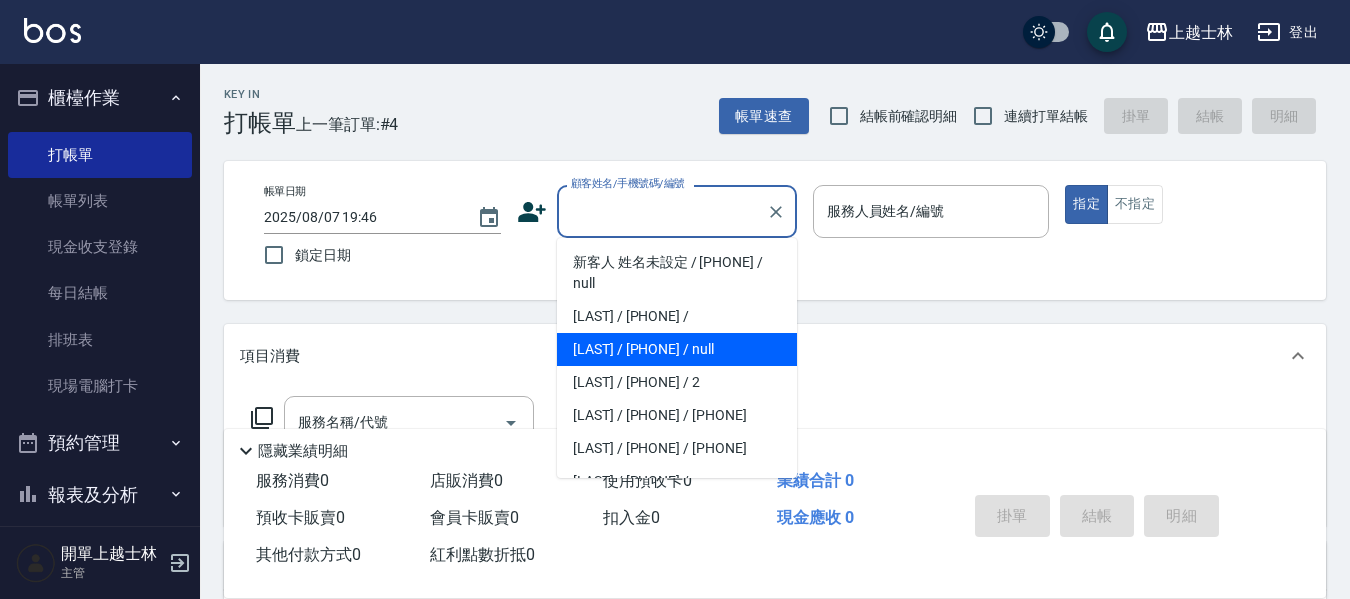 click on "[NAME]/[PHONE]/null" at bounding box center [677, 349] 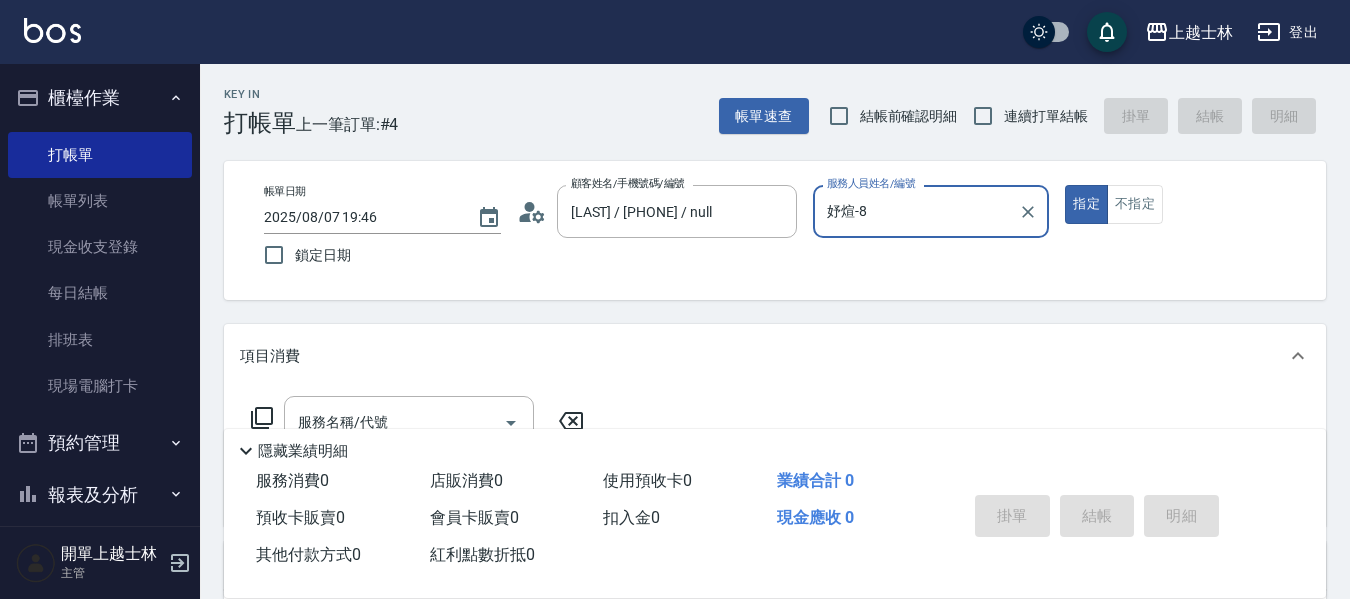 type on "妤煊-8" 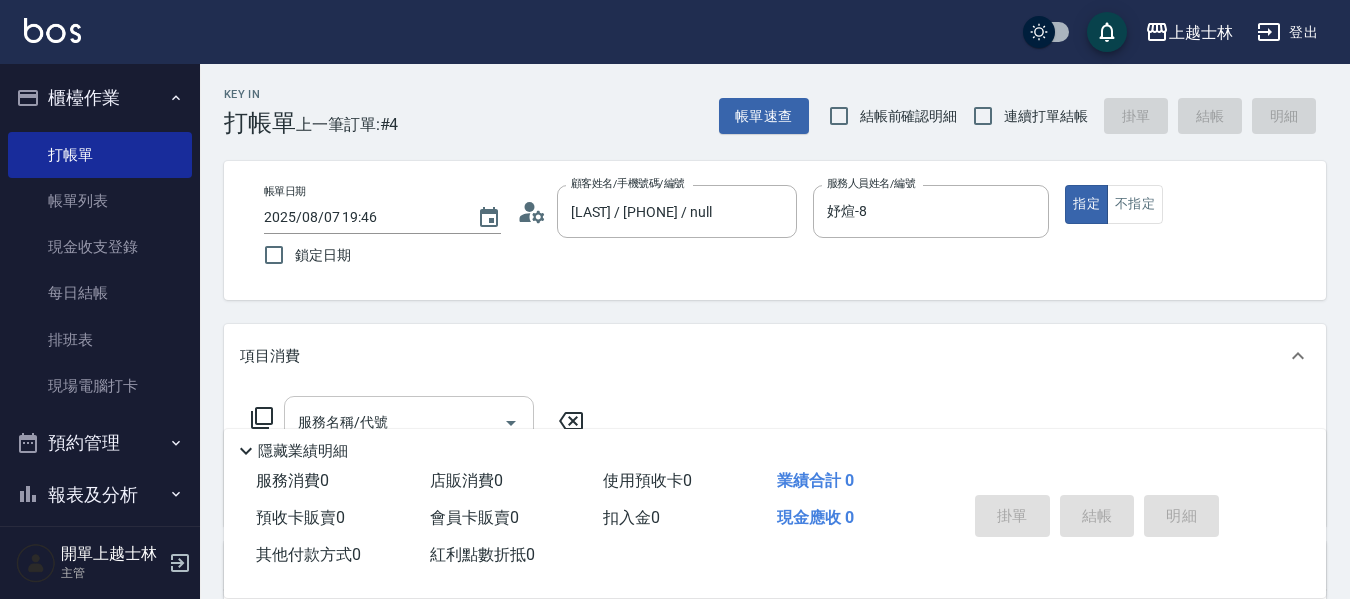 drag, startPoint x: 266, startPoint y: 436, endPoint x: 312, endPoint y: 426, distance: 47.07441 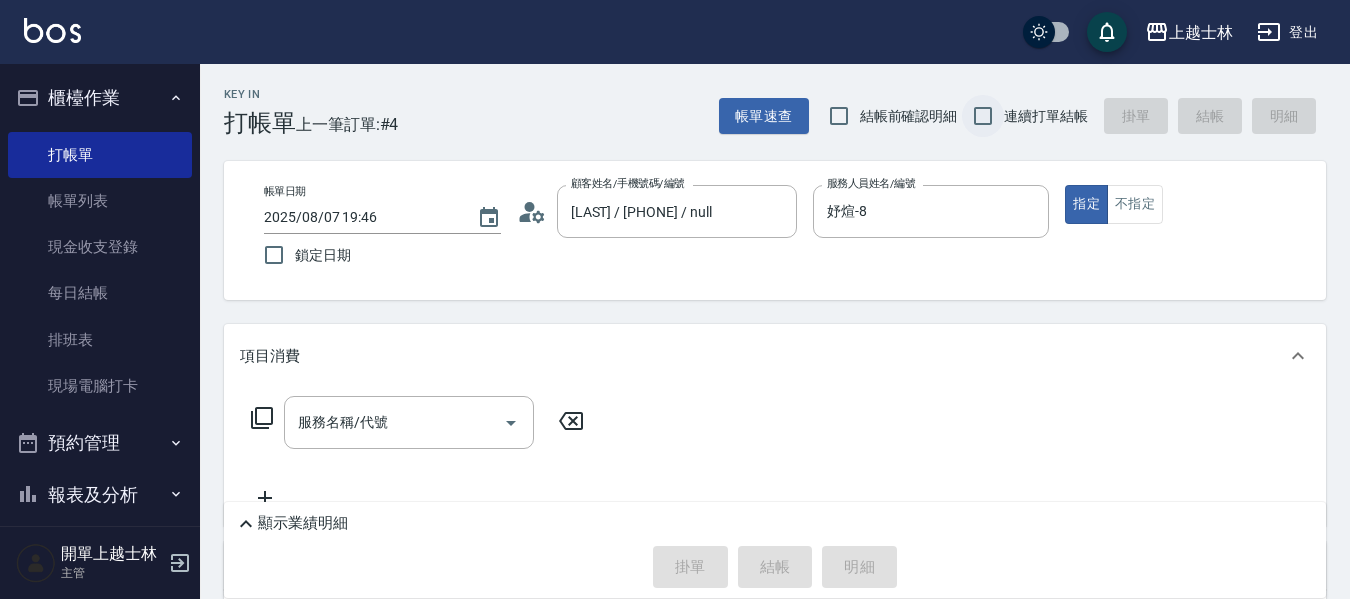 click on "連續打單結帳" at bounding box center [983, 116] 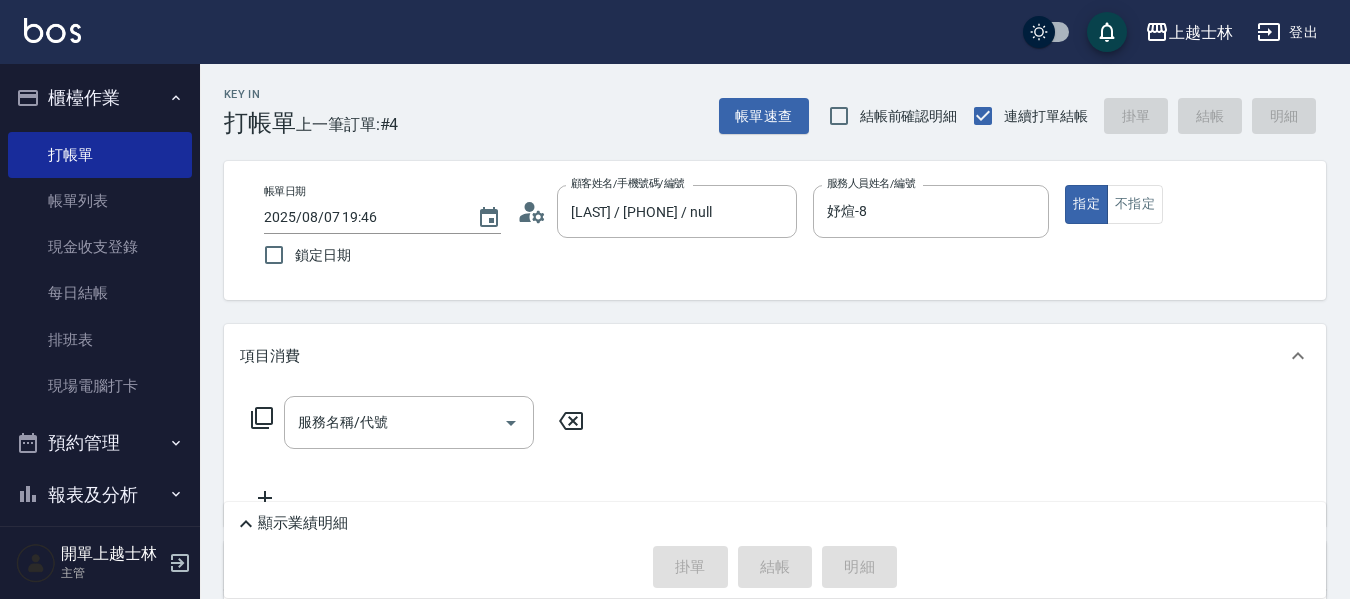 click 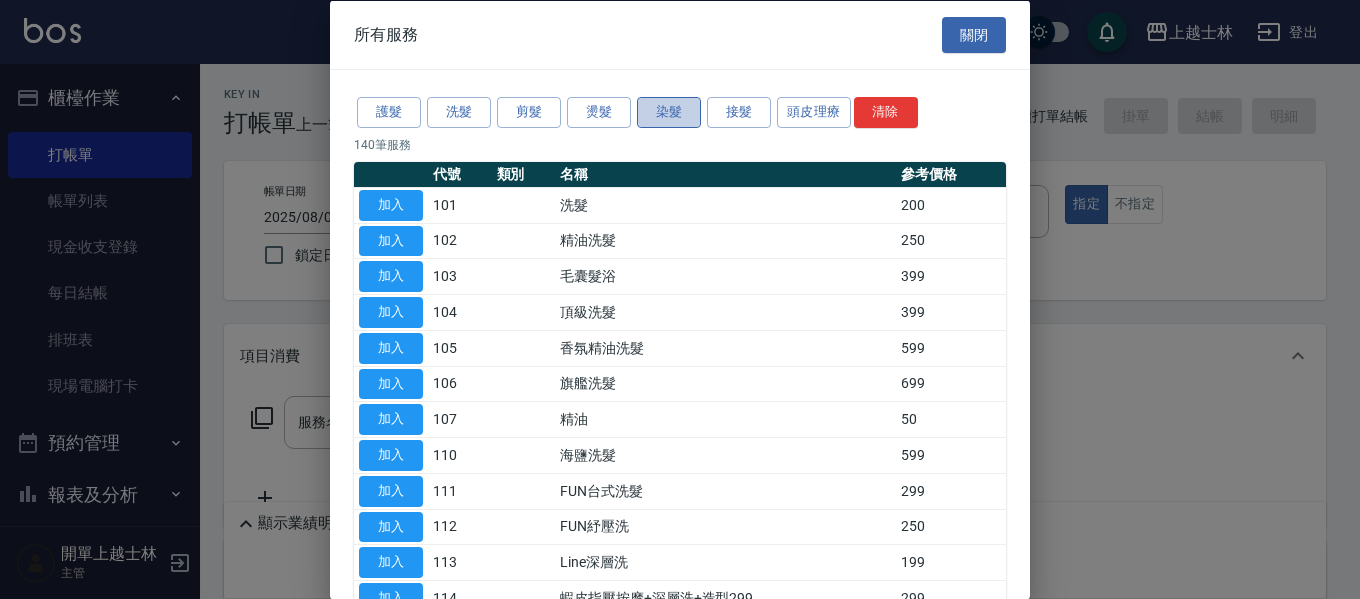 click on "染髮" at bounding box center (669, 112) 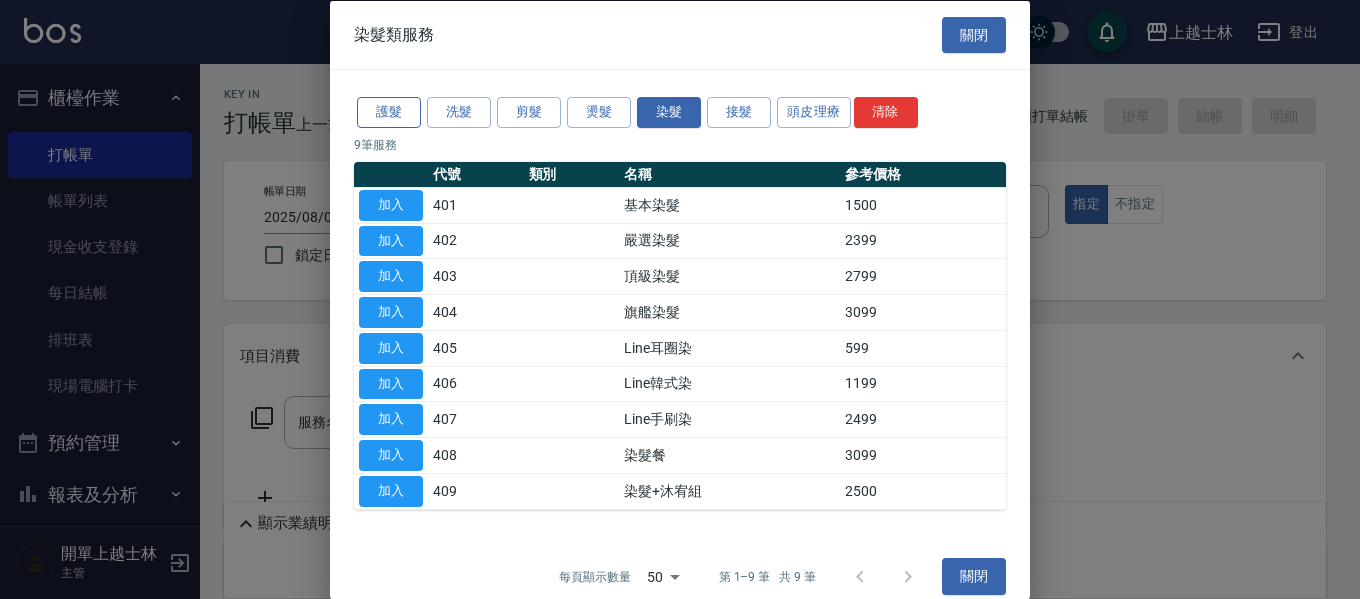 click on "護髮" at bounding box center (389, 112) 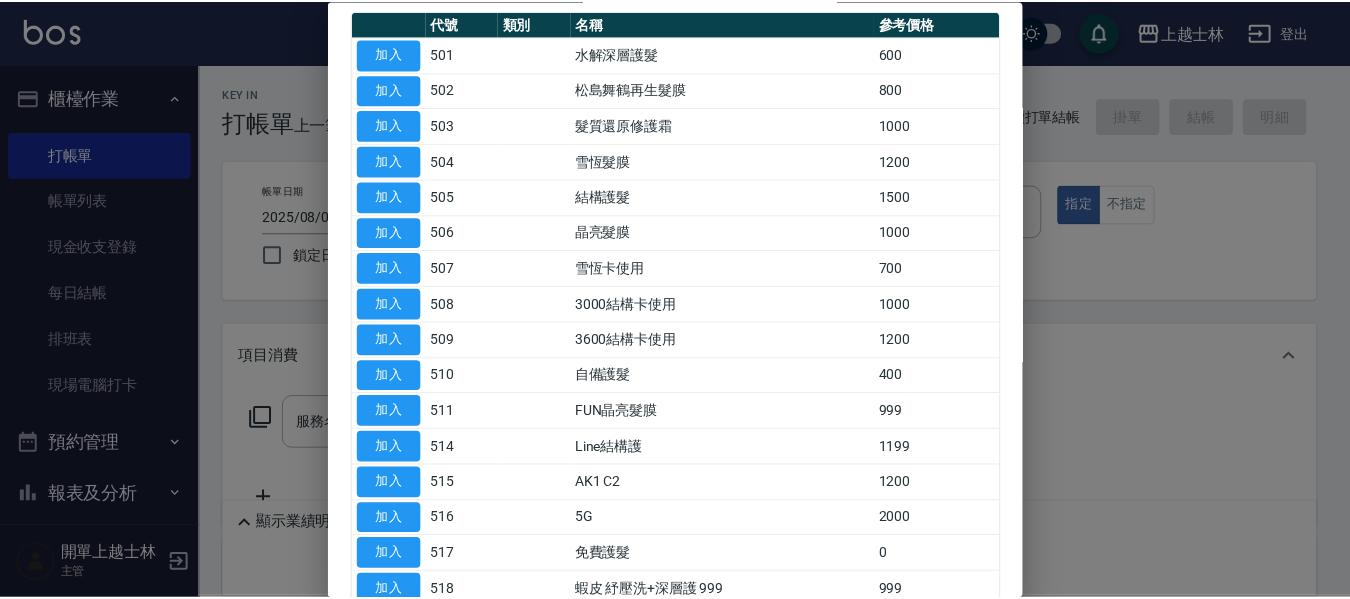 scroll, scrollTop: 200, scrollLeft: 0, axis: vertical 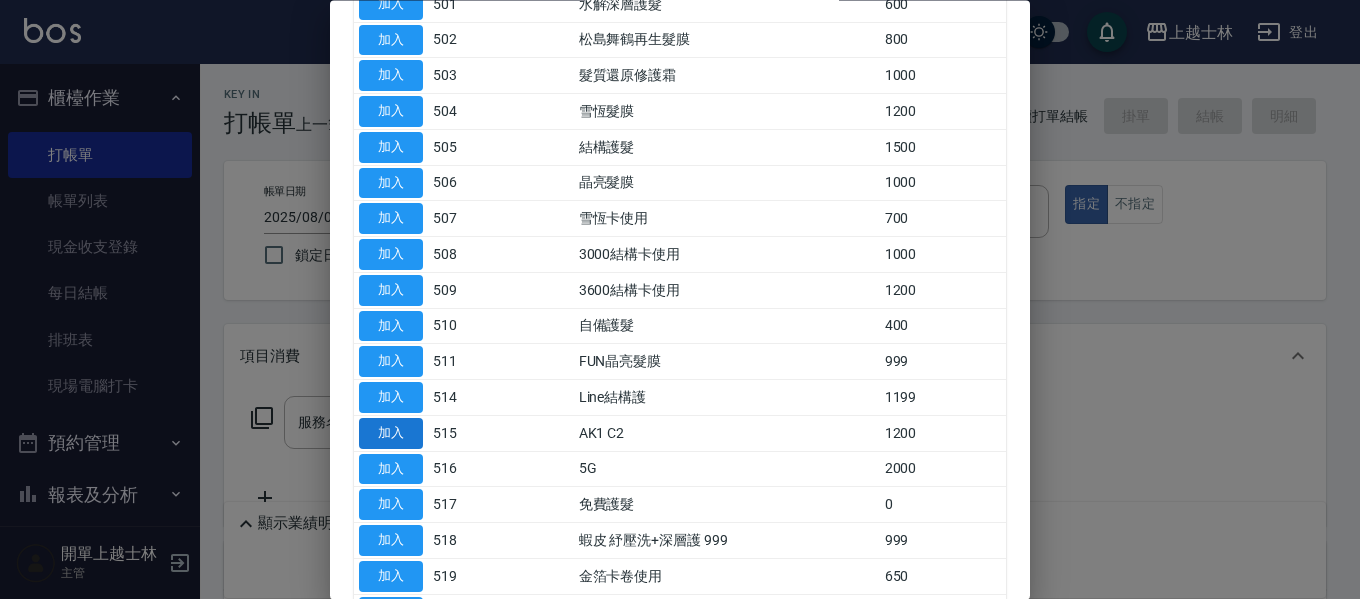 click on "加入" at bounding box center (391, 433) 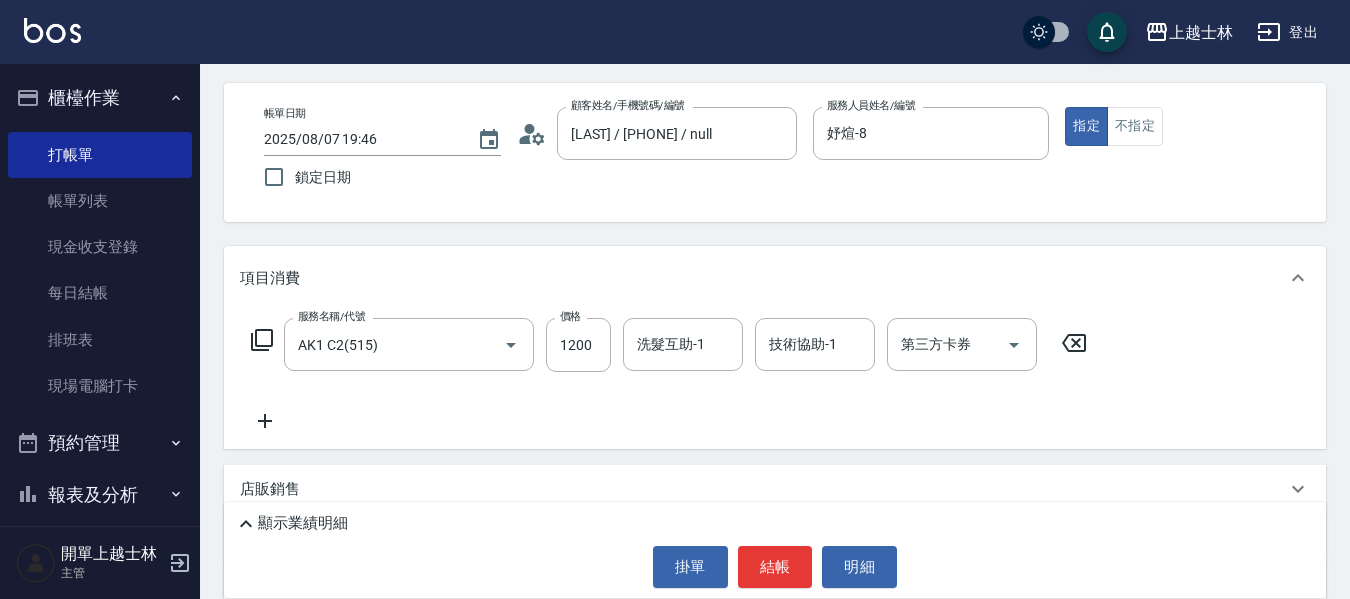 scroll, scrollTop: 100, scrollLeft: 0, axis: vertical 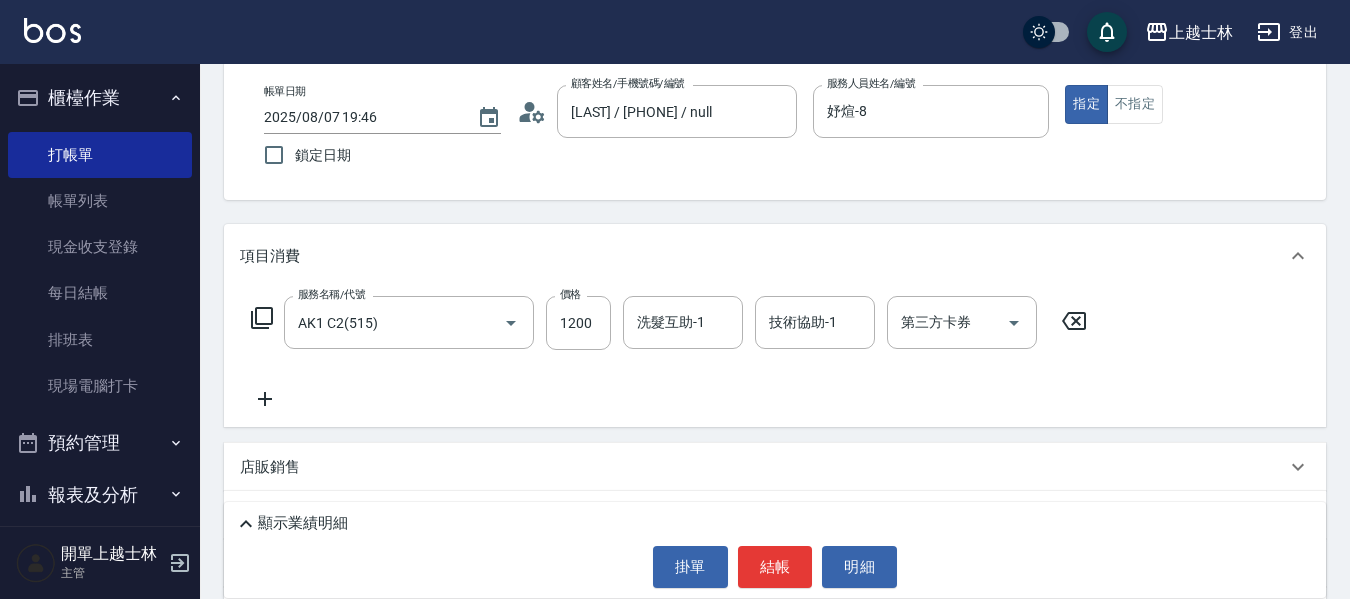 click 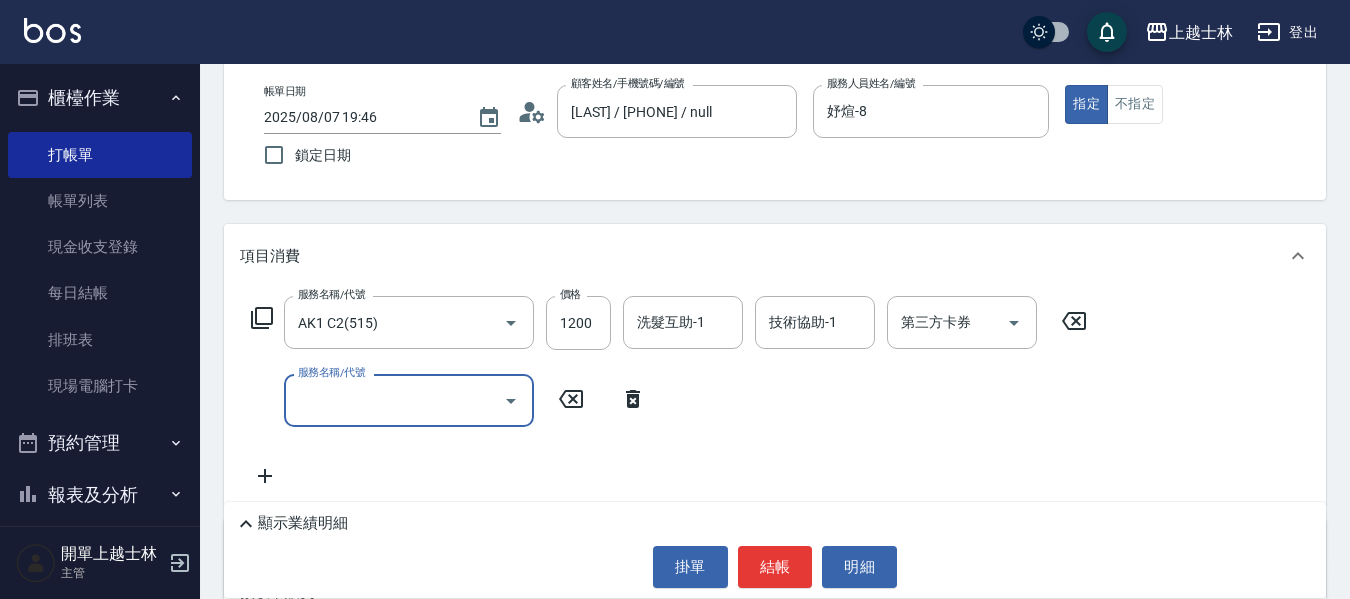 click on "服務名稱/代號" at bounding box center (394, 400) 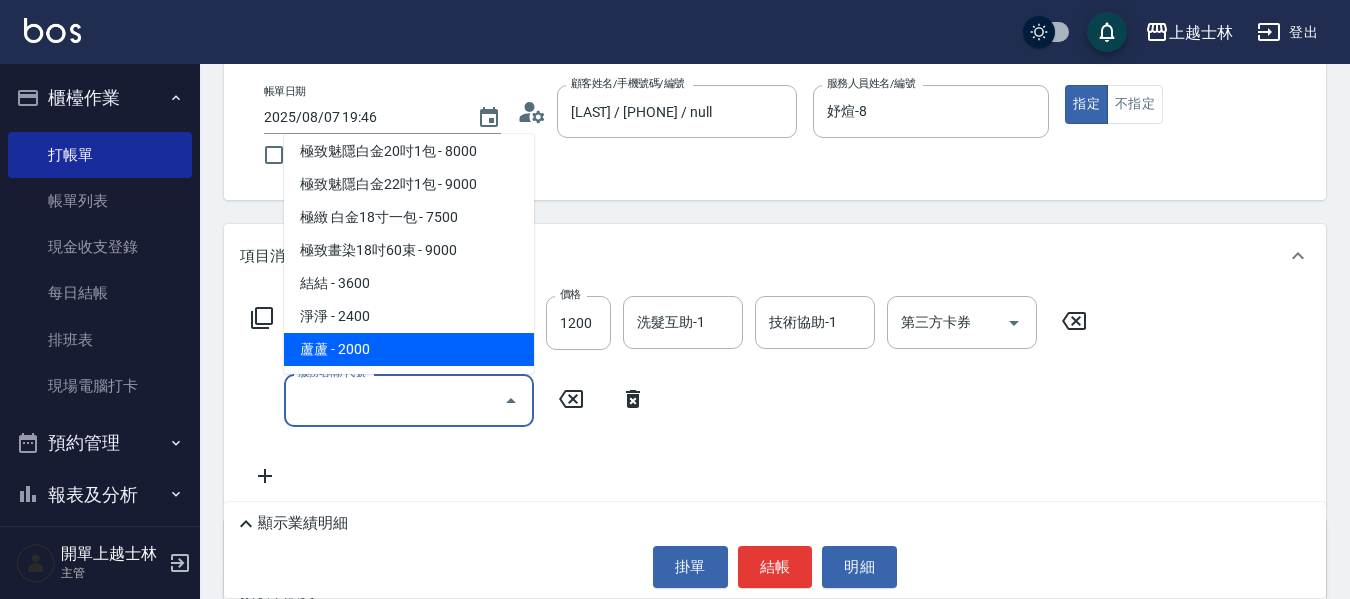 scroll, scrollTop: 8, scrollLeft: 0, axis: vertical 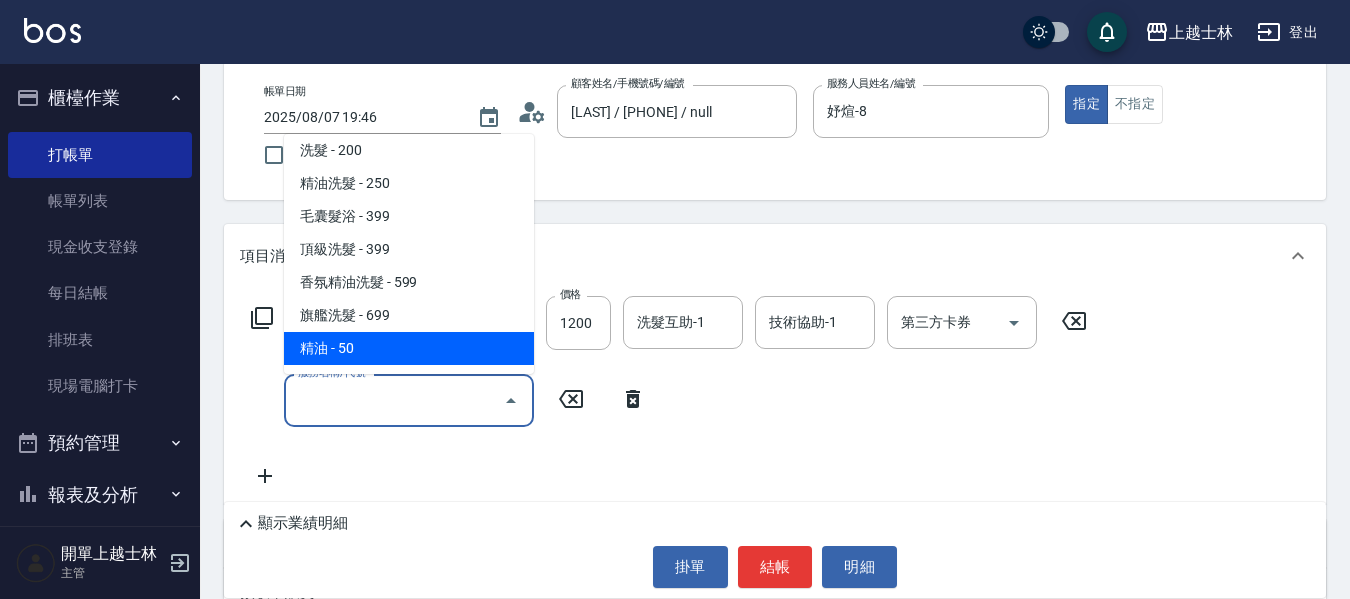 drag, startPoint x: 463, startPoint y: 551, endPoint x: 427, endPoint y: 459, distance: 98.79271 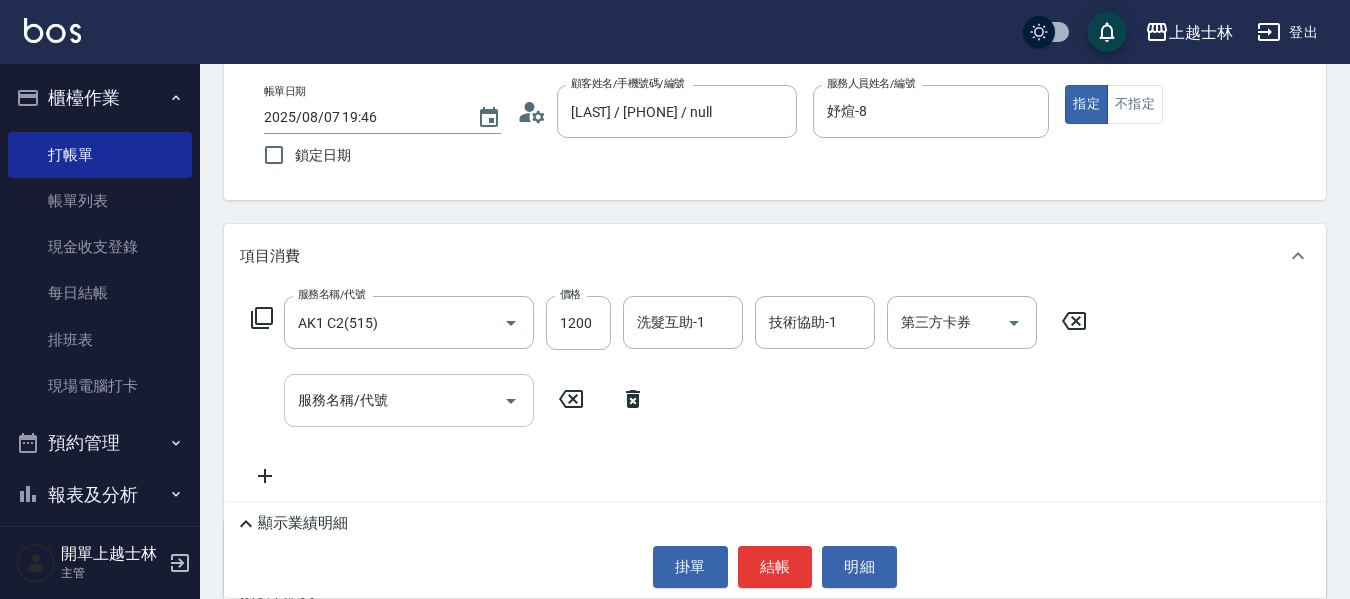 click on "服務名稱/代號" at bounding box center (394, 400) 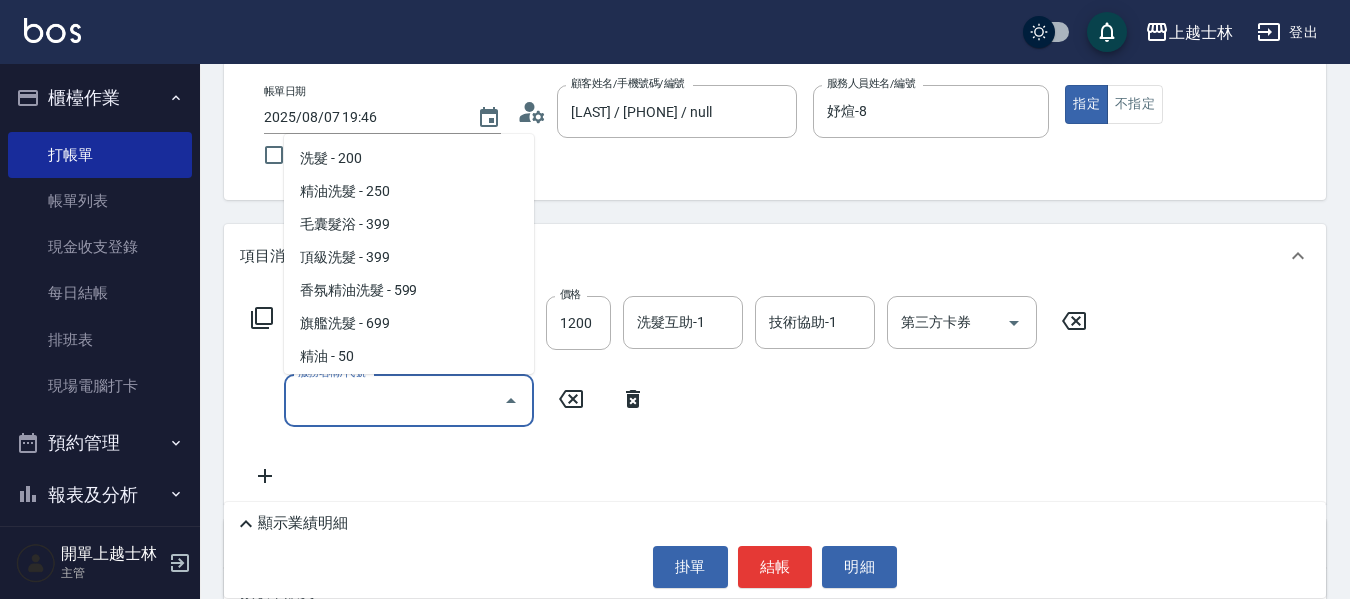 scroll, scrollTop: 4430, scrollLeft: 0, axis: vertical 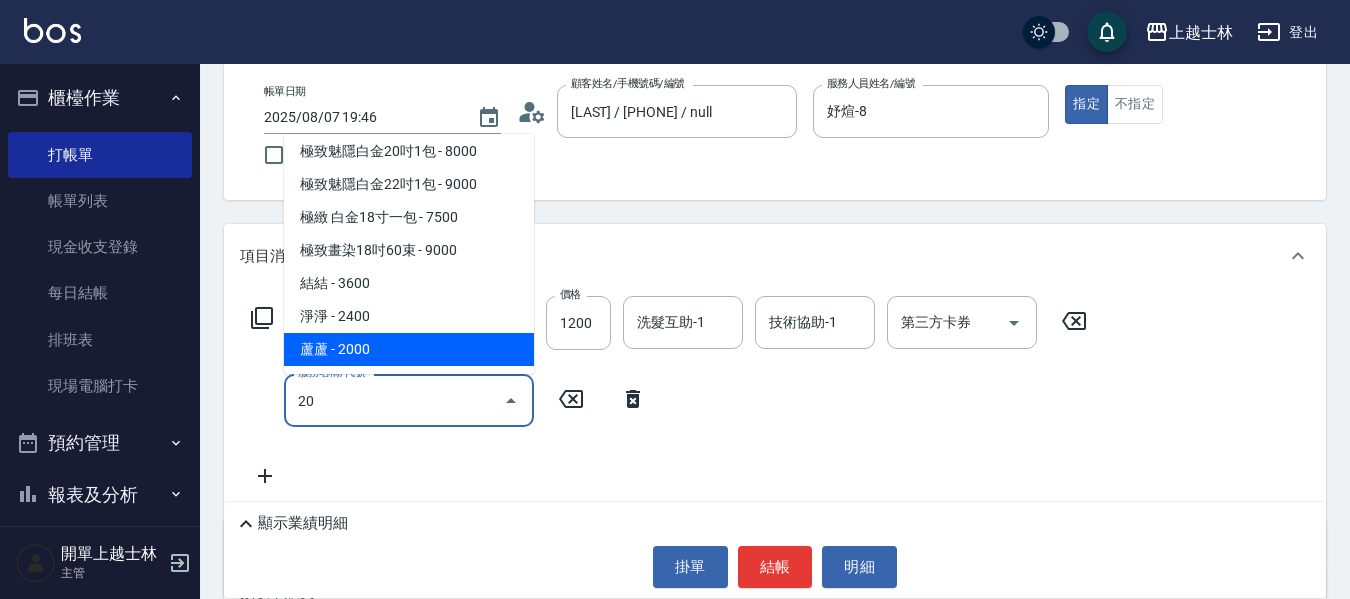 type on "201" 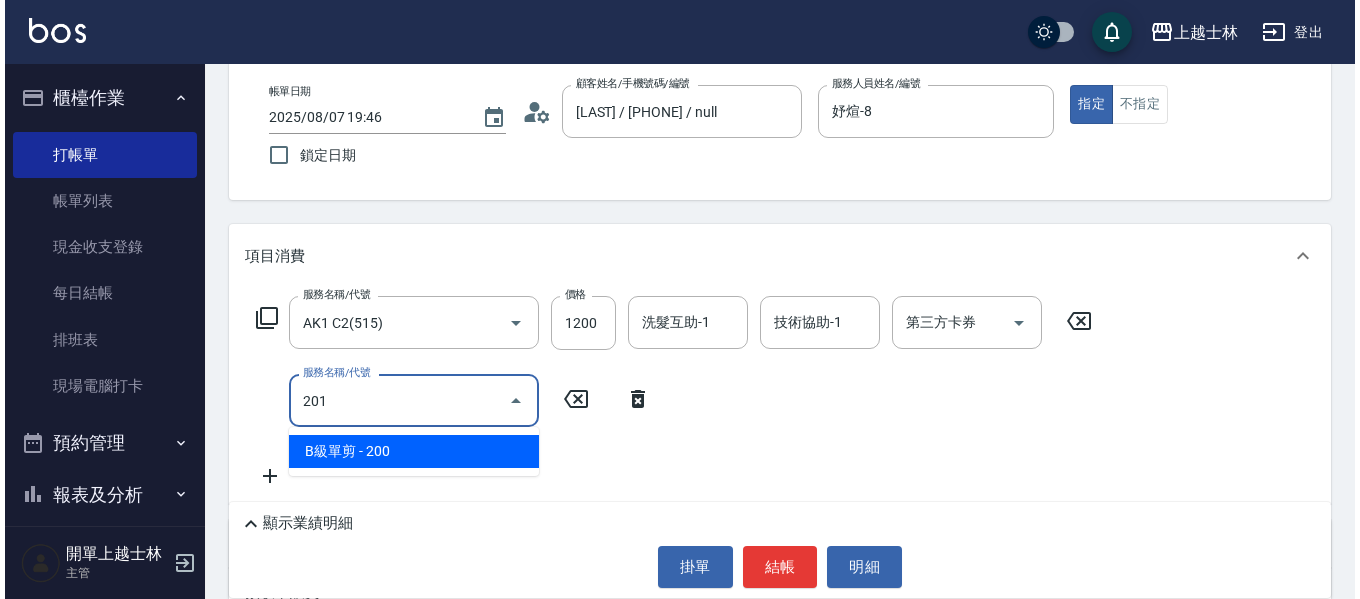 scroll, scrollTop: 0, scrollLeft: 0, axis: both 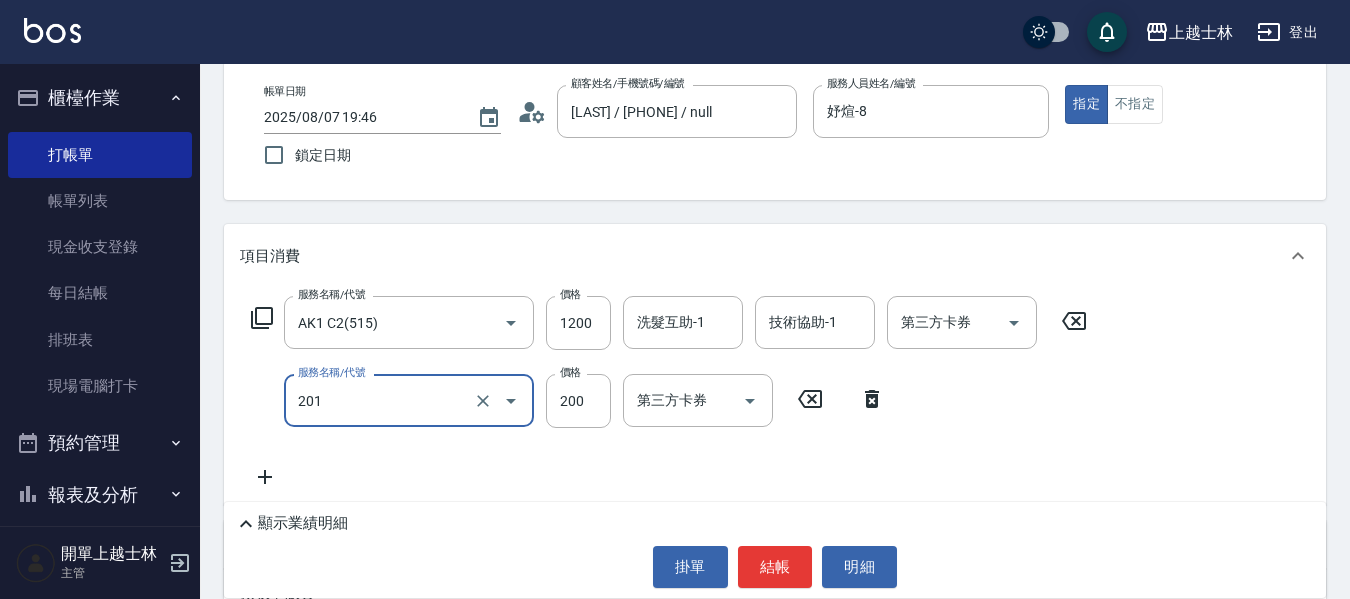 type 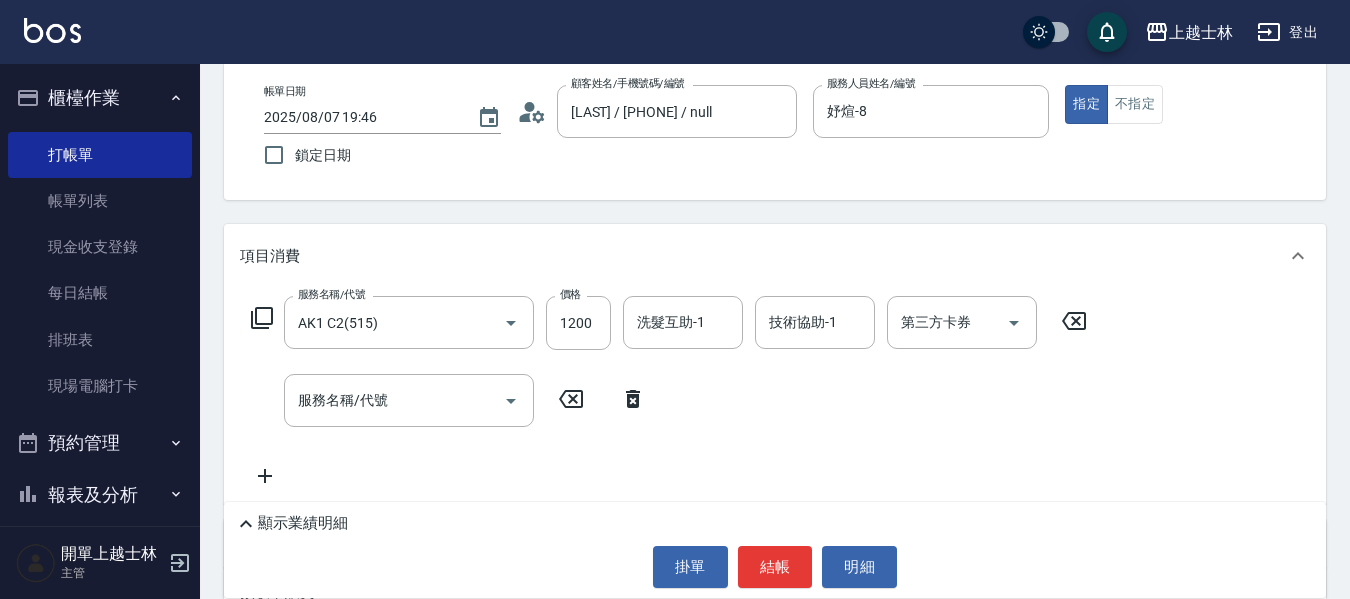 click 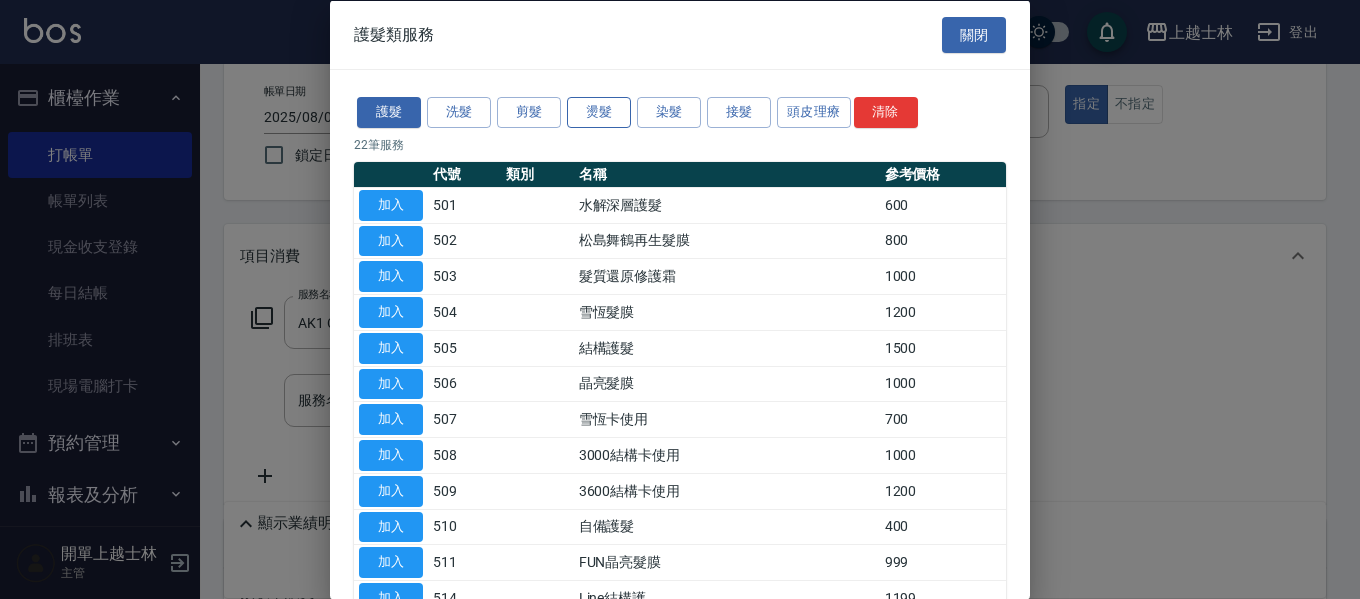 click on "燙髮" at bounding box center [599, 112] 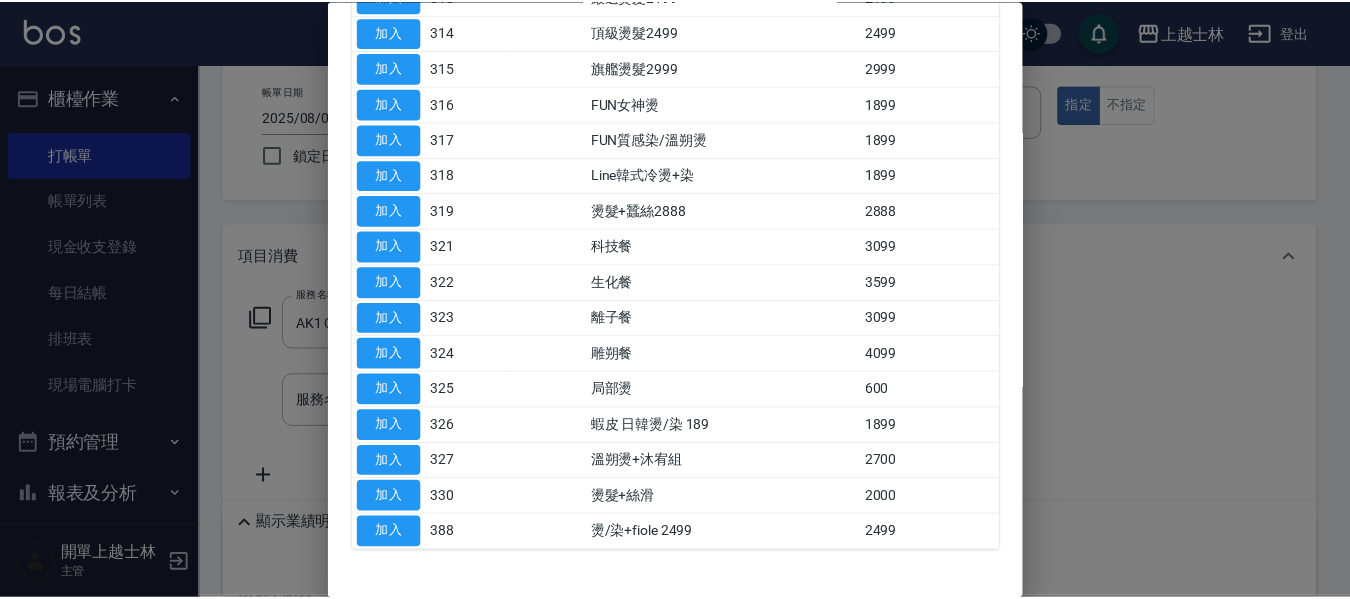 scroll, scrollTop: 699, scrollLeft: 0, axis: vertical 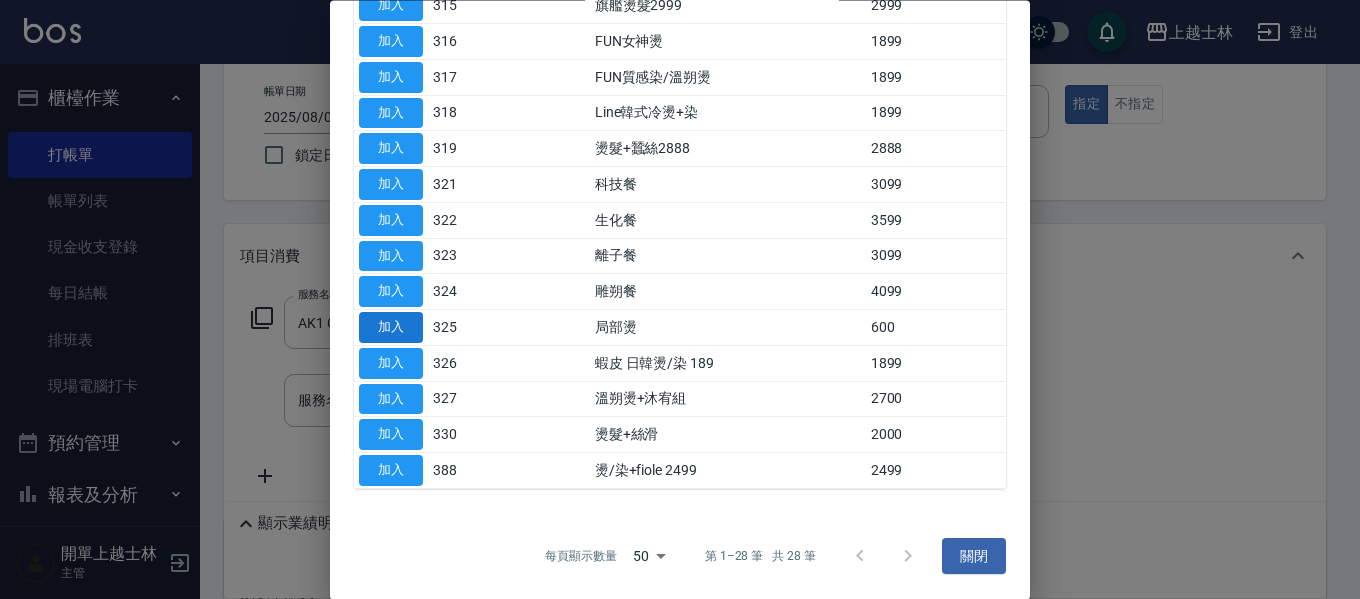 click on "加入" at bounding box center [391, 328] 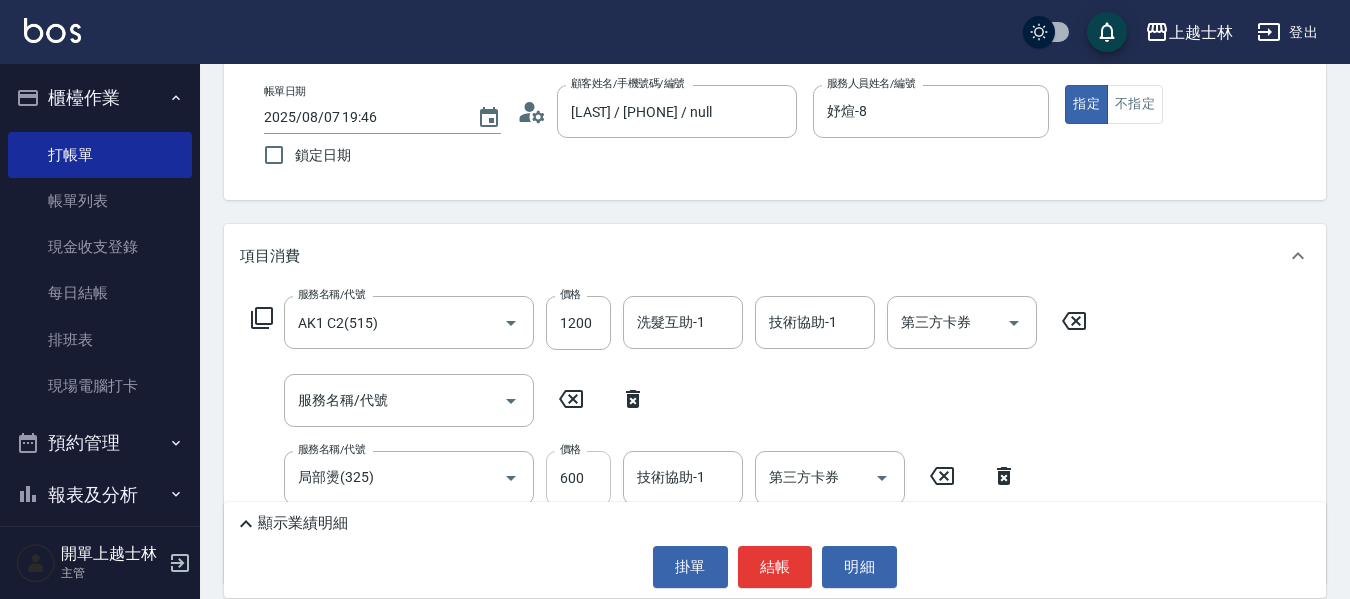 click on "600" at bounding box center [578, 478] 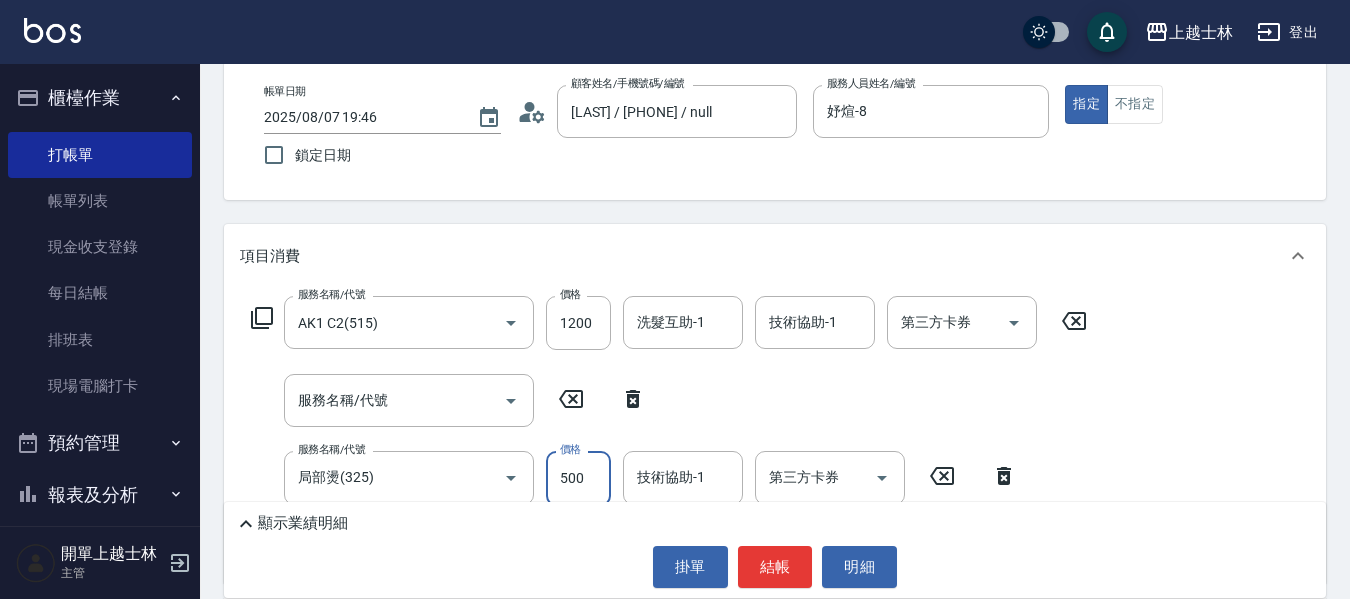 type on "500" 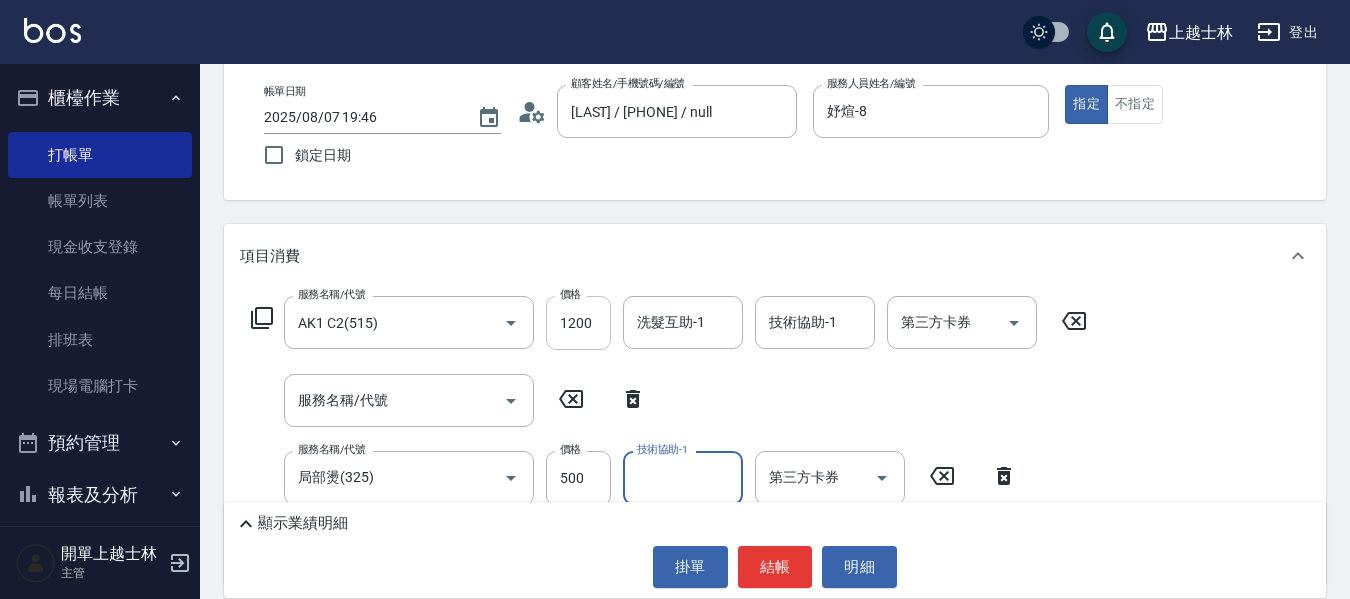 click on "1200" at bounding box center (578, 323) 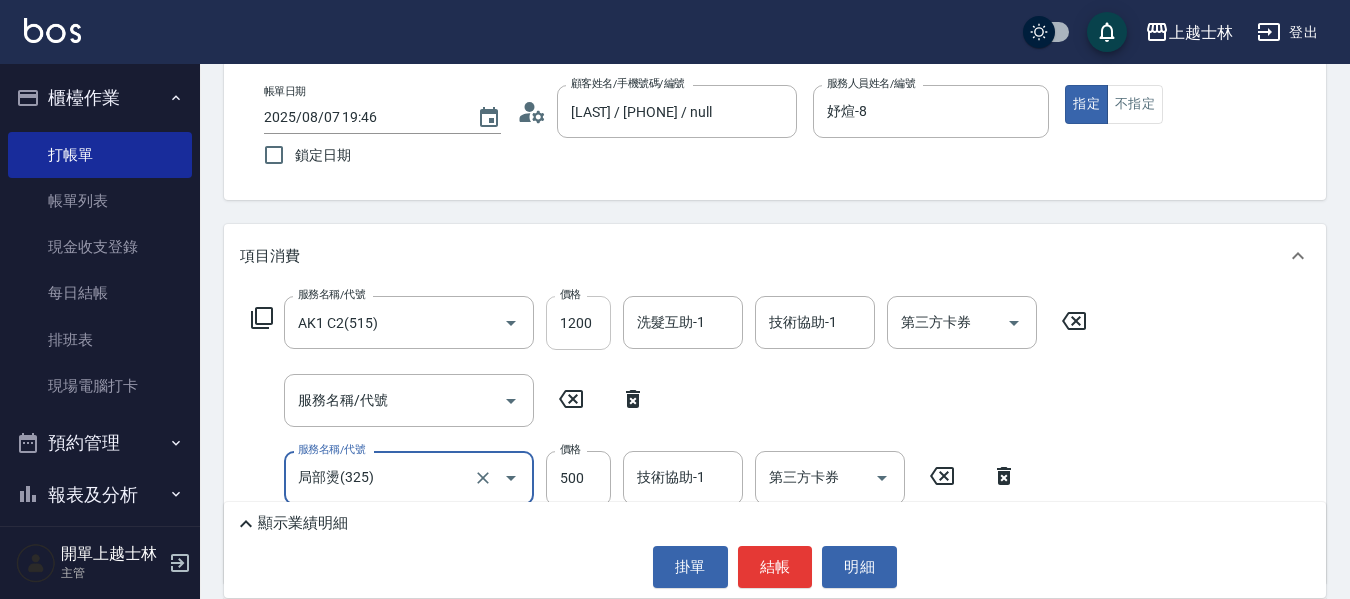click on "1200" at bounding box center (578, 323) 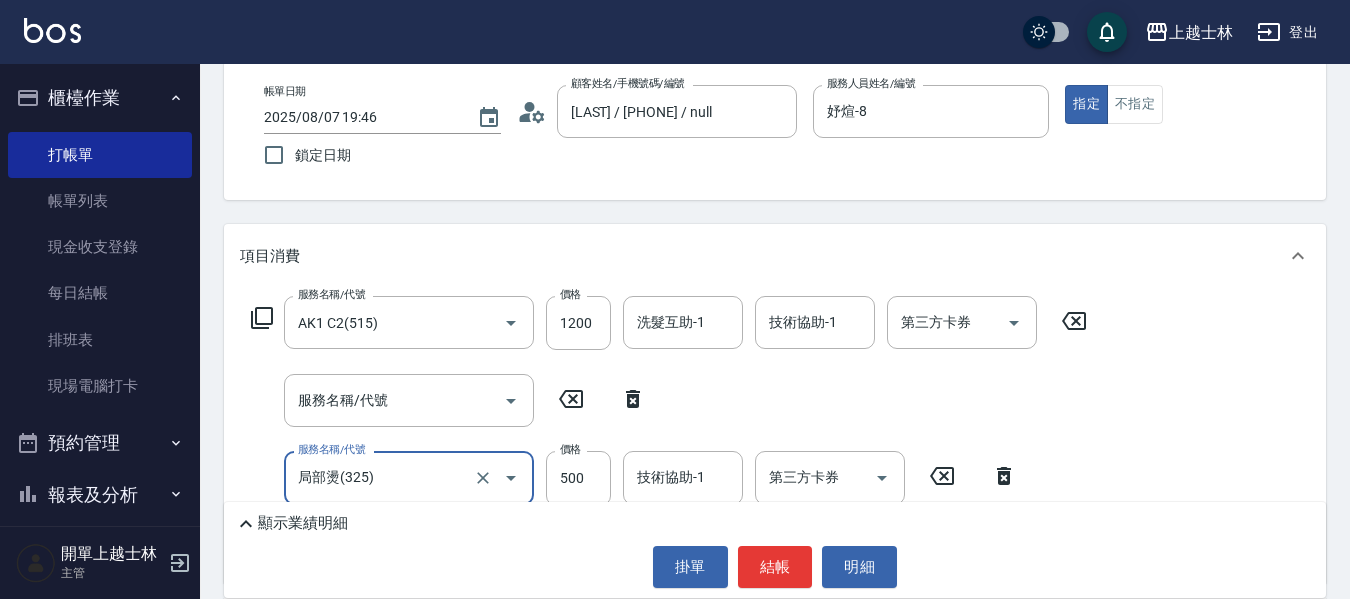 drag, startPoint x: 597, startPoint y: 319, endPoint x: 545, endPoint y: 332, distance: 53.600372 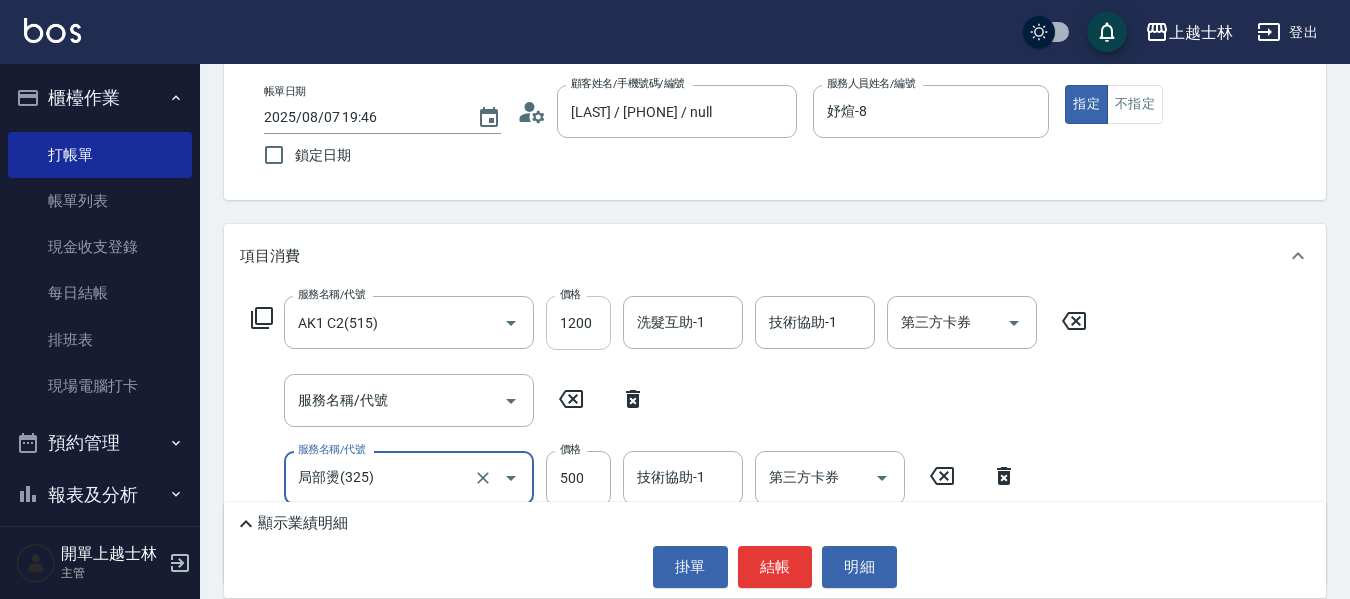 click on "1200" at bounding box center (578, 323) 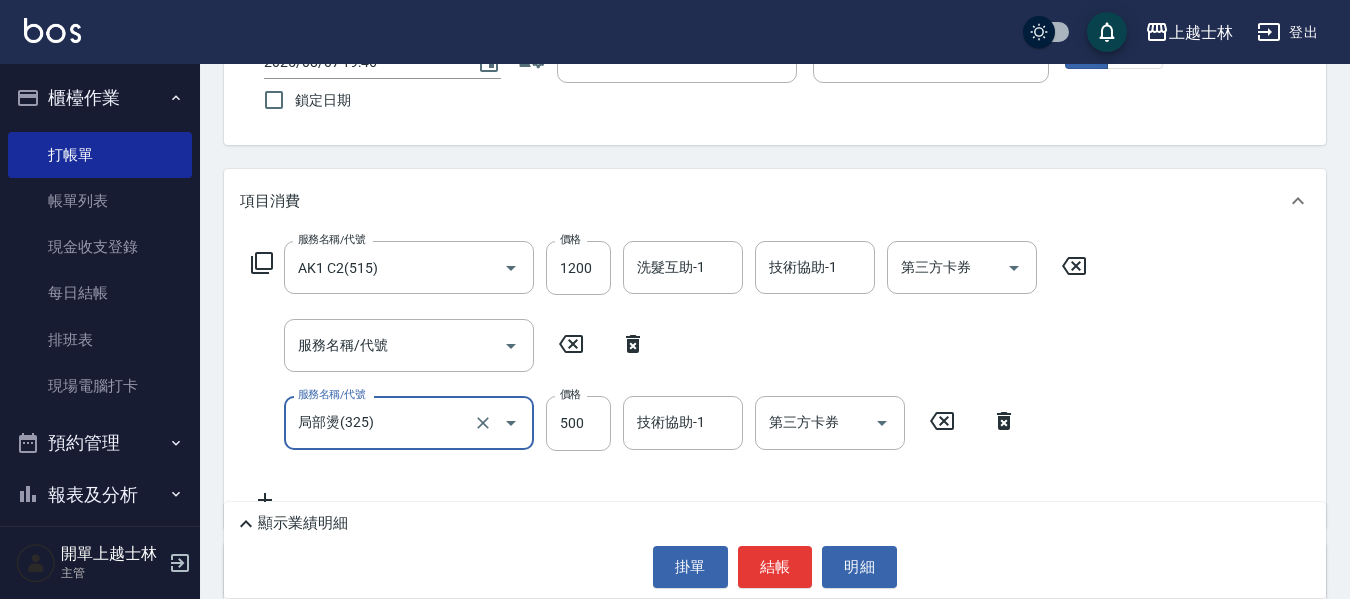 scroll, scrollTop: 200, scrollLeft: 0, axis: vertical 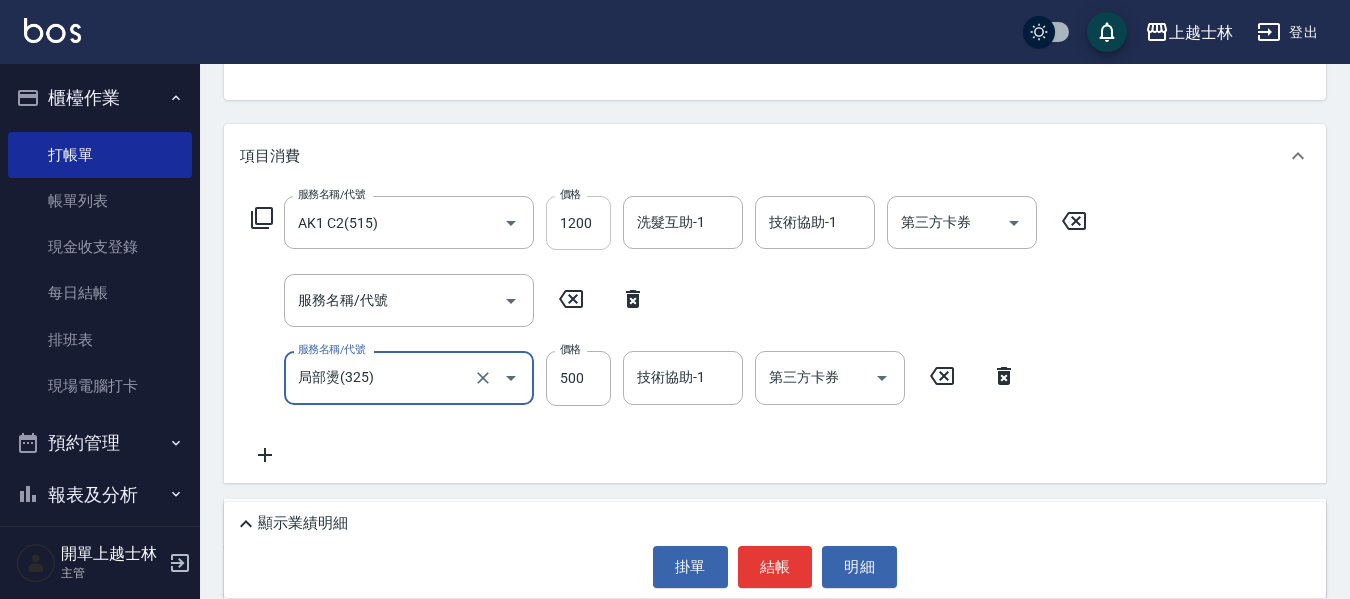 click on "1200" at bounding box center [578, 223] 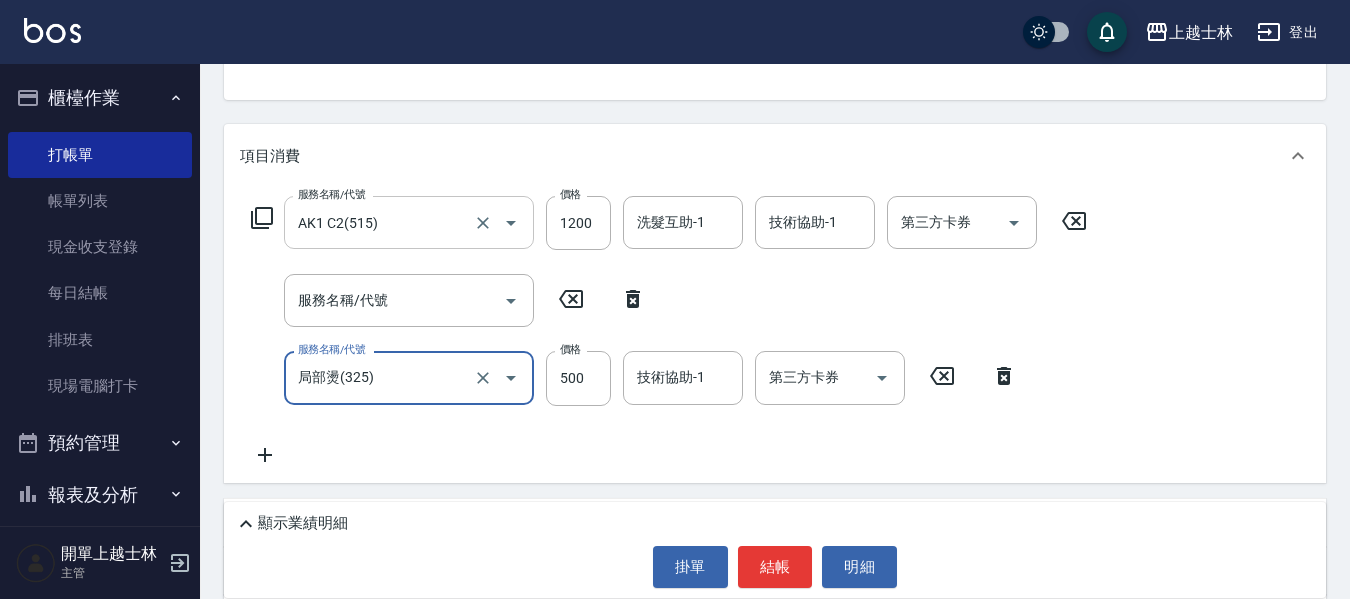 click on "1200" at bounding box center (578, 223) 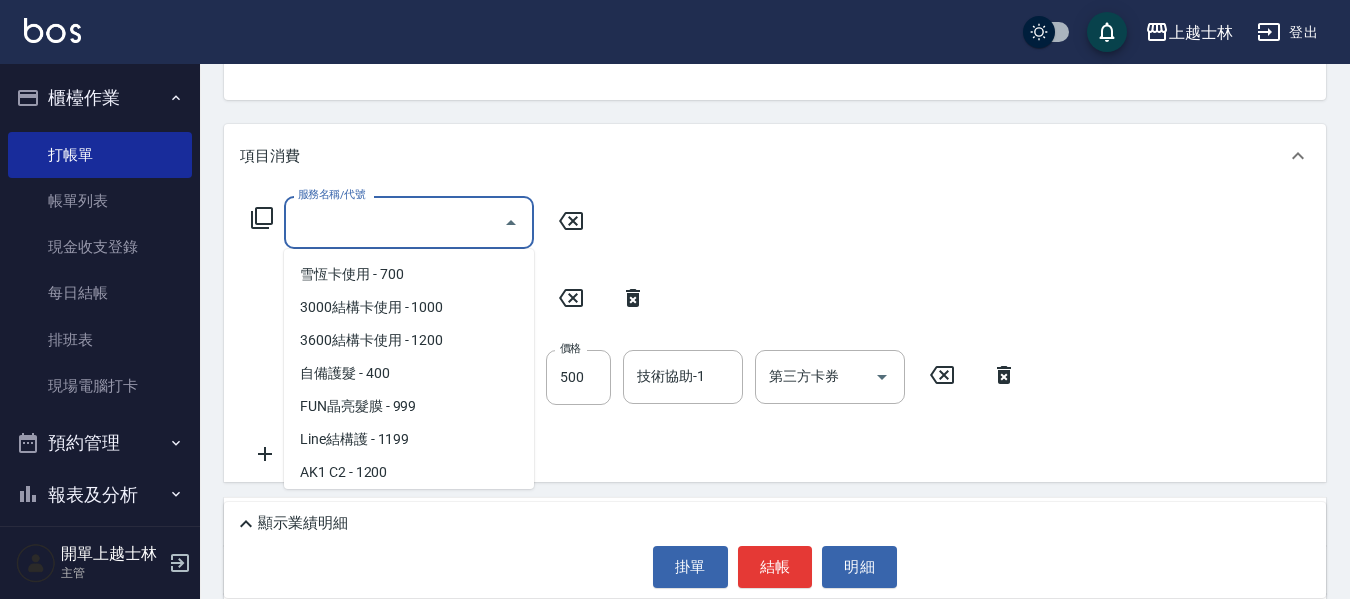 scroll, scrollTop: 0, scrollLeft: 0, axis: both 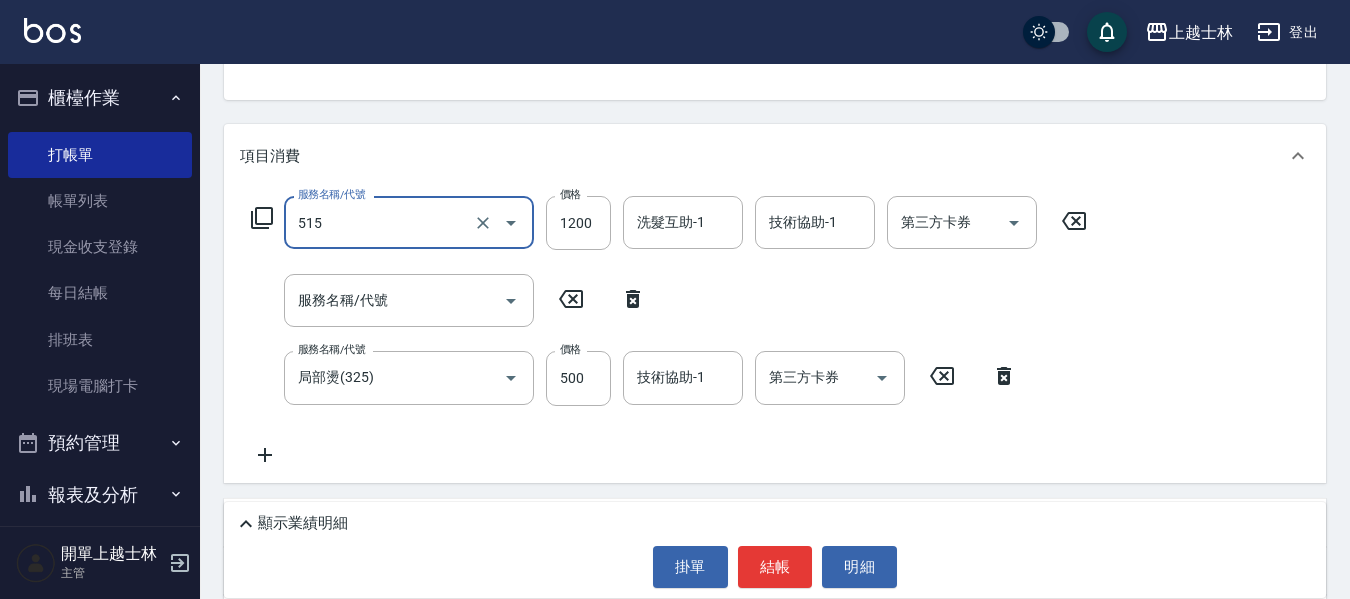 type on "AK1 C2(515)" 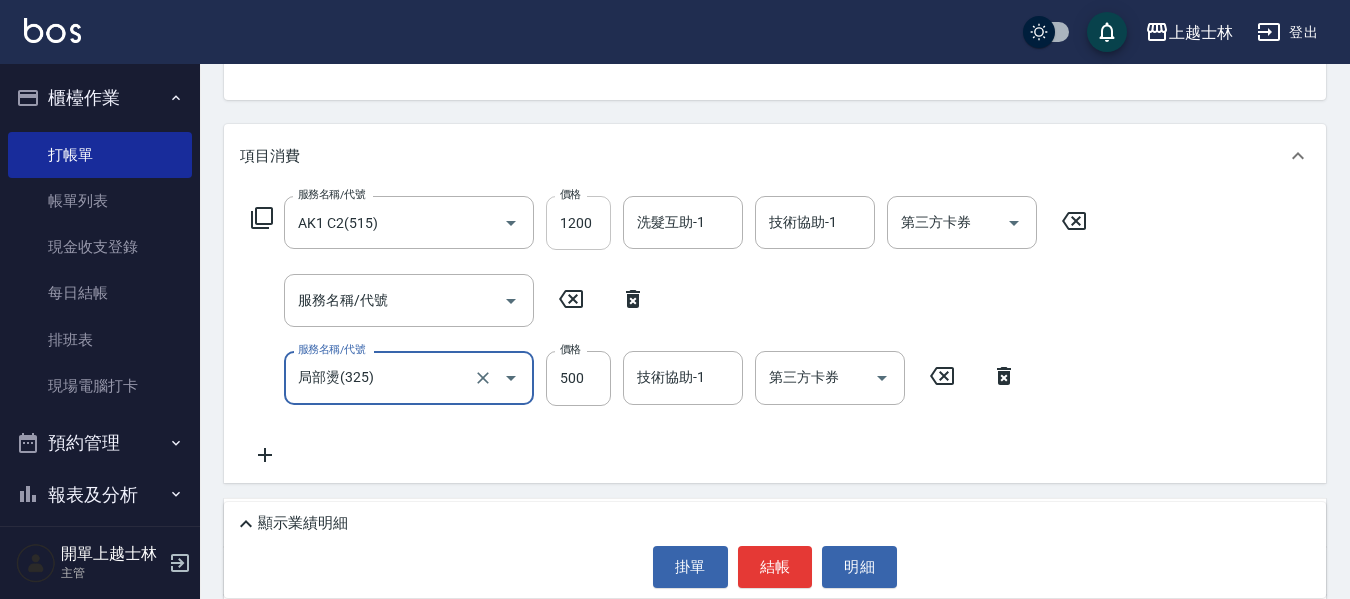 click on "1200" at bounding box center [578, 223] 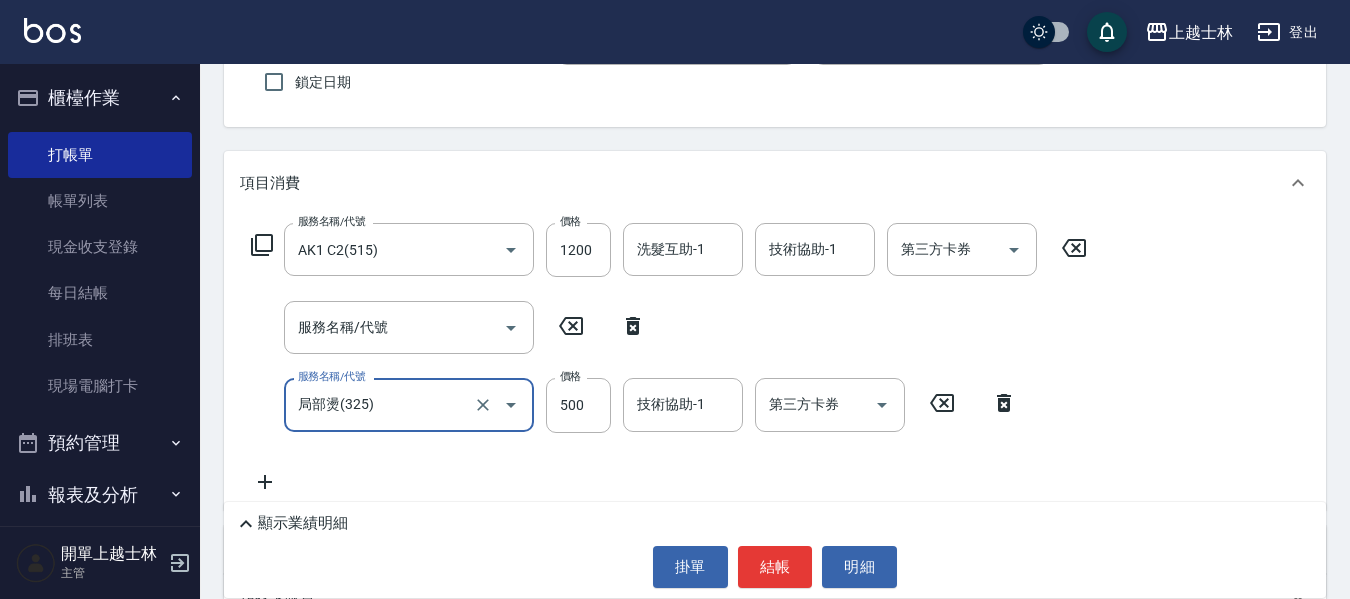 scroll, scrollTop: 100, scrollLeft: 0, axis: vertical 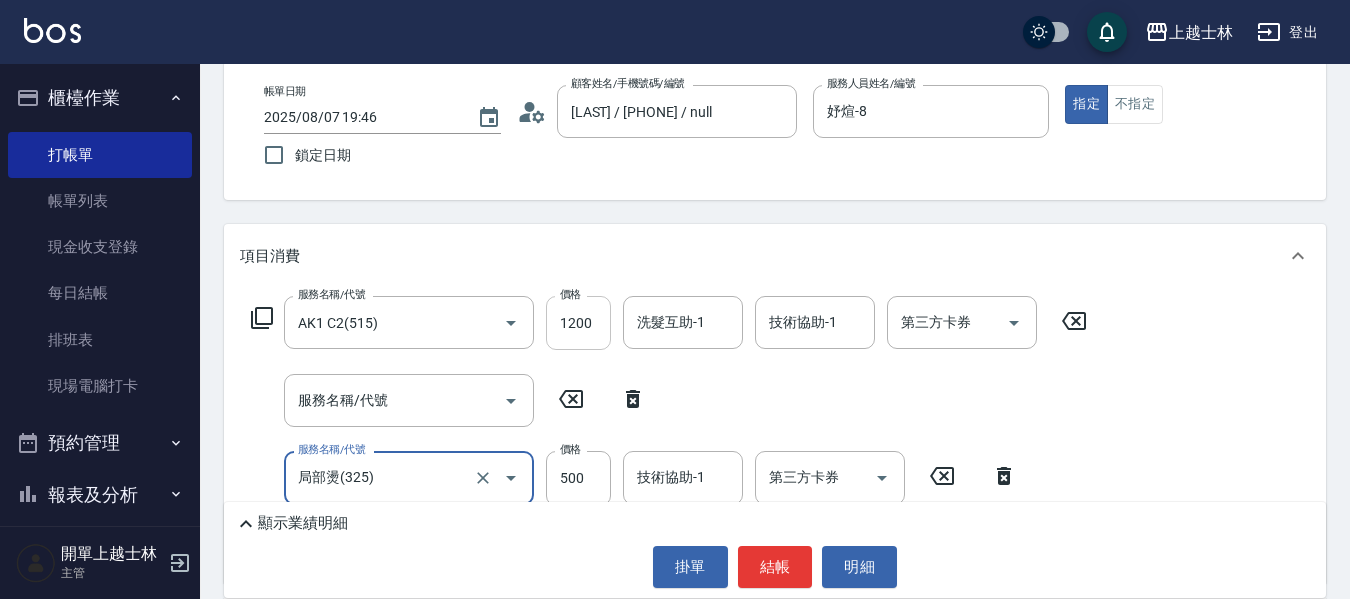 click on "1200" at bounding box center (578, 323) 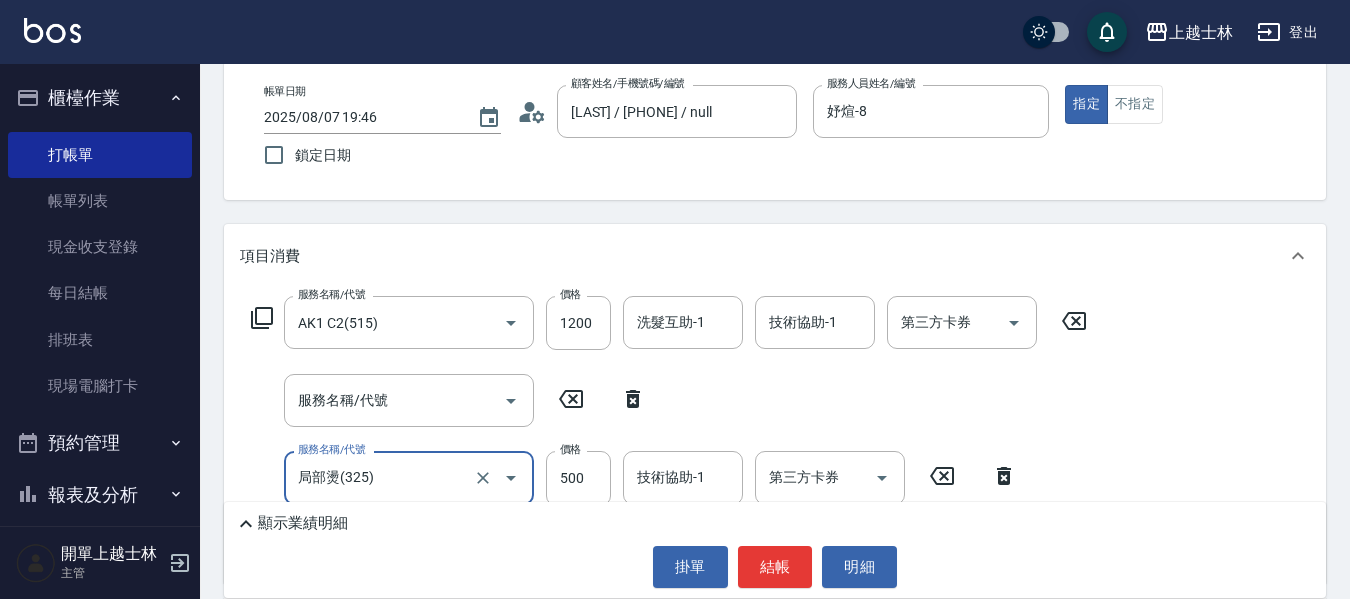 click 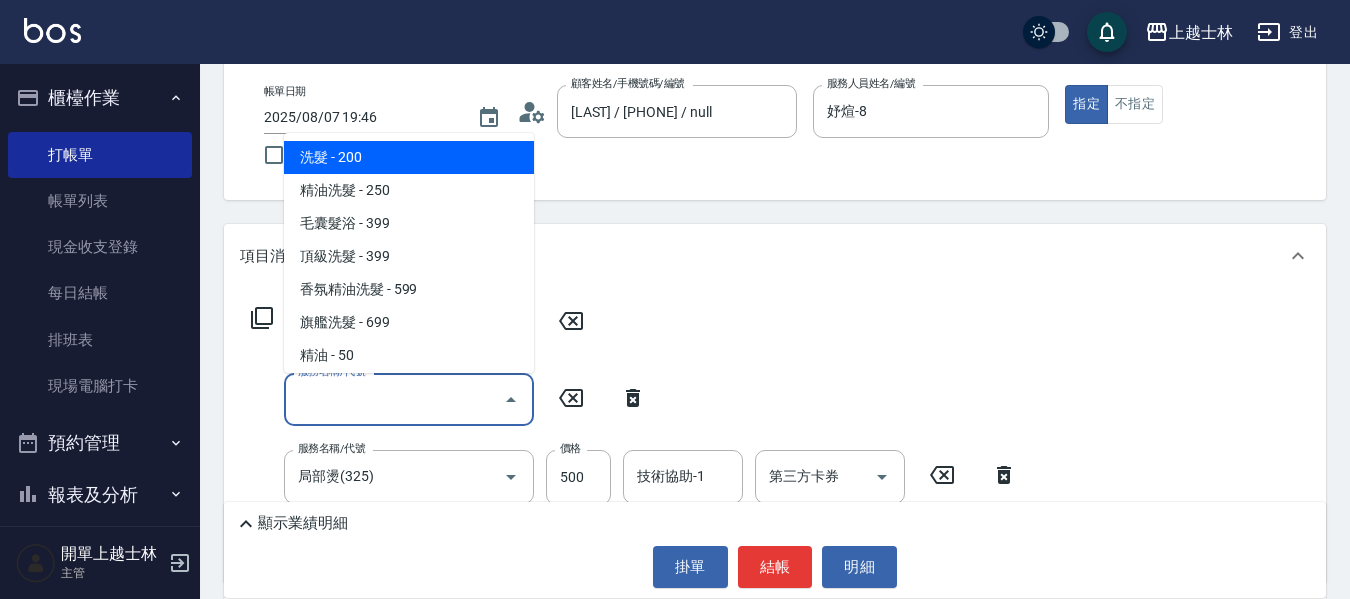 click on "服務名稱/代號" at bounding box center (394, 399) 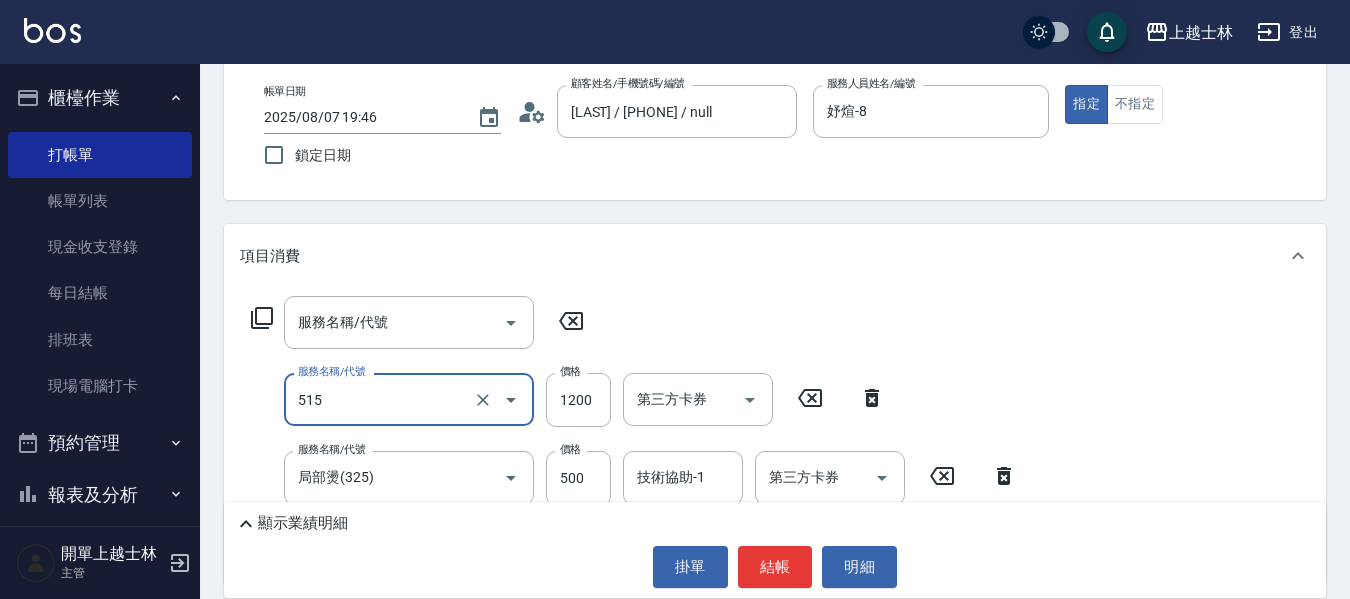 type on "AK1 C2(515)" 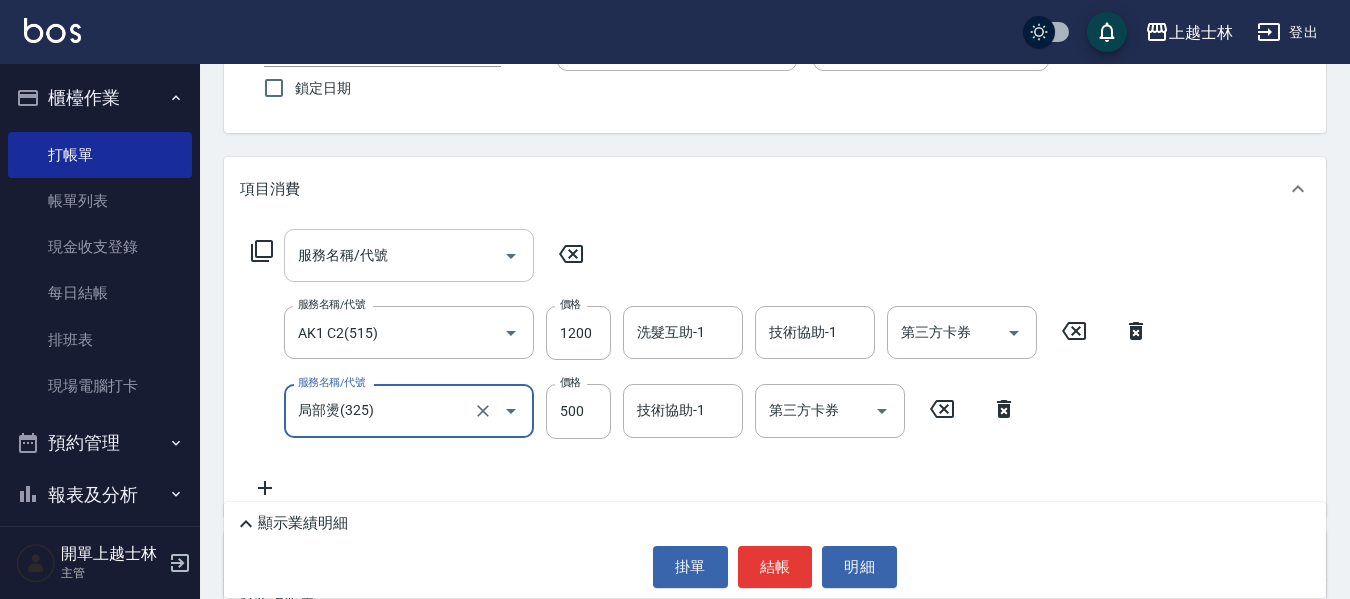 scroll, scrollTop: 200, scrollLeft: 0, axis: vertical 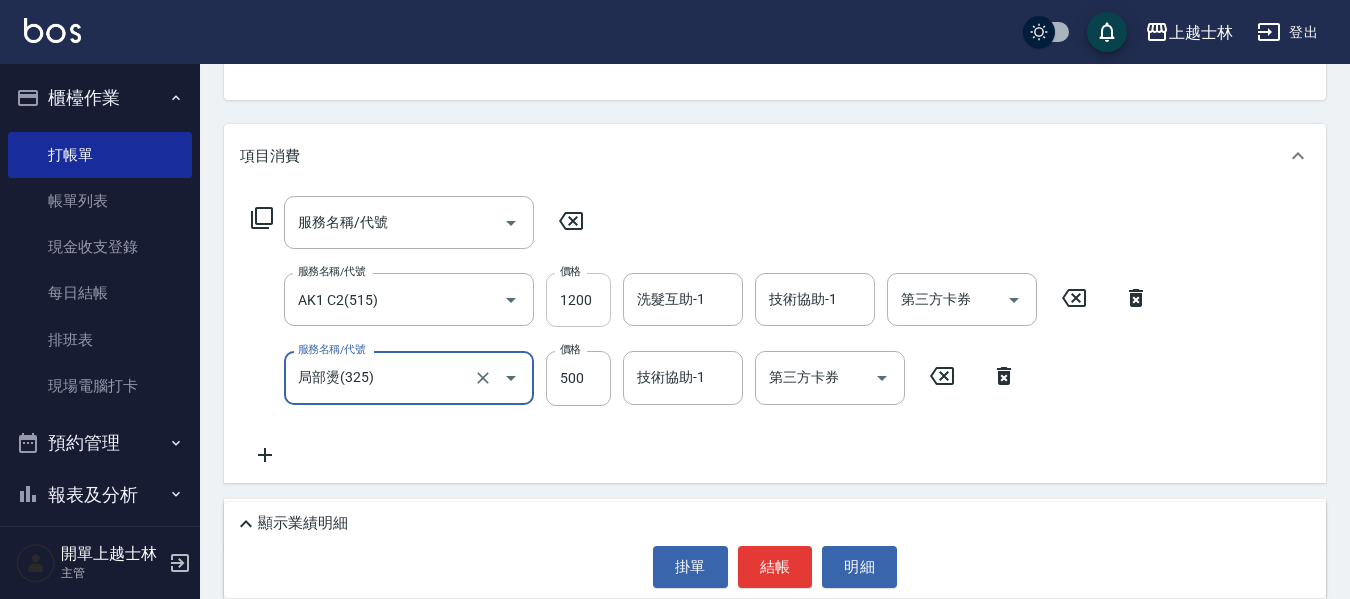 click on "1200" at bounding box center (578, 300) 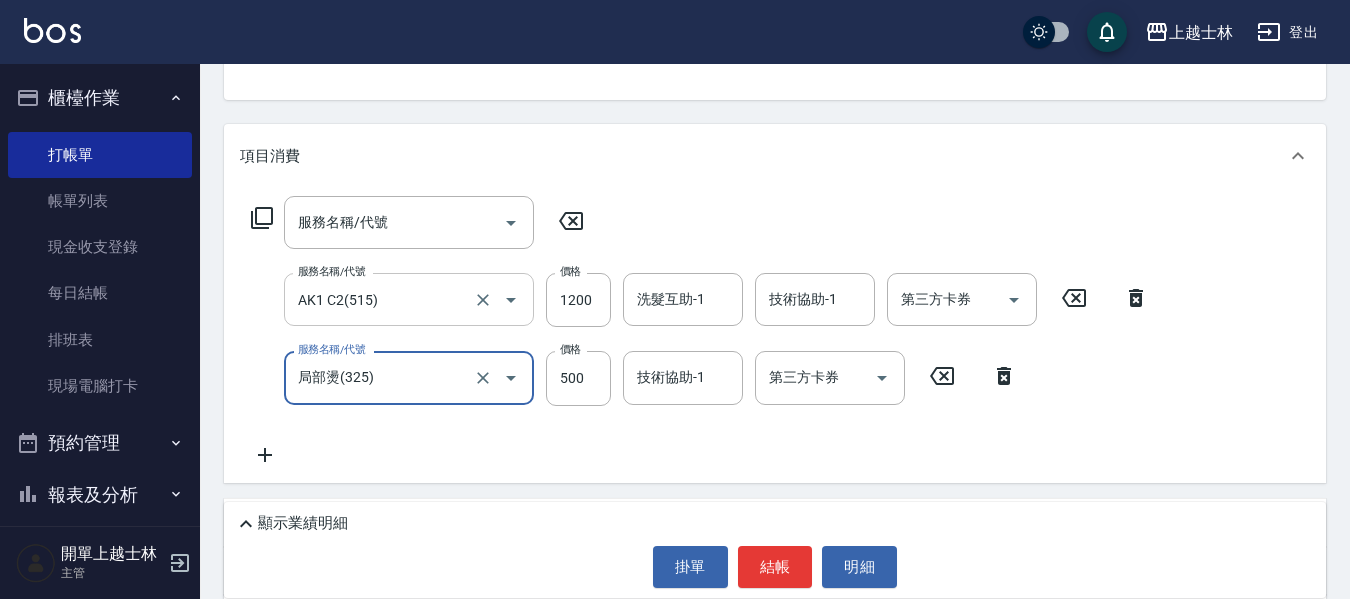 click on "服務名稱/代號 AK1 C2(515) 服務名稱/代號 價格 1200 價格 洗髮互助-1 洗髮互助-1 技術協助-1 技術協助-1 第三方卡券 第三方卡券" at bounding box center [700, 300] 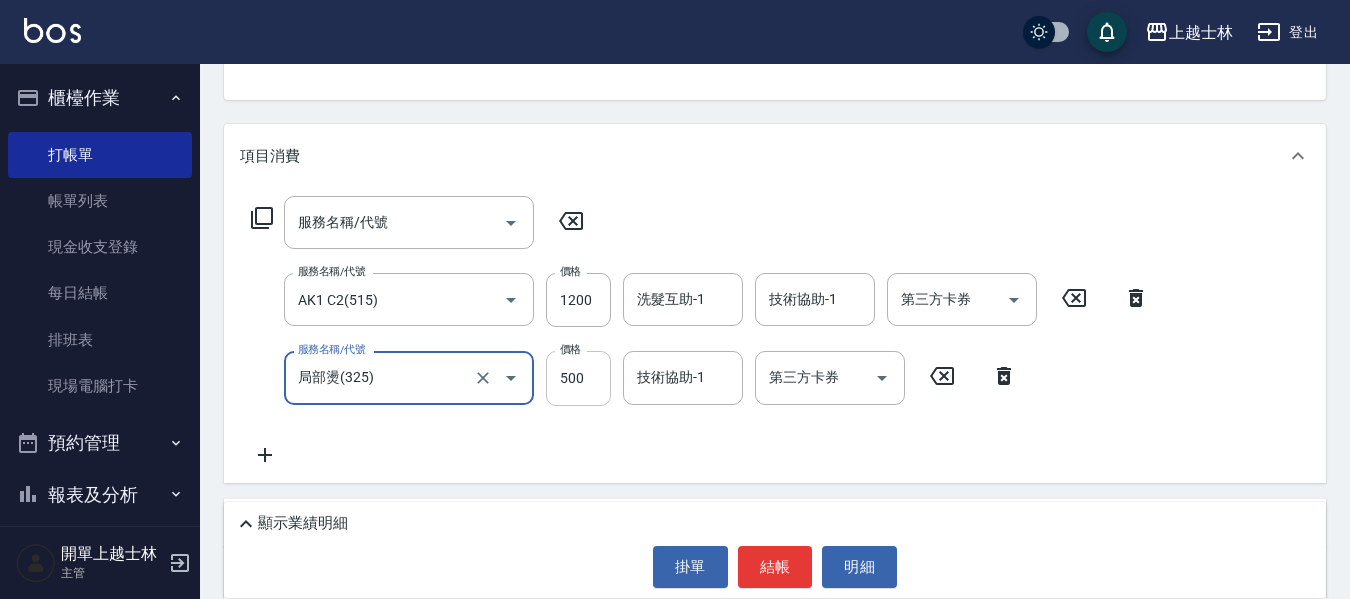click on "1200" at bounding box center (578, 300) 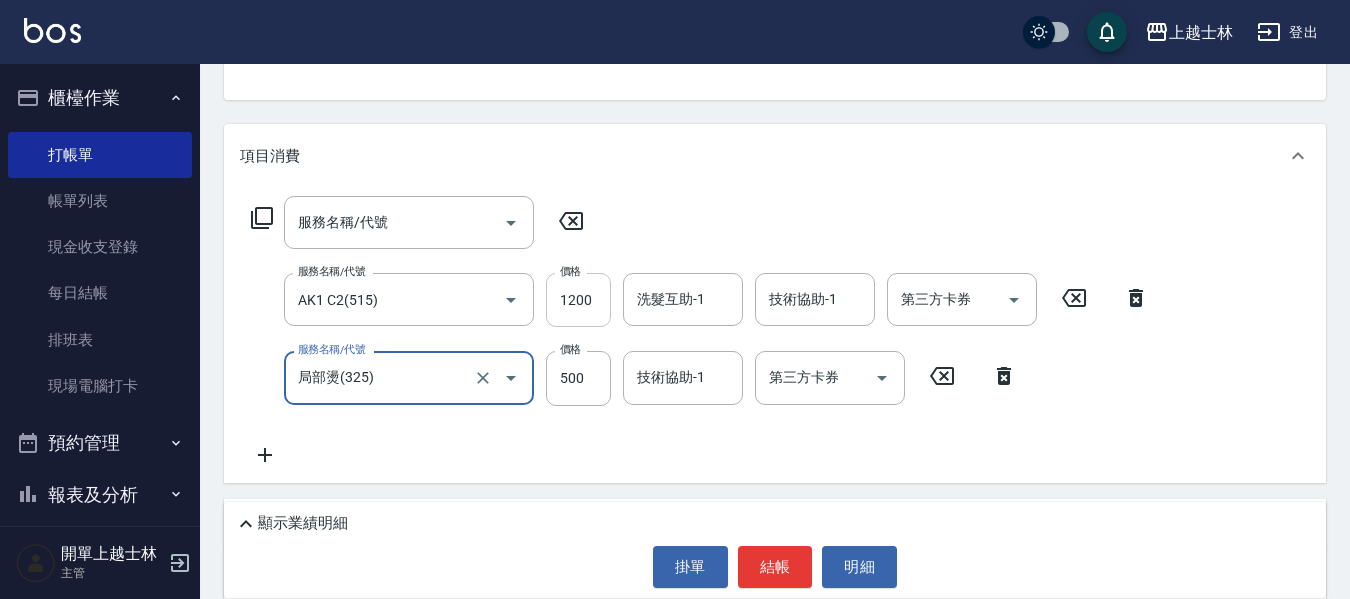 drag, startPoint x: 585, startPoint y: 302, endPoint x: 574, endPoint y: 311, distance: 14.21267 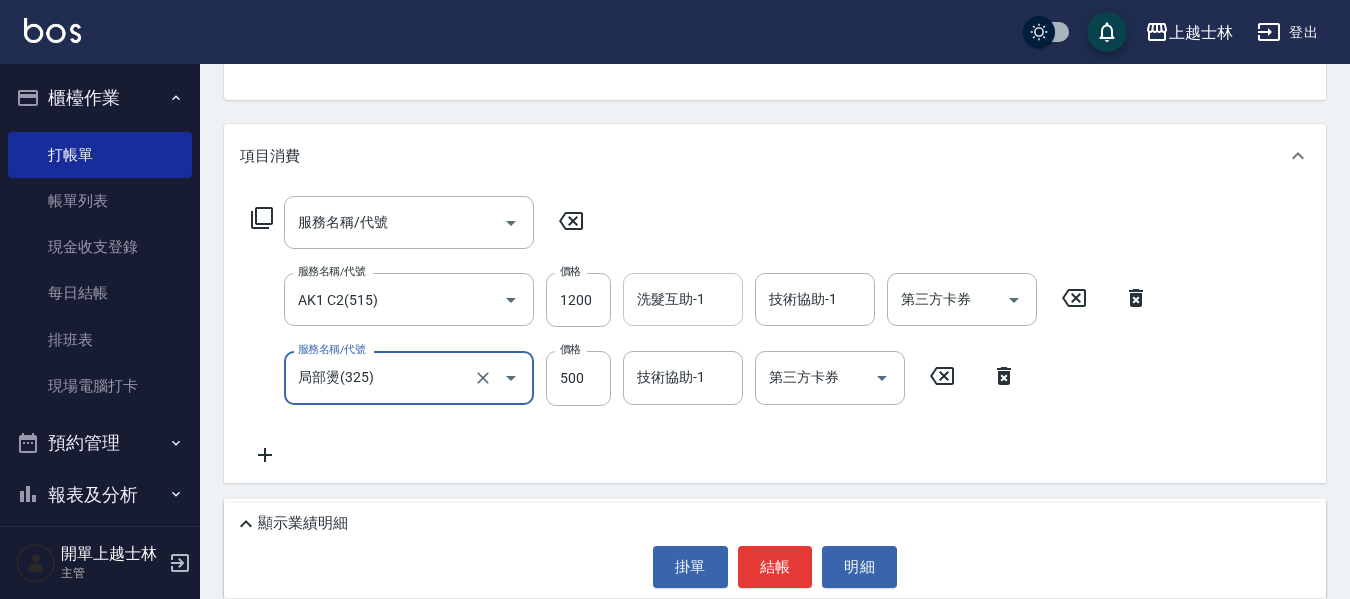 click on "1200" at bounding box center [578, 300] 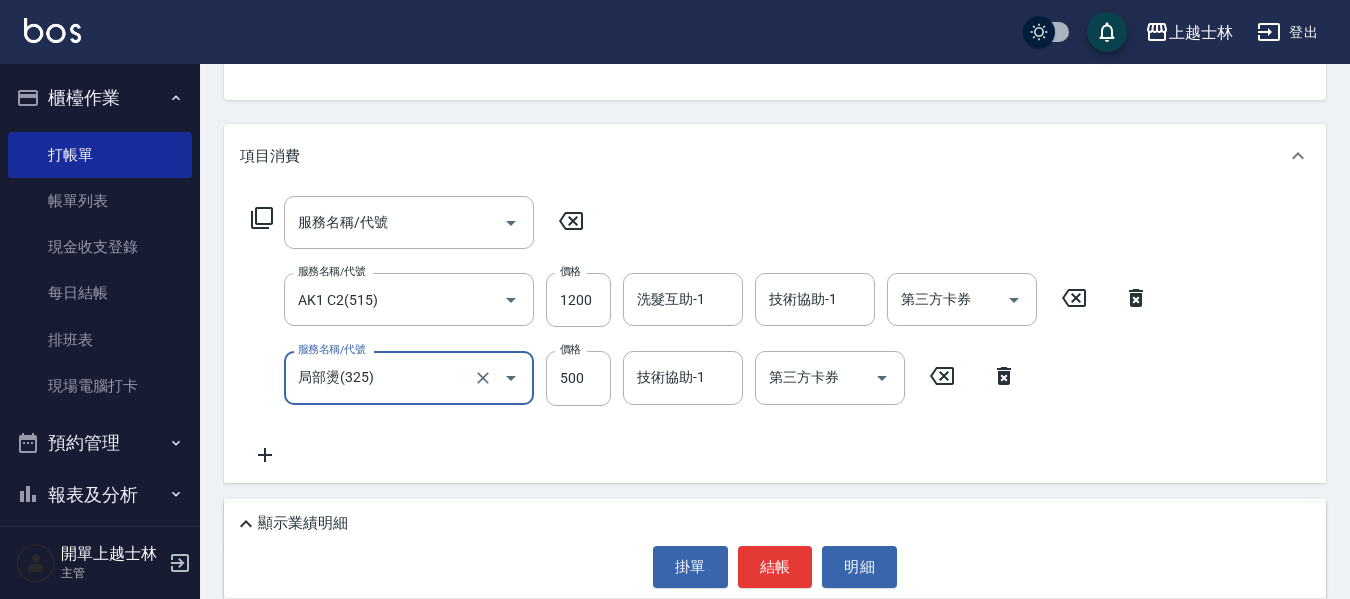 click on "洗髮互助-1 洗髮互助-1" at bounding box center (683, 299) 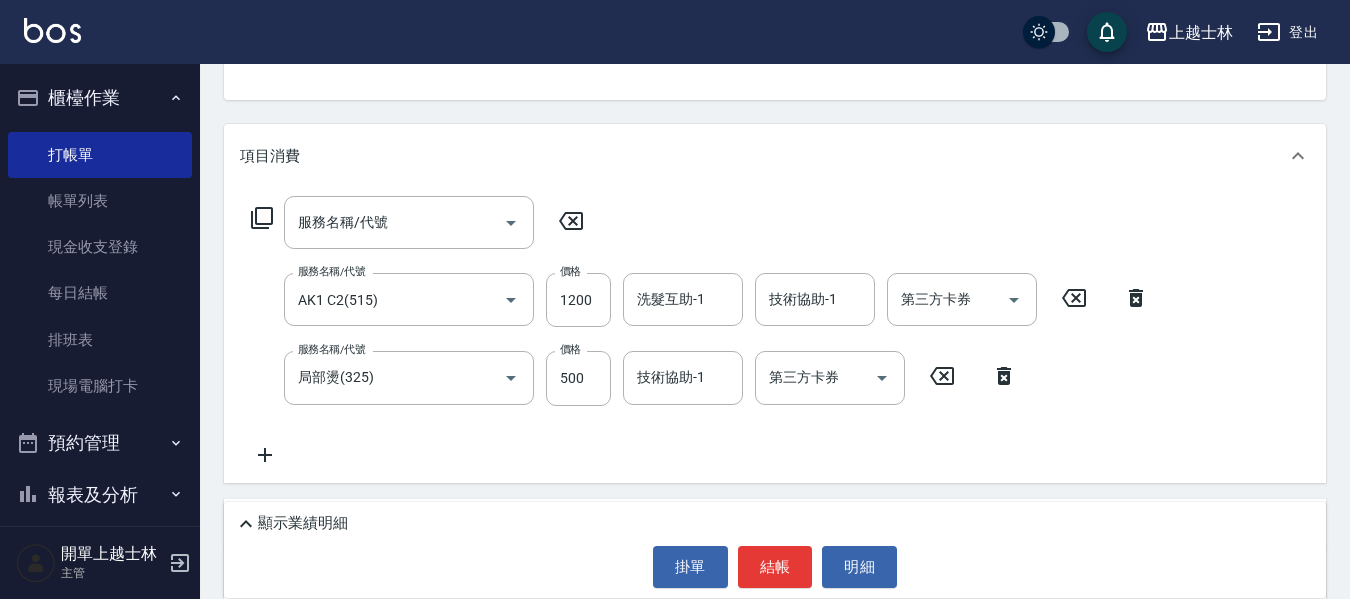 click on "價格" at bounding box center (570, 271) 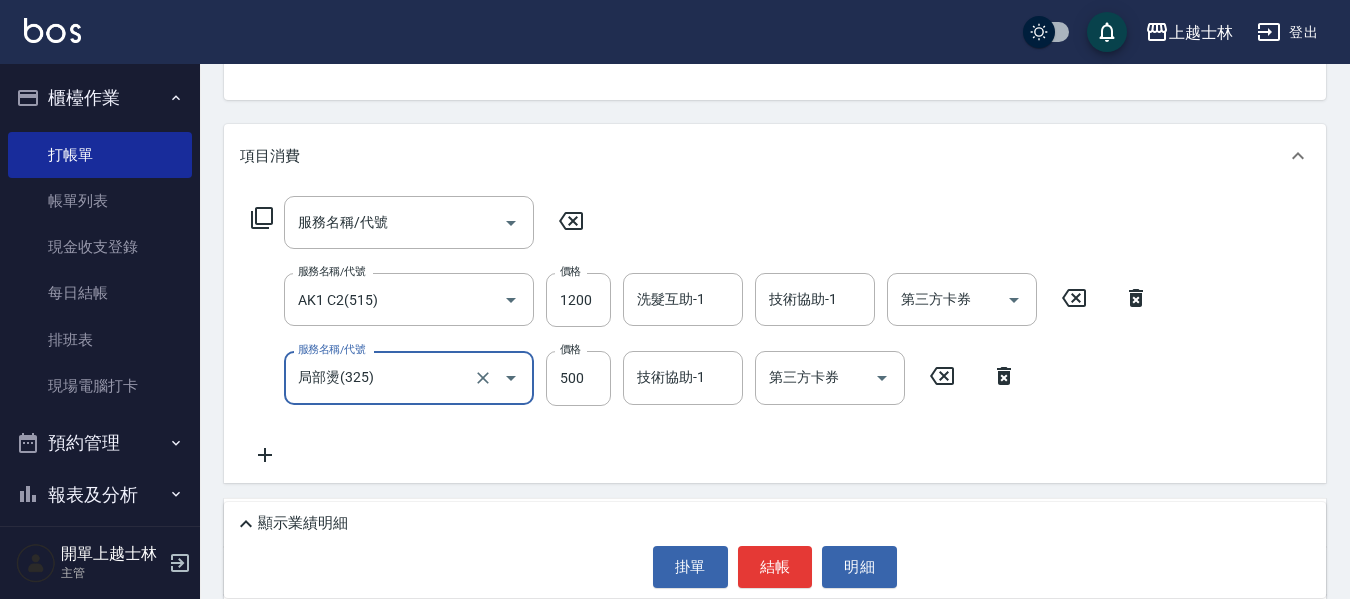 scroll, scrollTop: 0, scrollLeft: 0, axis: both 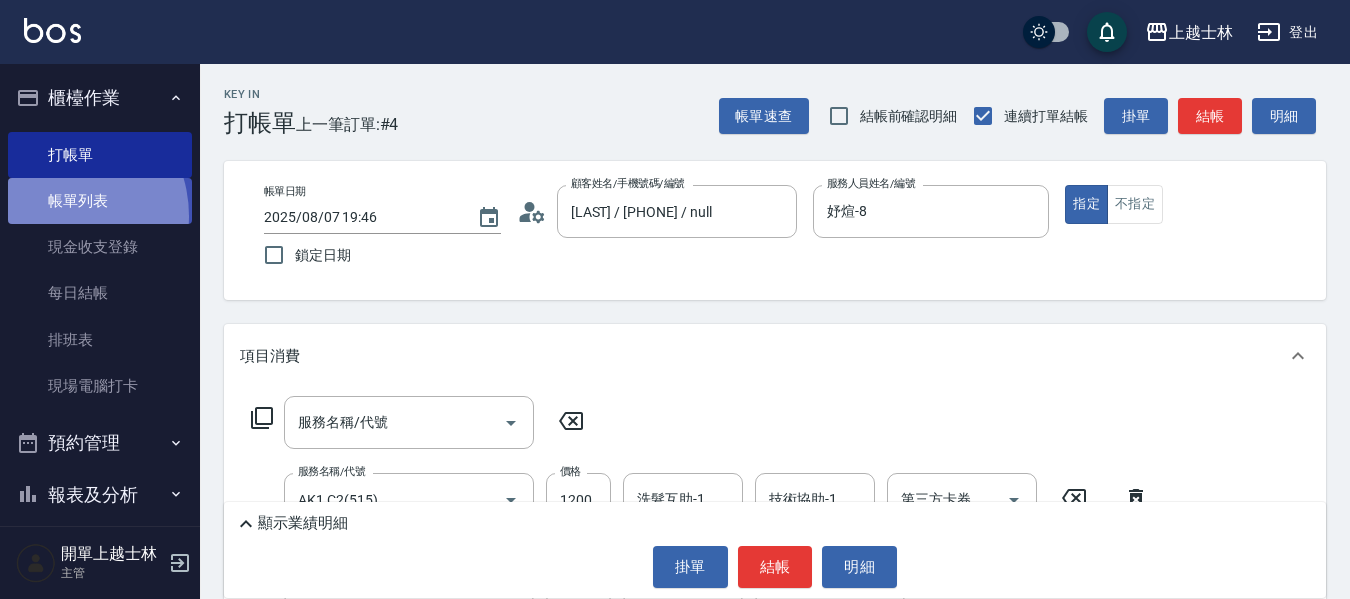 click on "帳單列表" at bounding box center (100, 201) 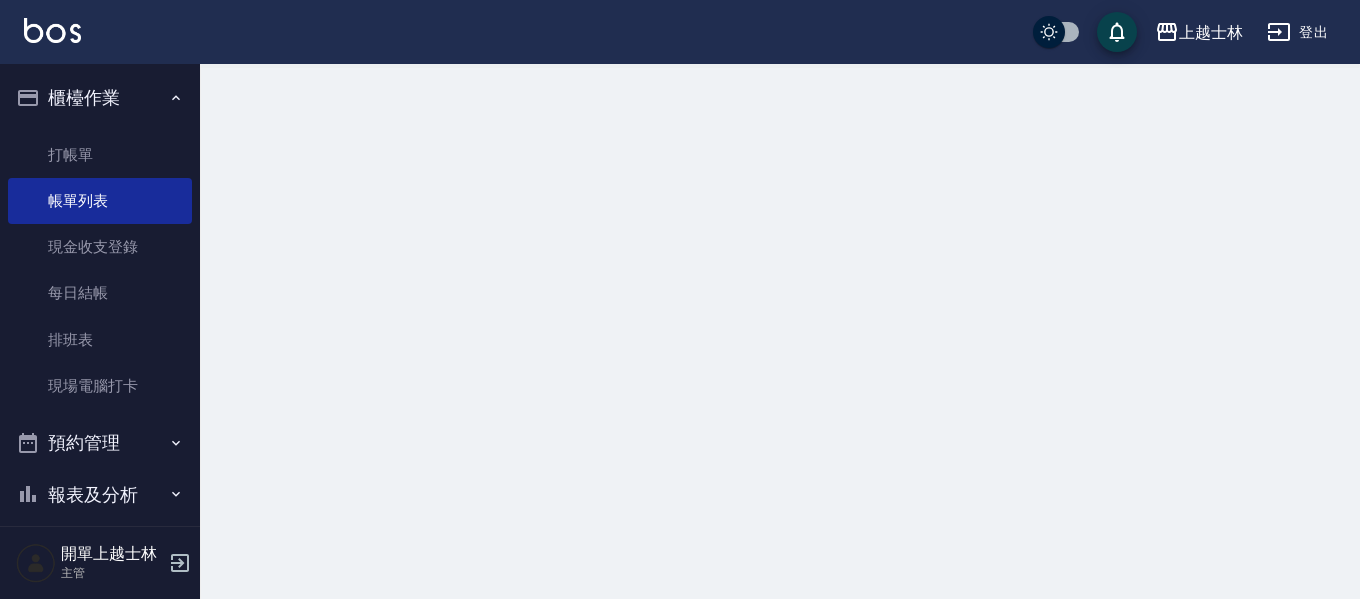 click on "打帳單" at bounding box center [100, 155] 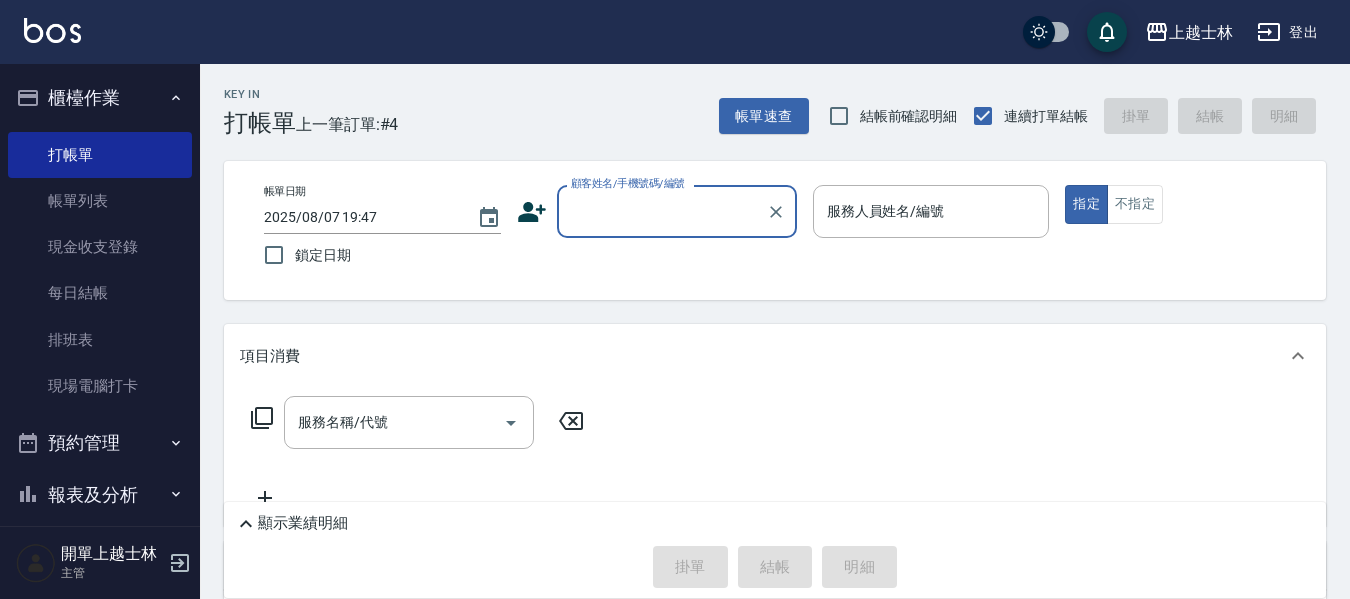 click on "顧客姓名/手機號碼/編號" at bounding box center [662, 211] 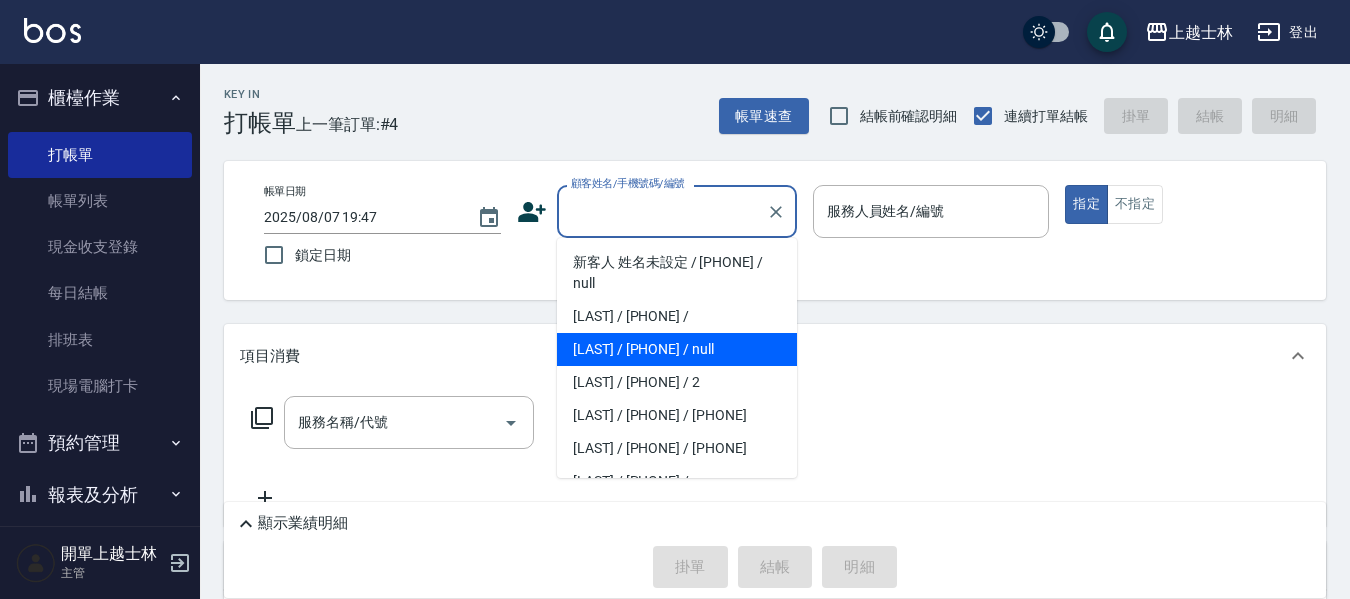 click on "[NAME]/[PHONE]/null" at bounding box center [677, 349] 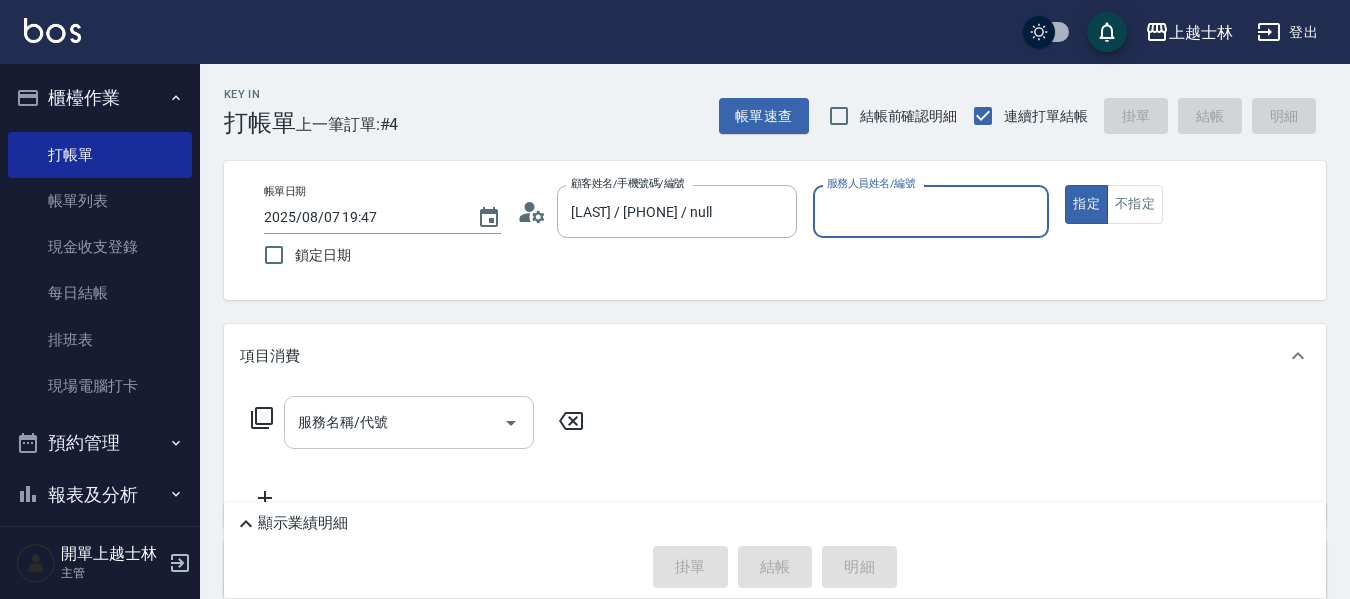 type on "妤煊-8" 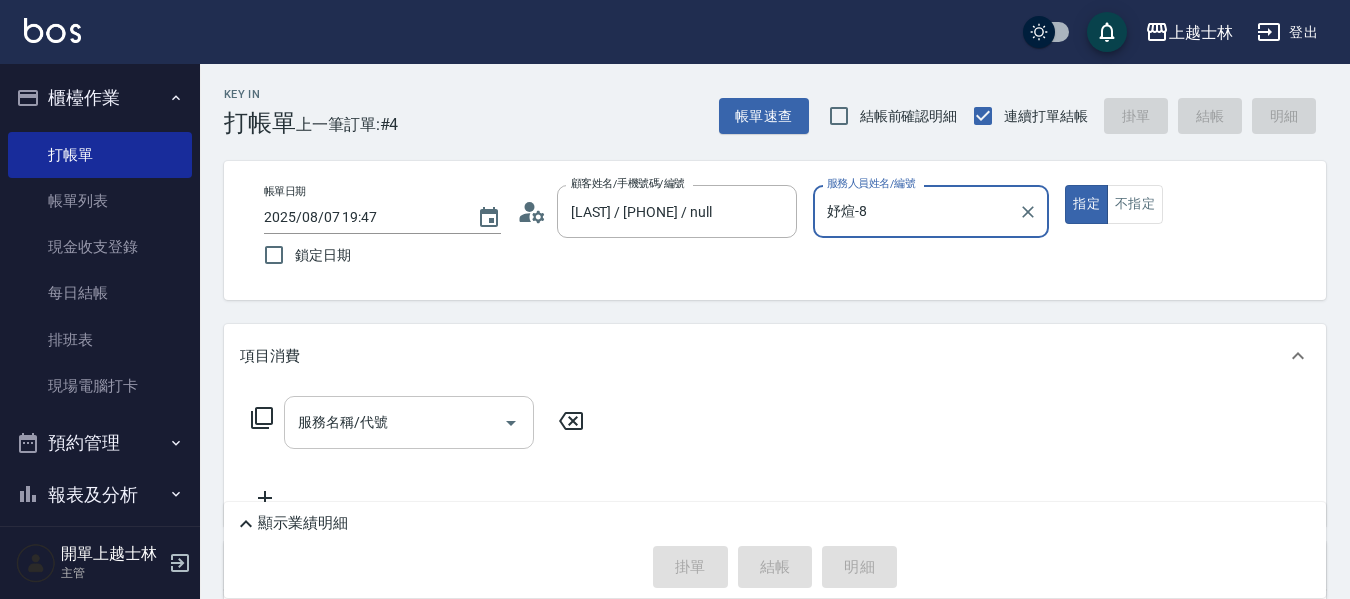 click on "服務名稱/代號" at bounding box center [409, 422] 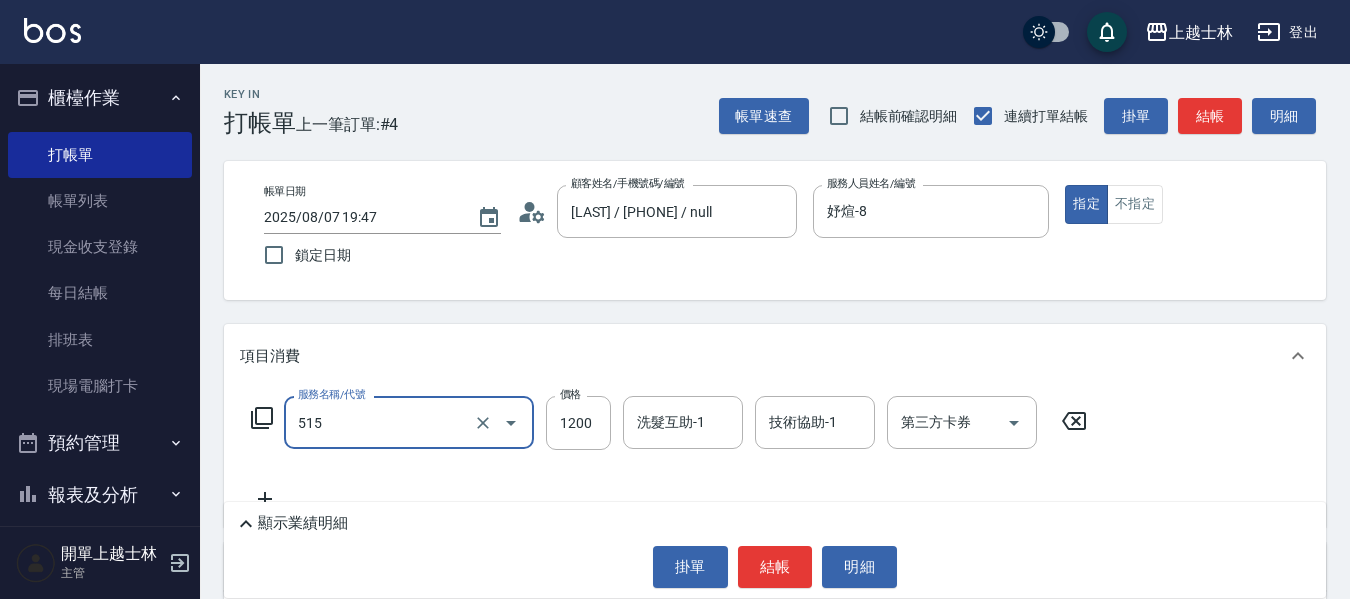 type on "AK1 C2(515)" 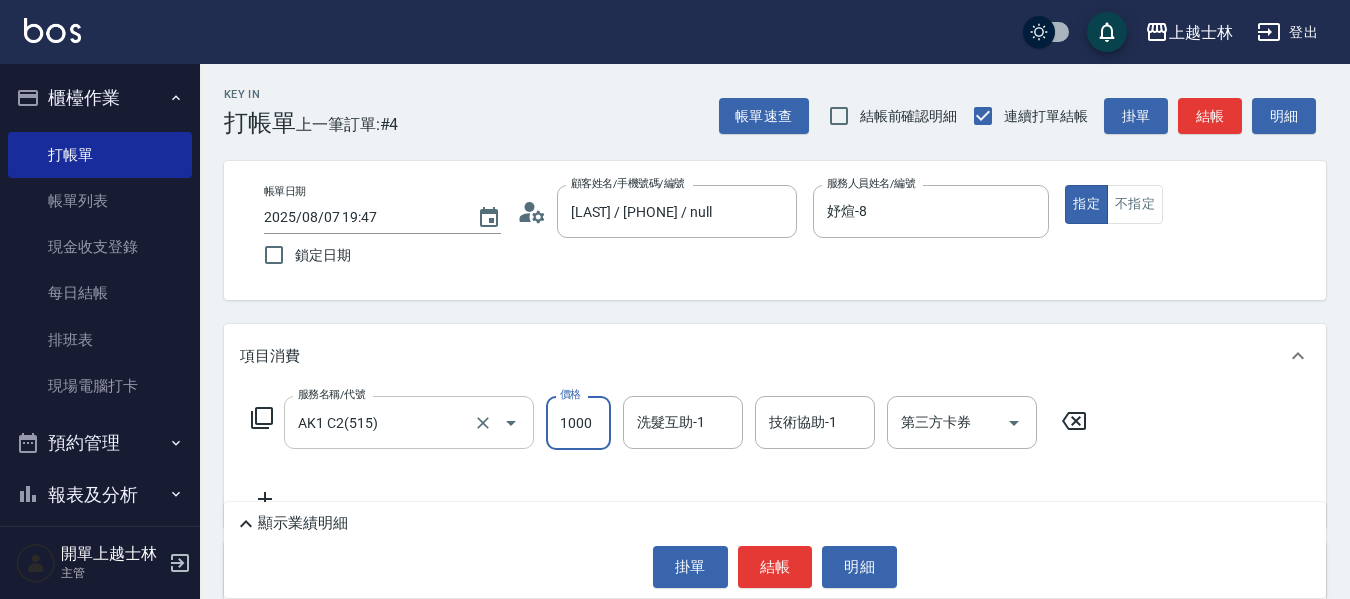 type on "1000" 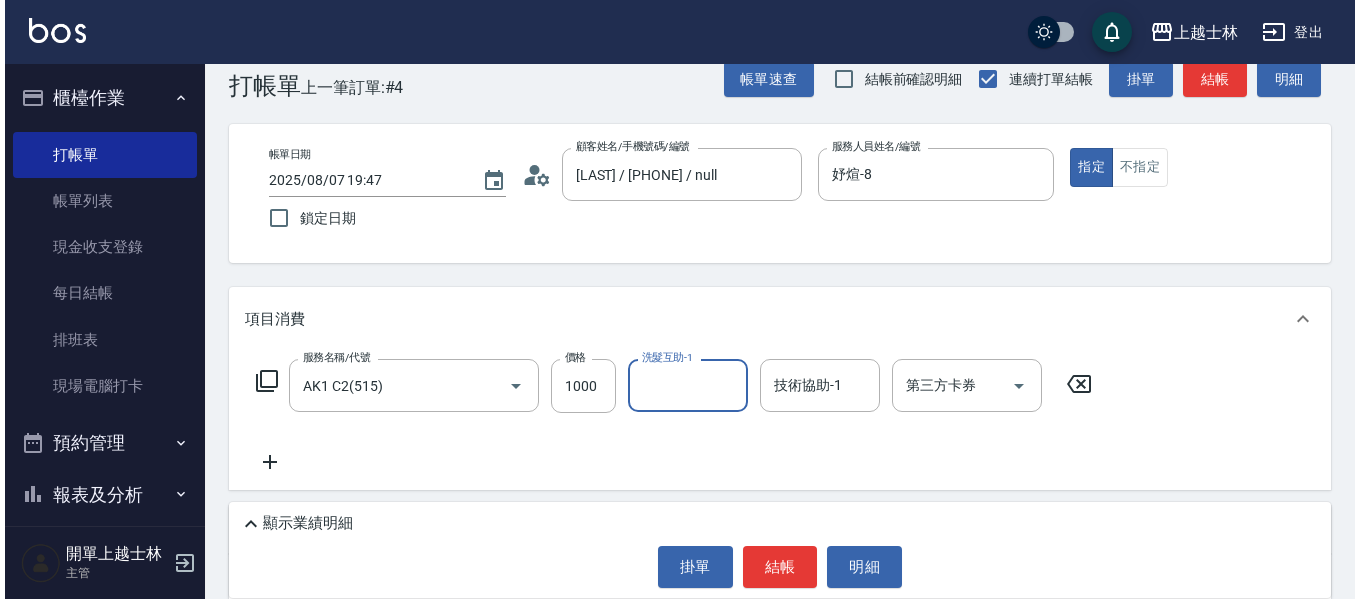 scroll, scrollTop: 100, scrollLeft: 0, axis: vertical 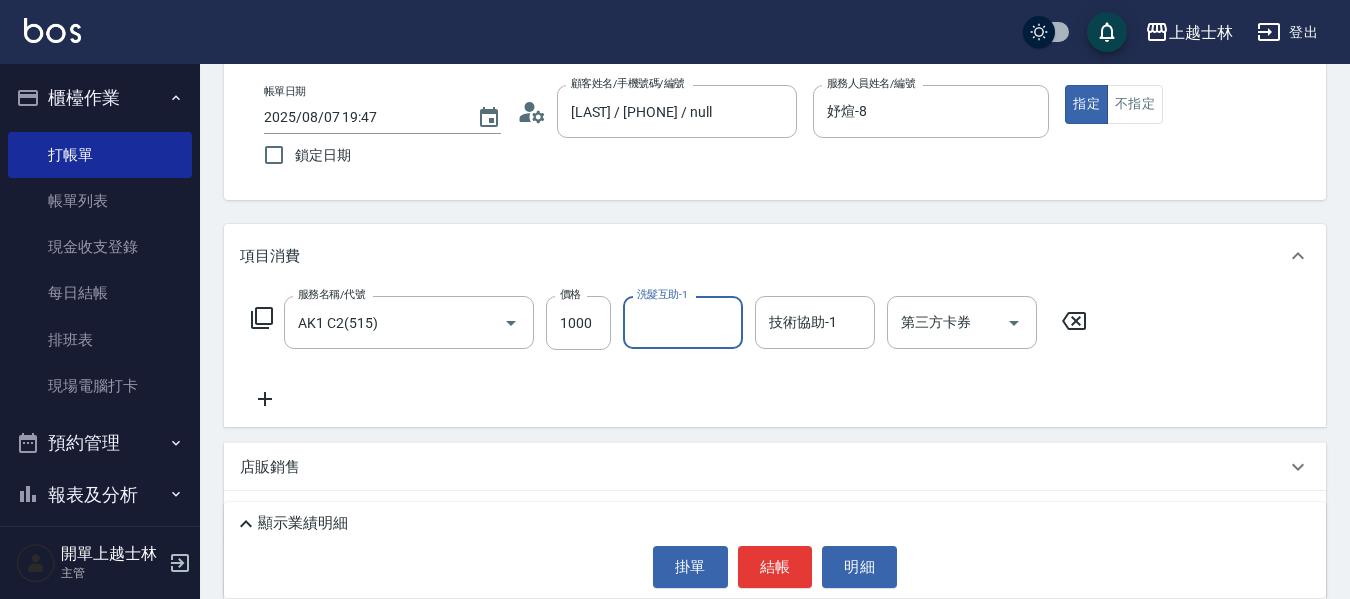 click 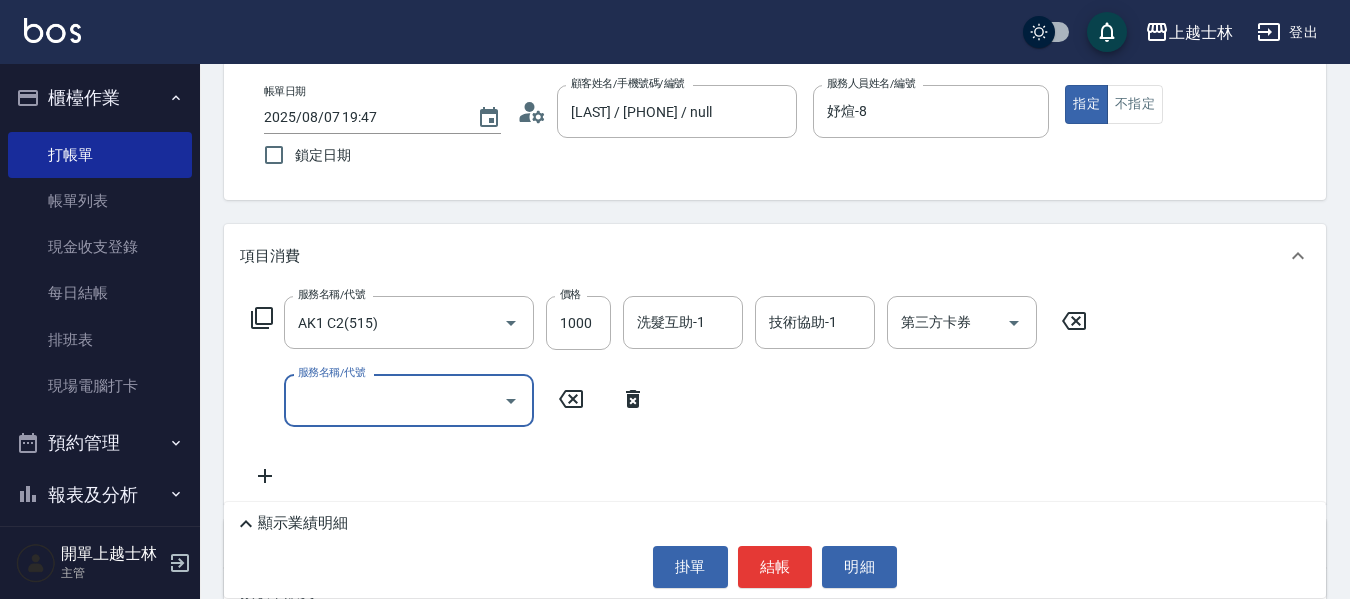 click 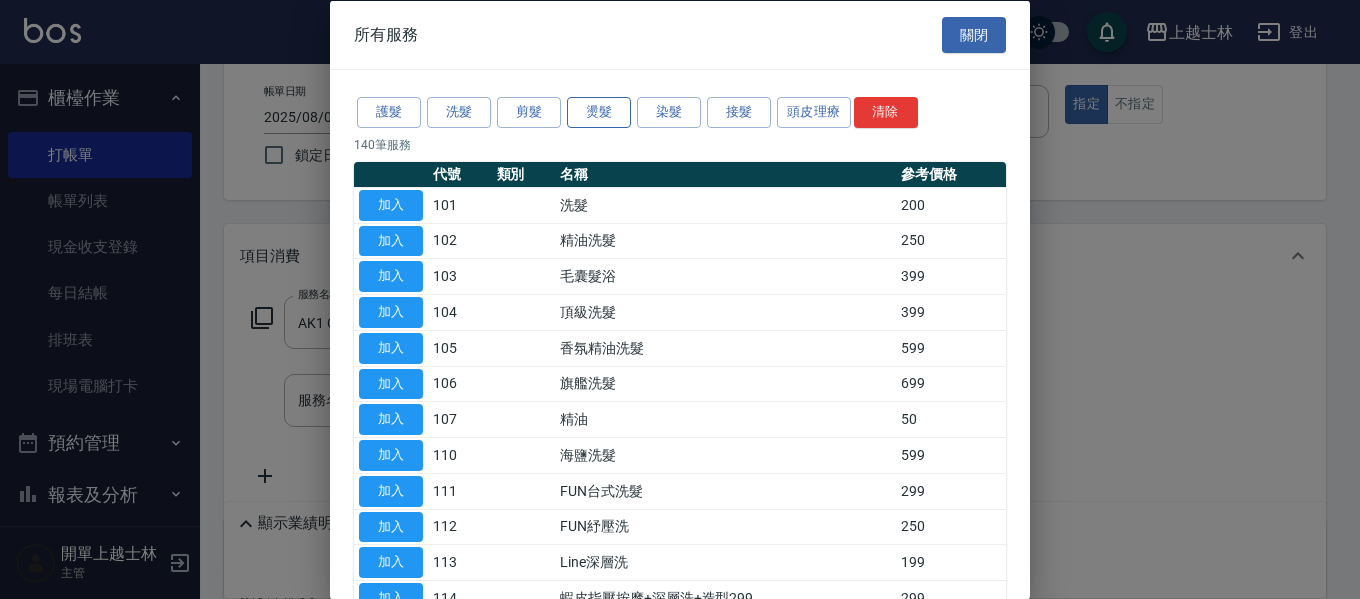 click on "燙髮" at bounding box center [599, 112] 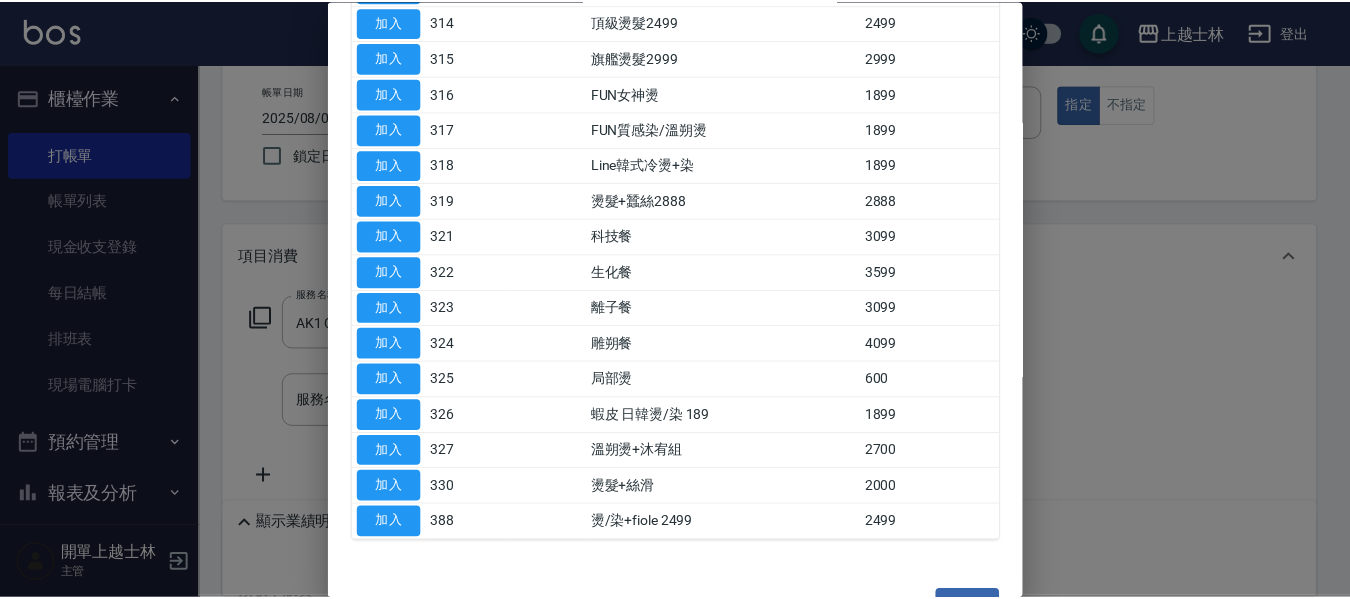 scroll, scrollTop: 699, scrollLeft: 0, axis: vertical 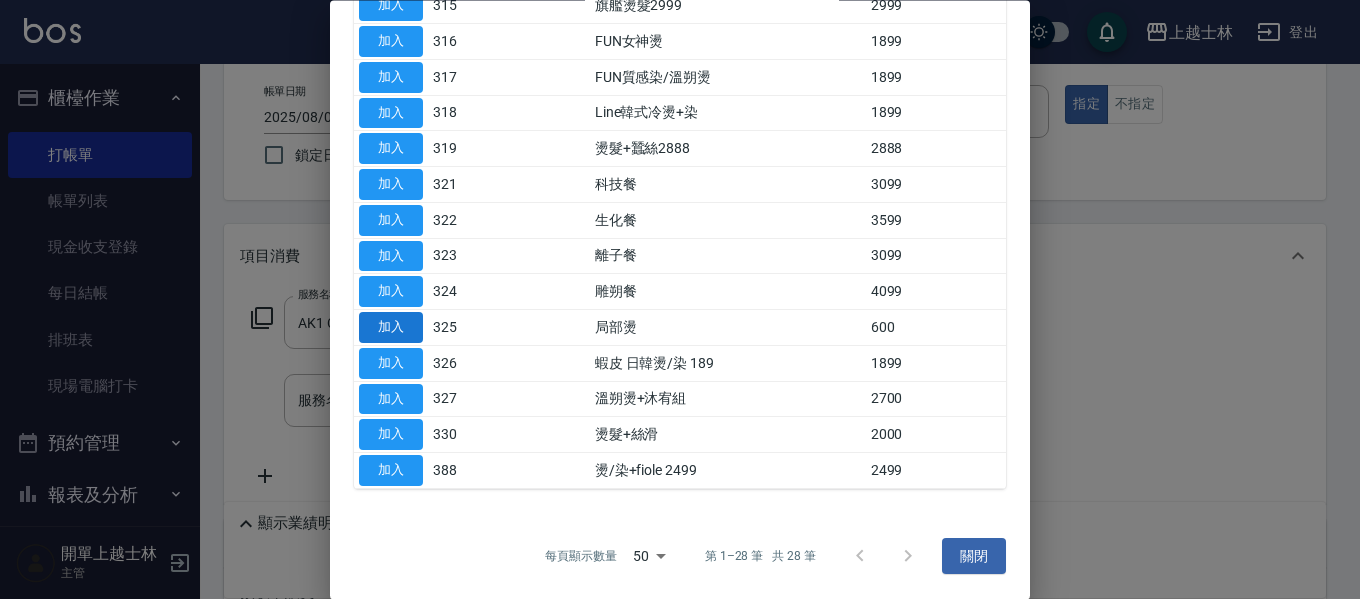 click on "加入" at bounding box center (391, 328) 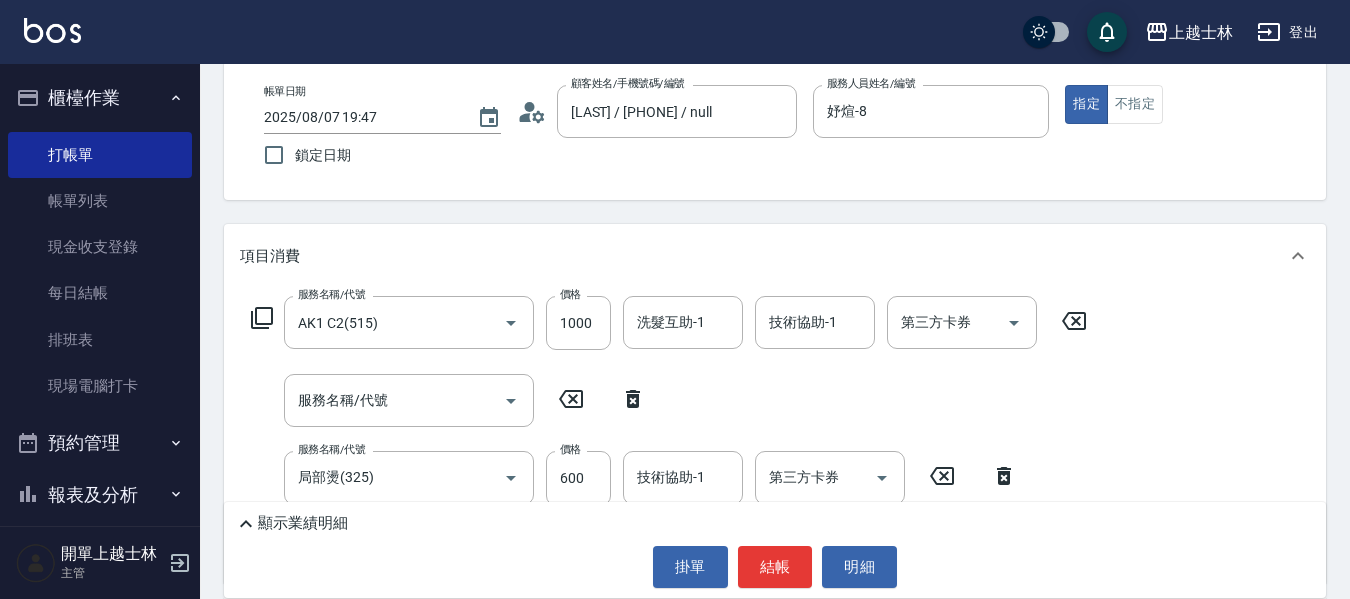 click 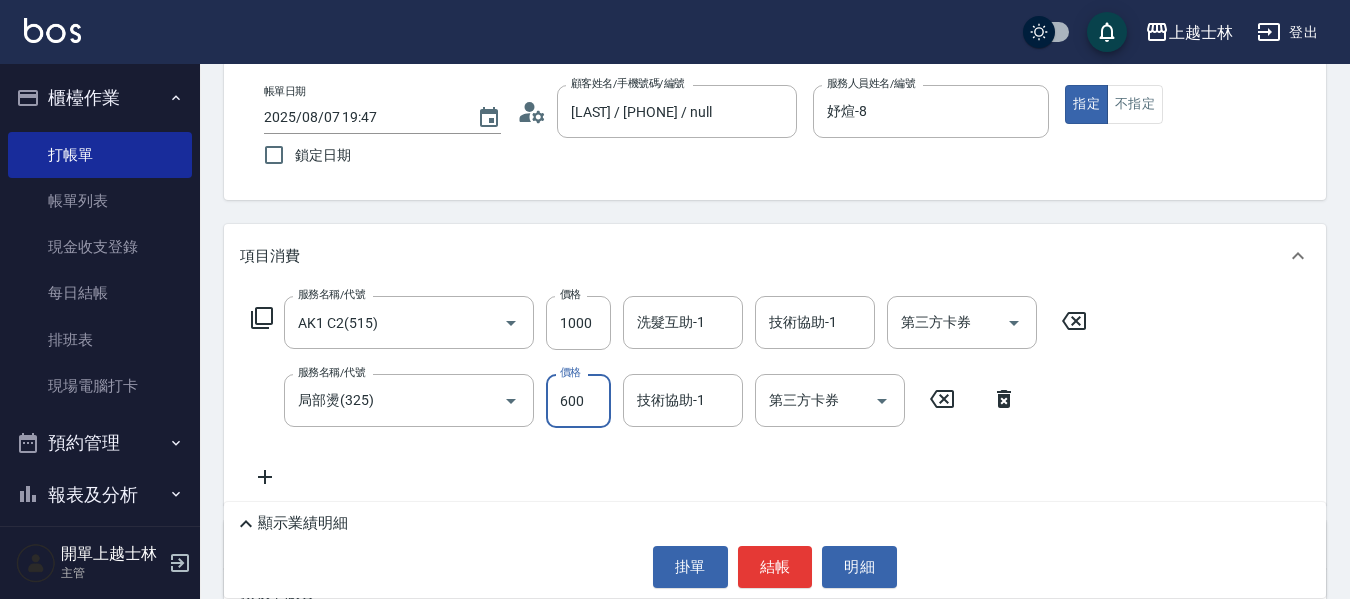 click on "600" at bounding box center [578, 401] 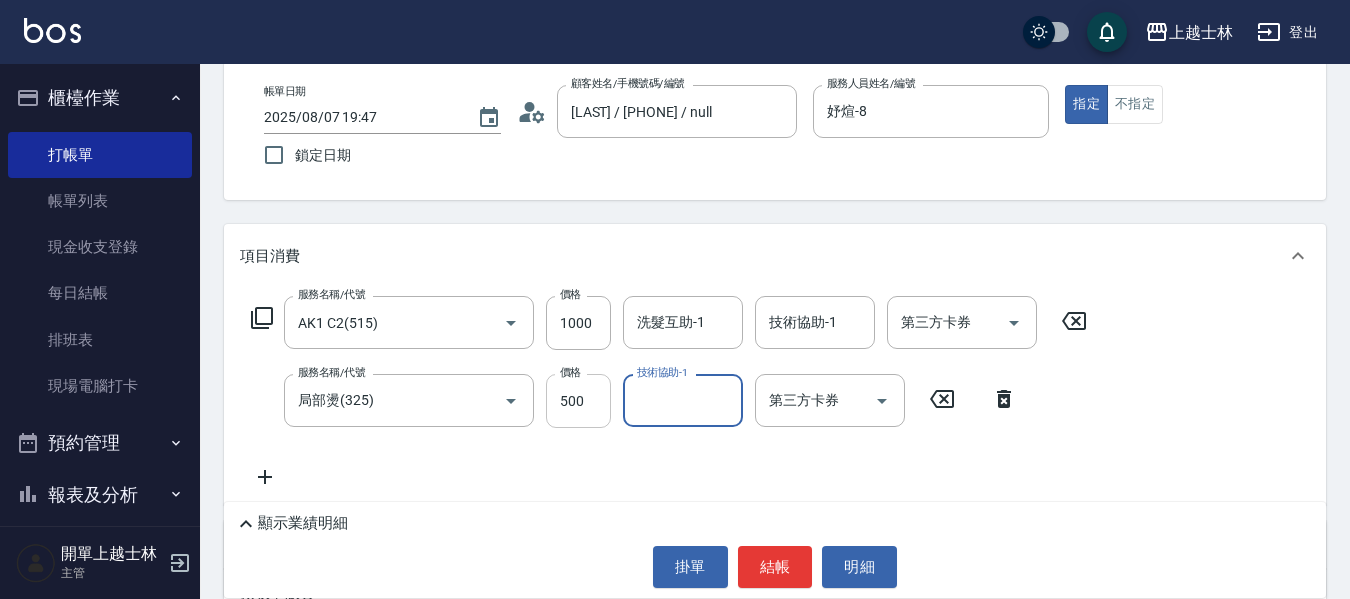 click on "500" at bounding box center (578, 401) 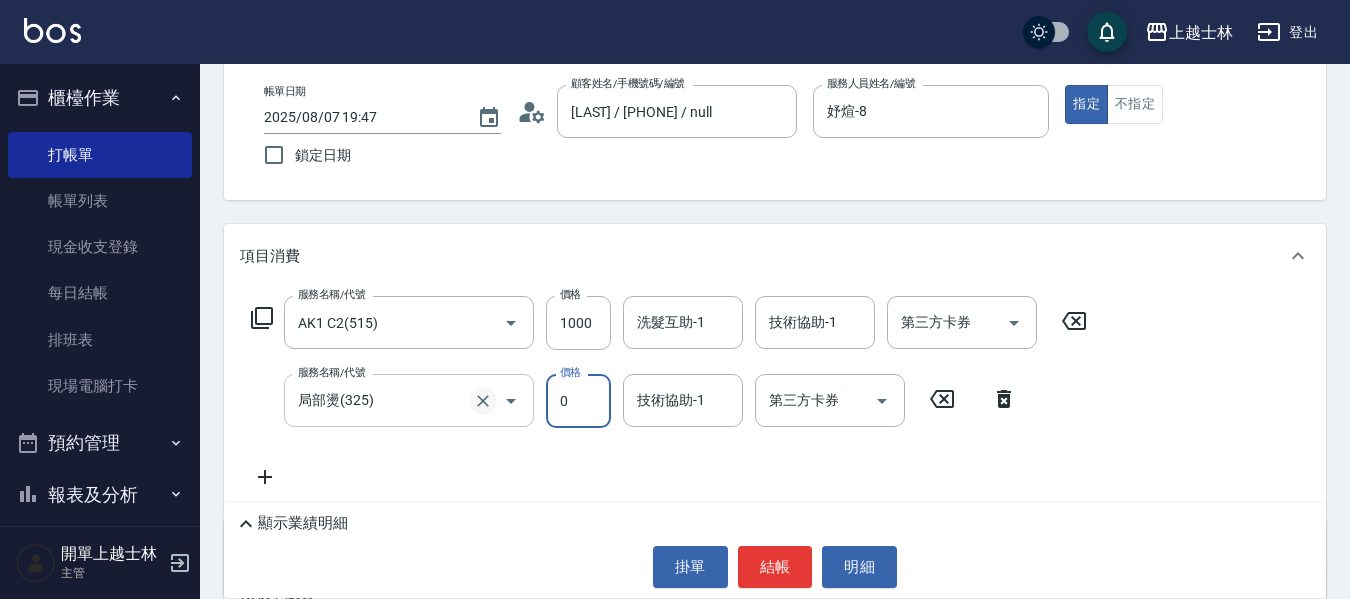 click 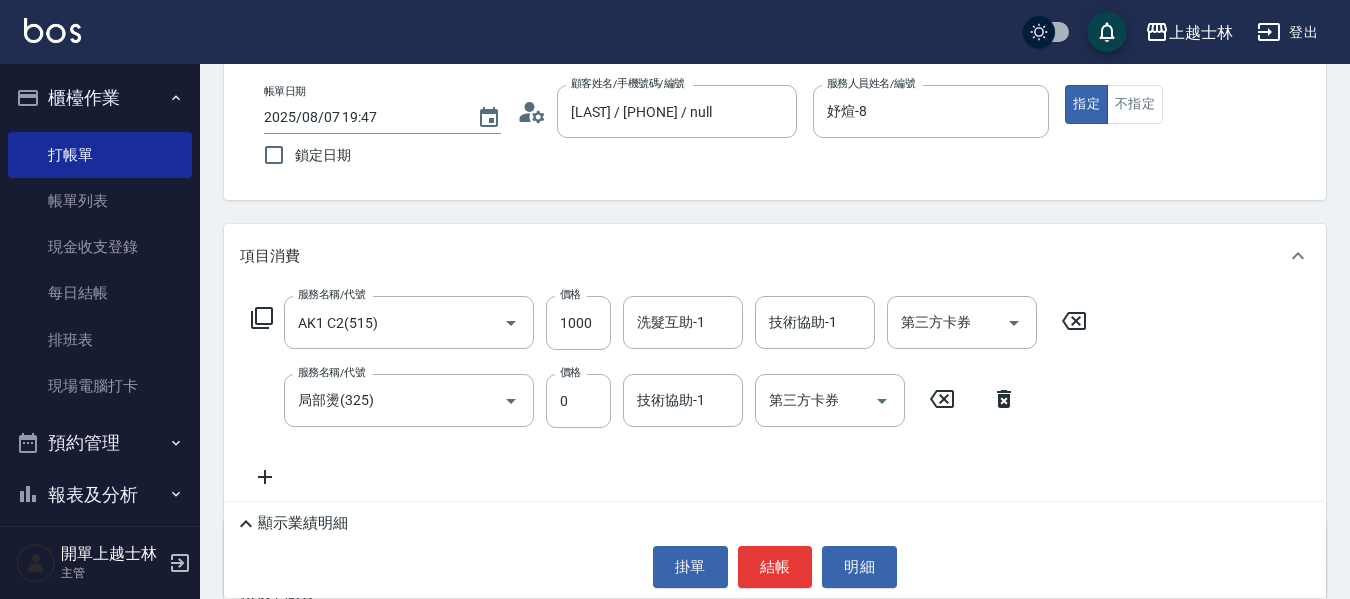 click 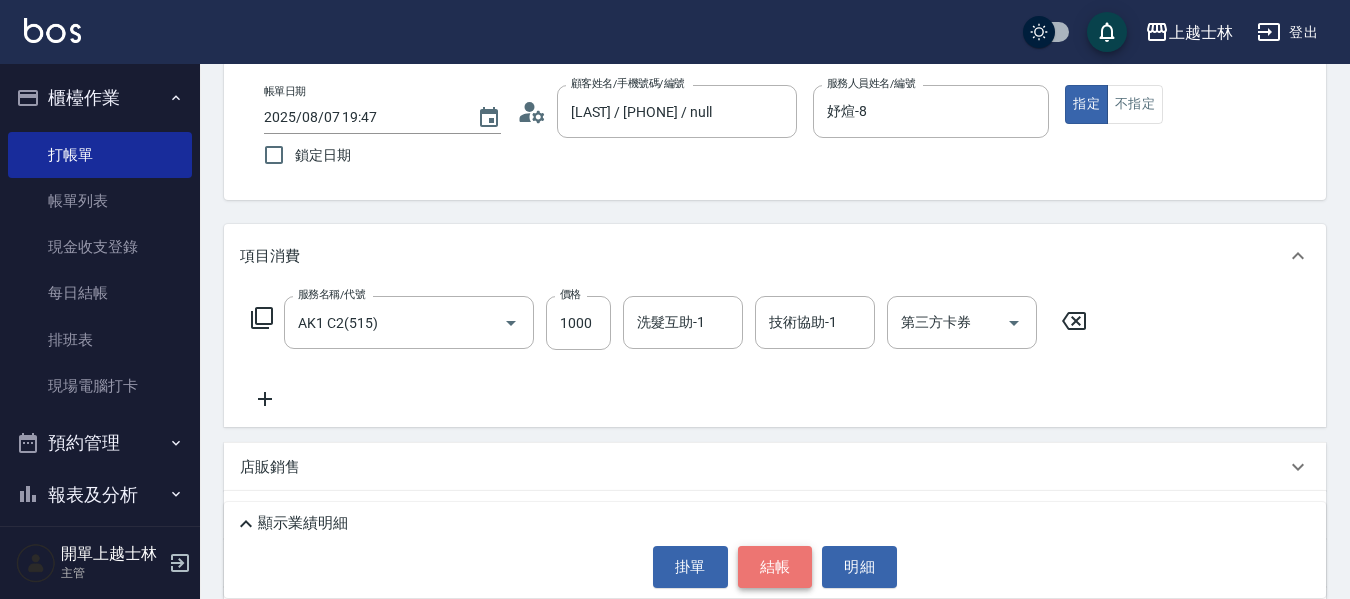 click on "結帳" at bounding box center (775, 567) 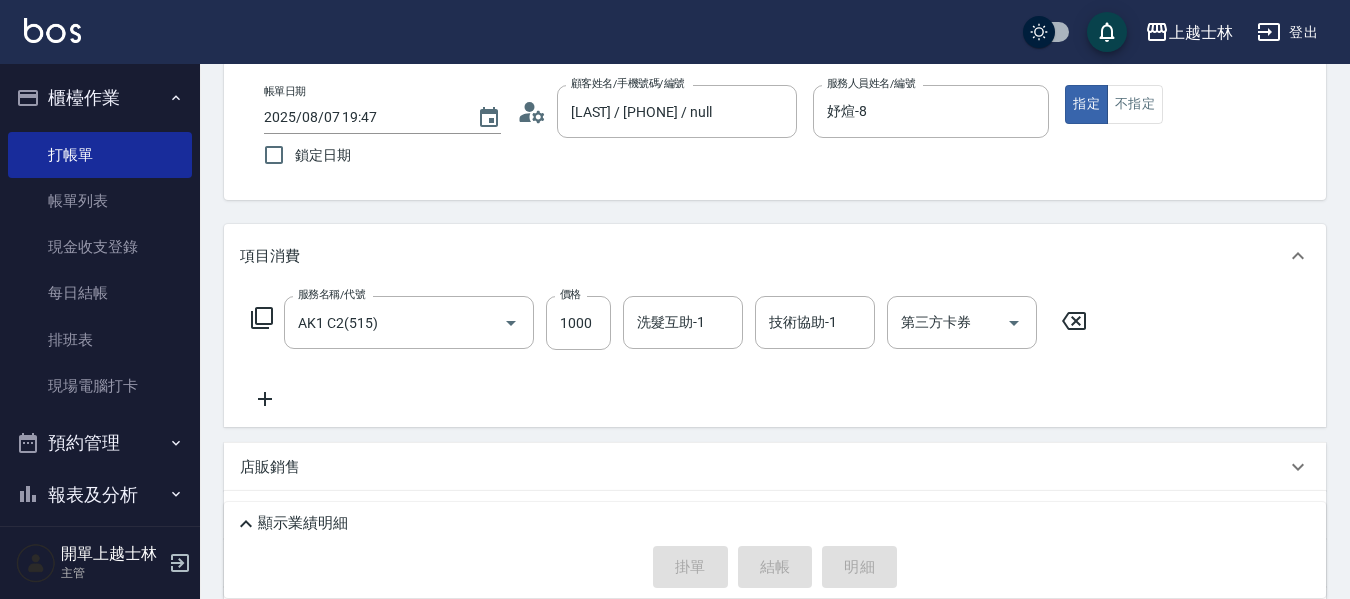 type on "2025/08/07 19:48" 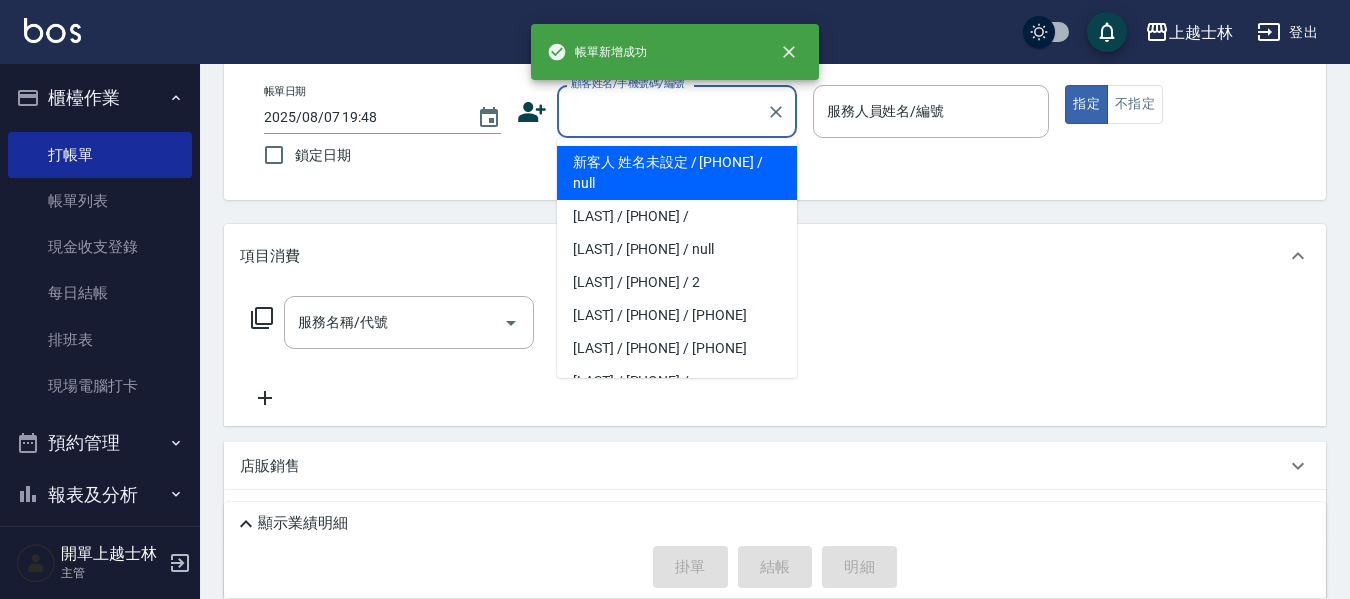 click on "顧客姓名/手機號碼/編號" at bounding box center [662, 111] 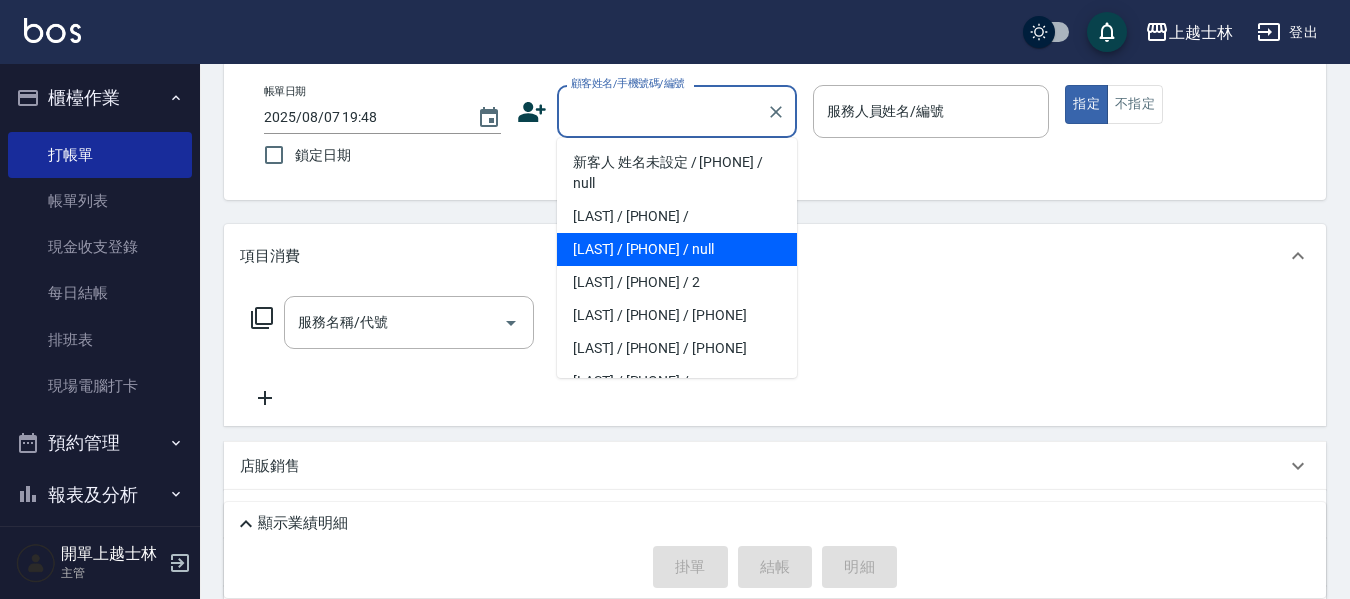 click on "[NAME]/[PHONE]/null" at bounding box center [677, 249] 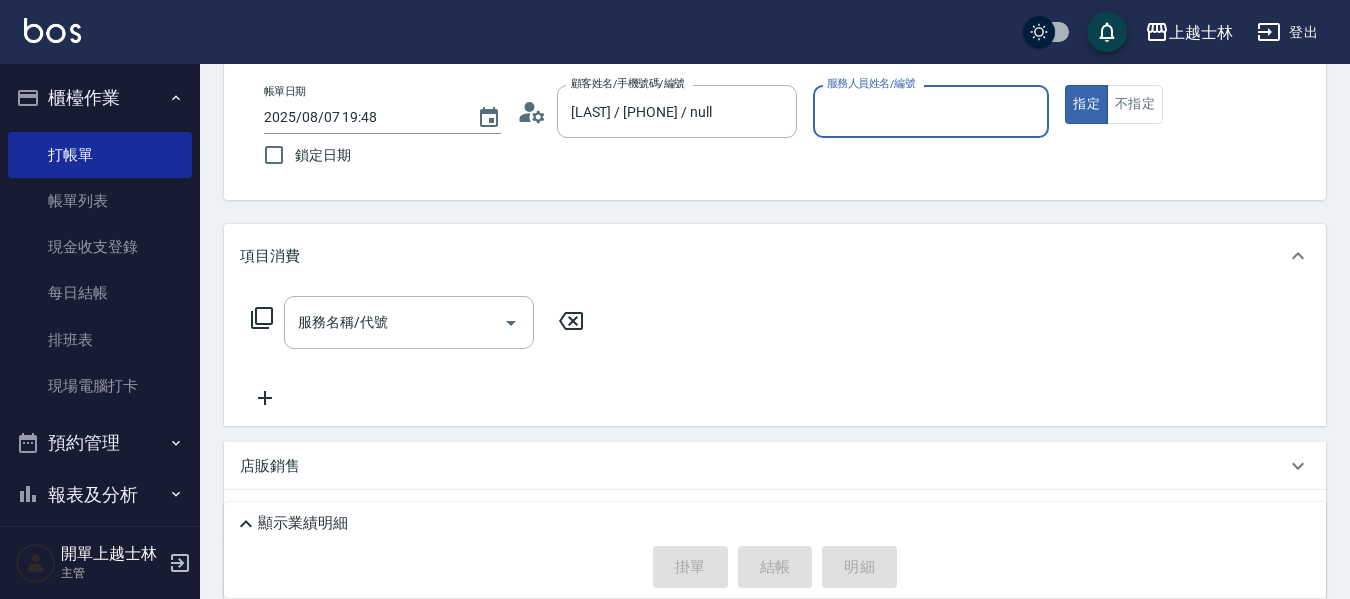 type on "妤煊-8" 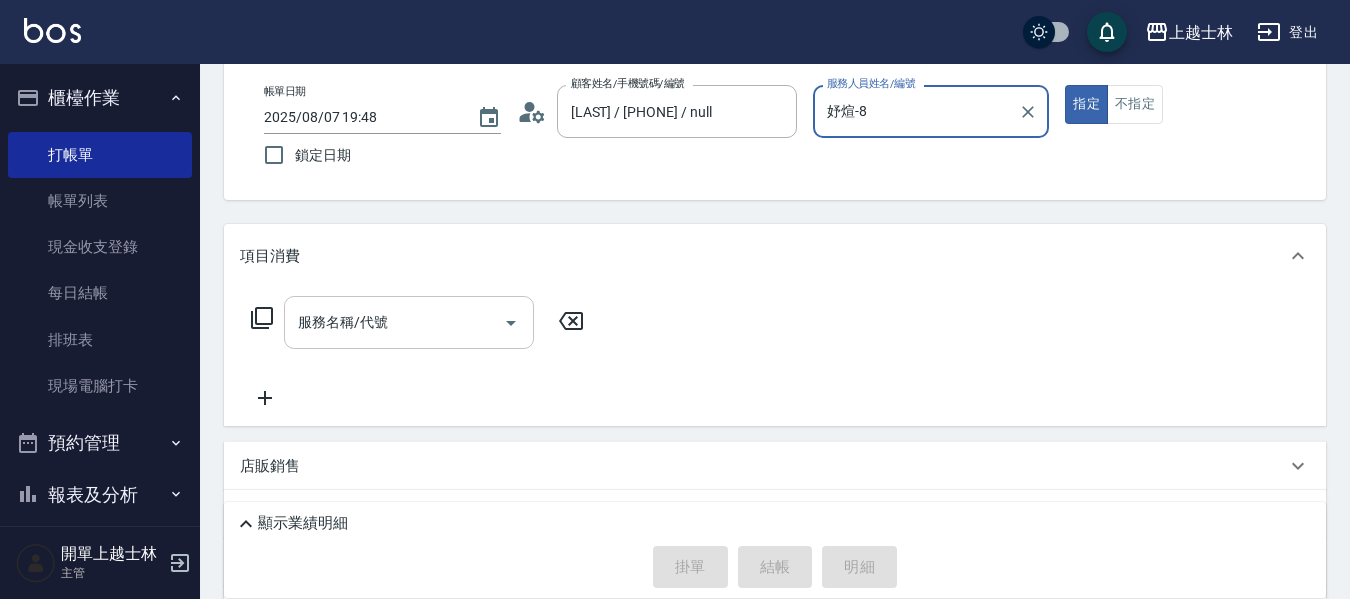click on "服務名稱/代號" at bounding box center (394, 322) 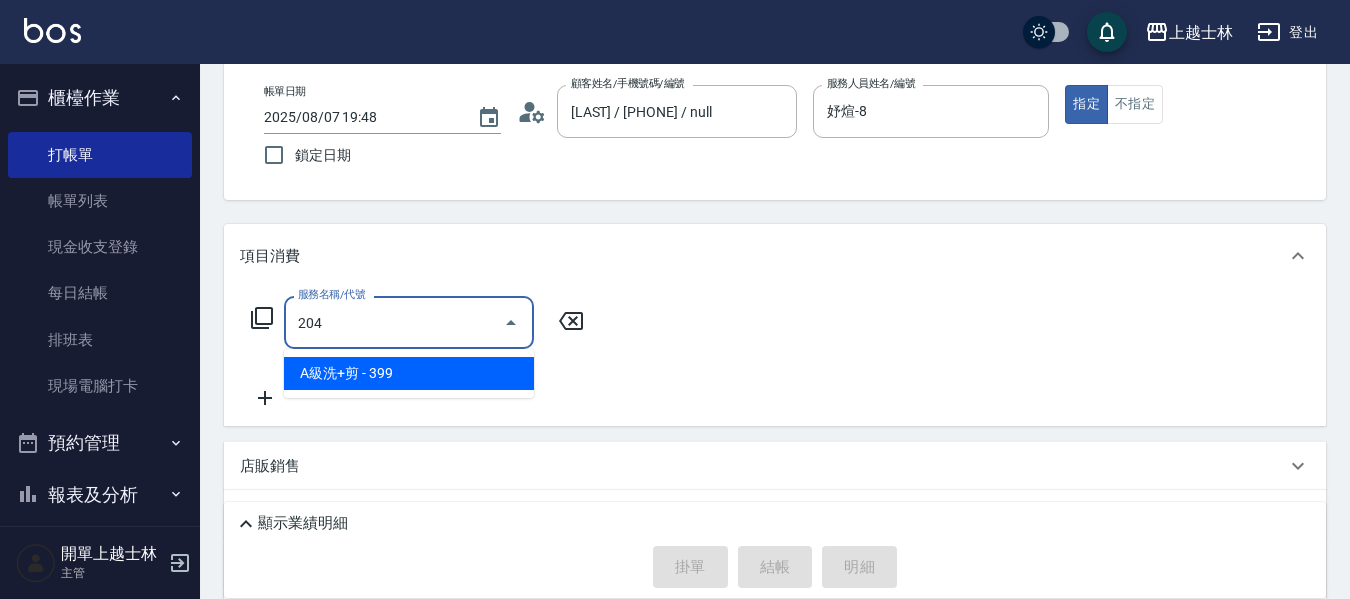 type on "A級洗+剪(204)" 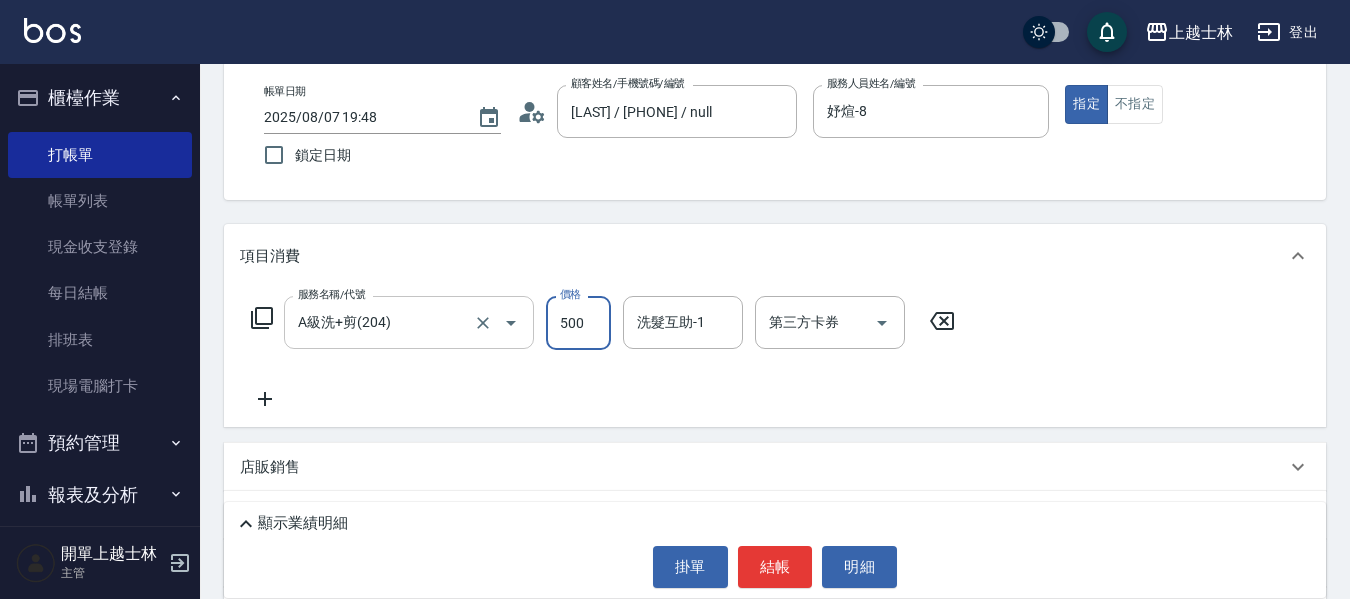 type on "500" 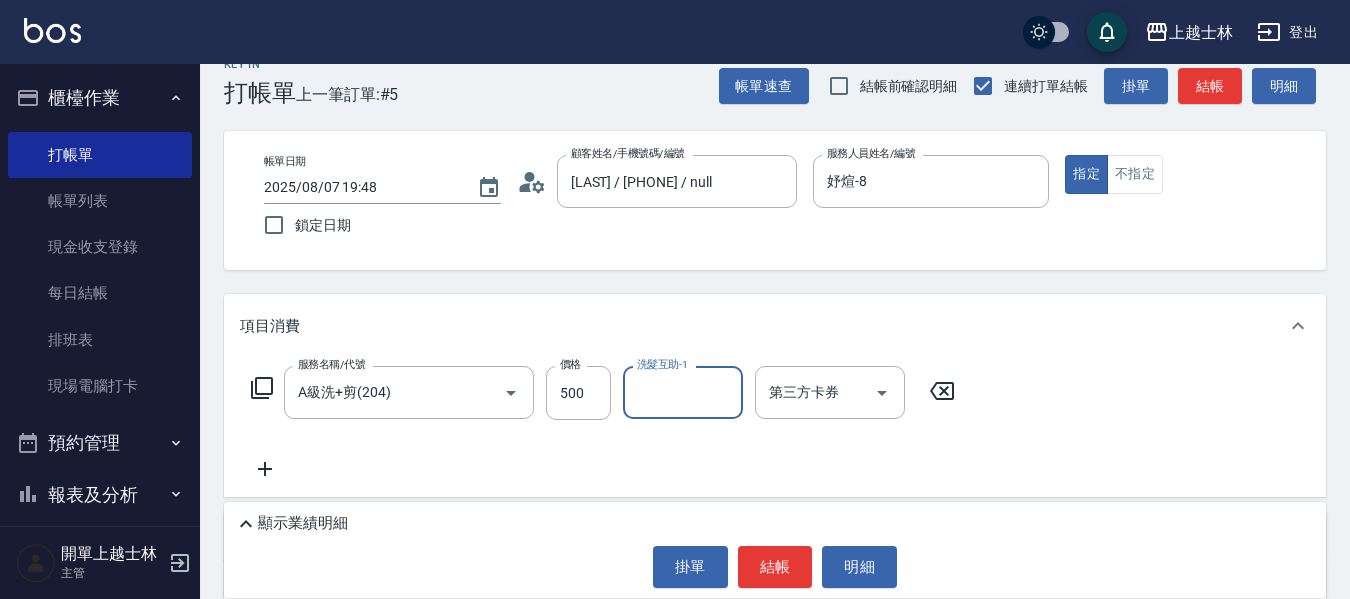scroll, scrollTop: 0, scrollLeft: 0, axis: both 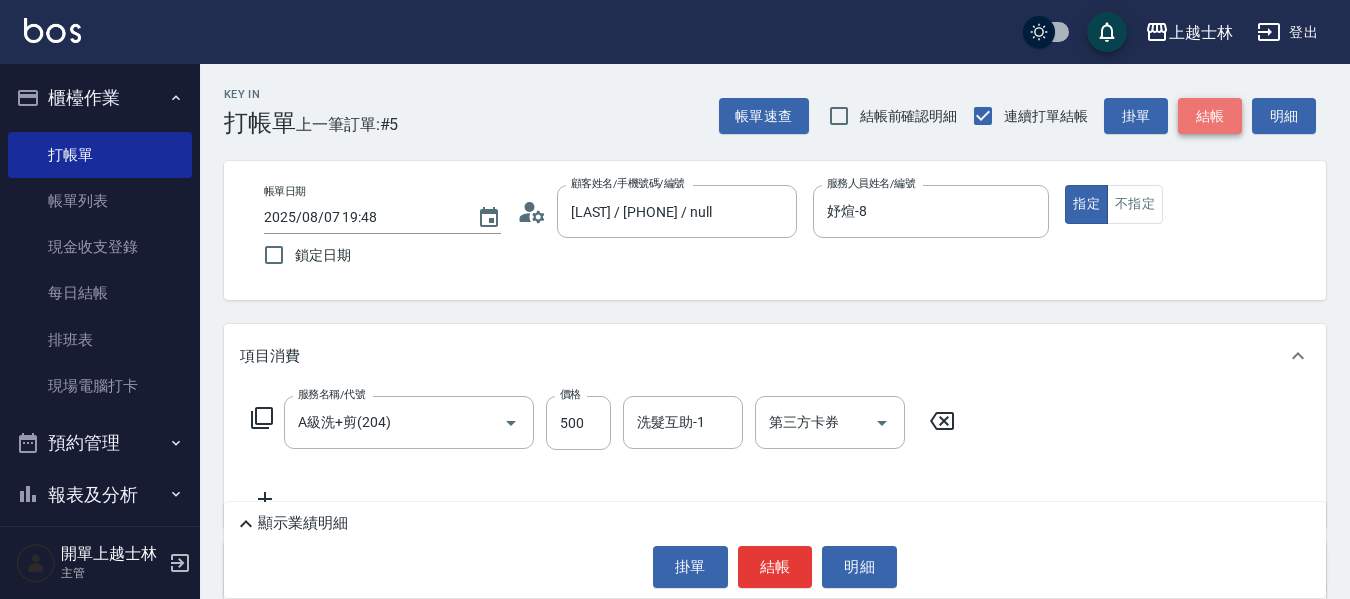click on "結帳" at bounding box center (1210, 116) 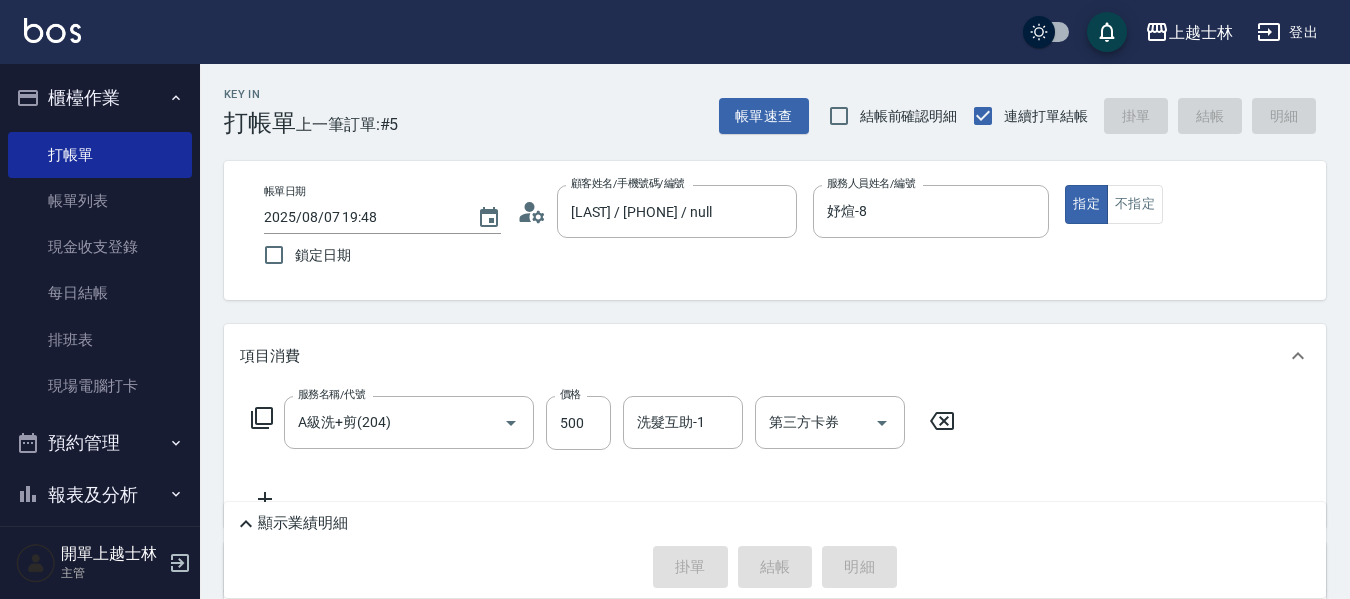 type 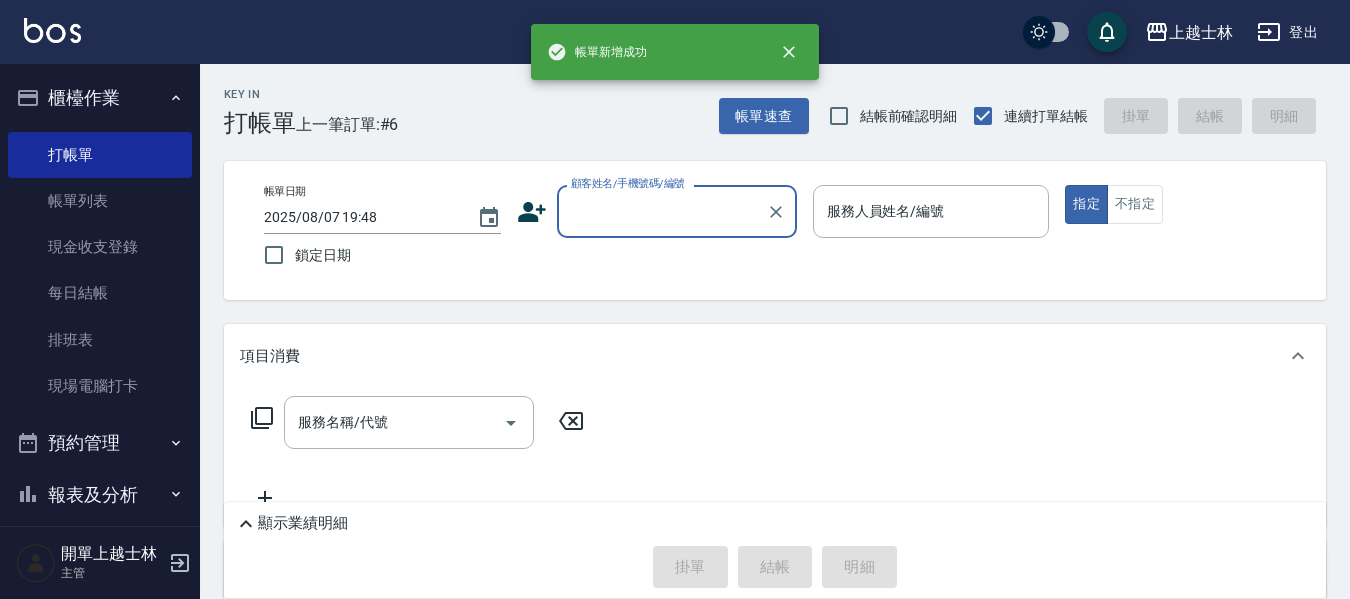 click on "顧客姓名/手機號碼/編號" at bounding box center (662, 211) 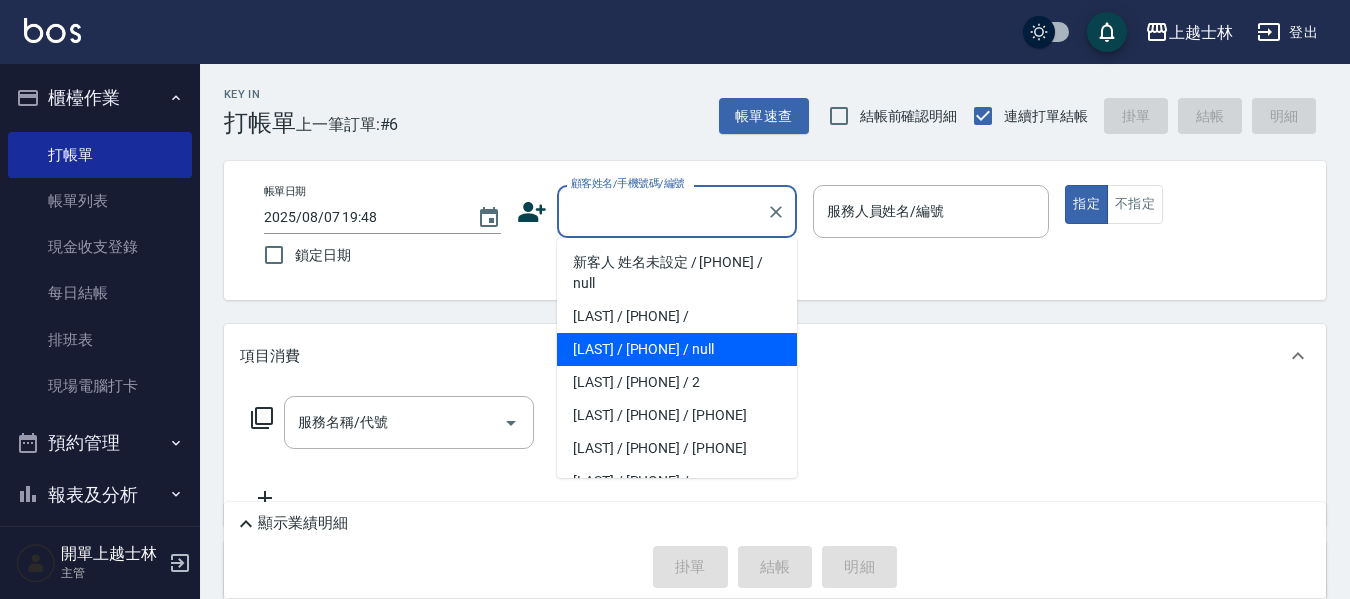 click on "[NAME]/[PHONE]/null" at bounding box center [677, 349] 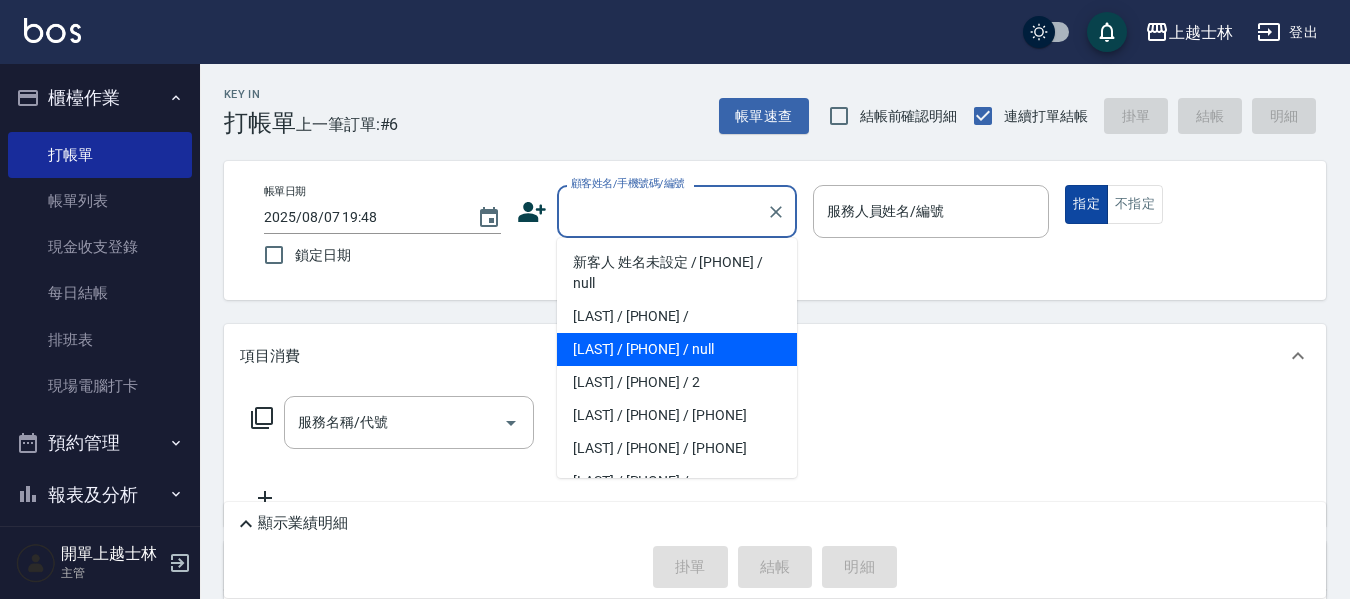 type on "[NAME]/[PHONE]/null" 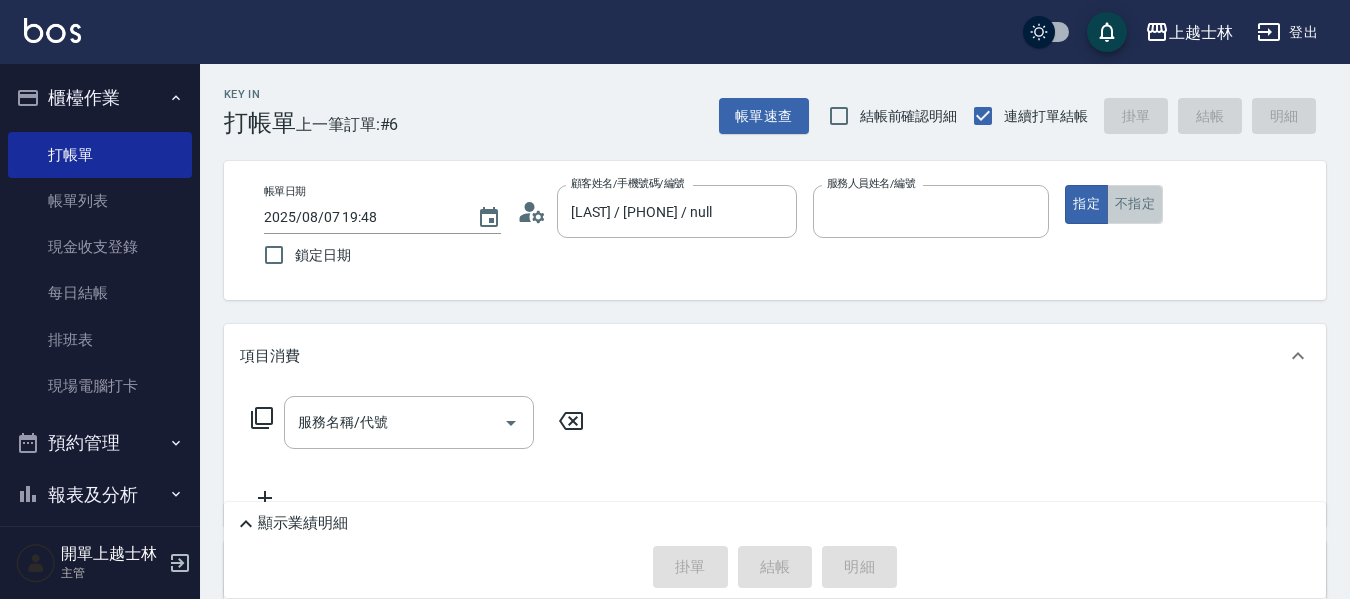 type on "妤煊-8" 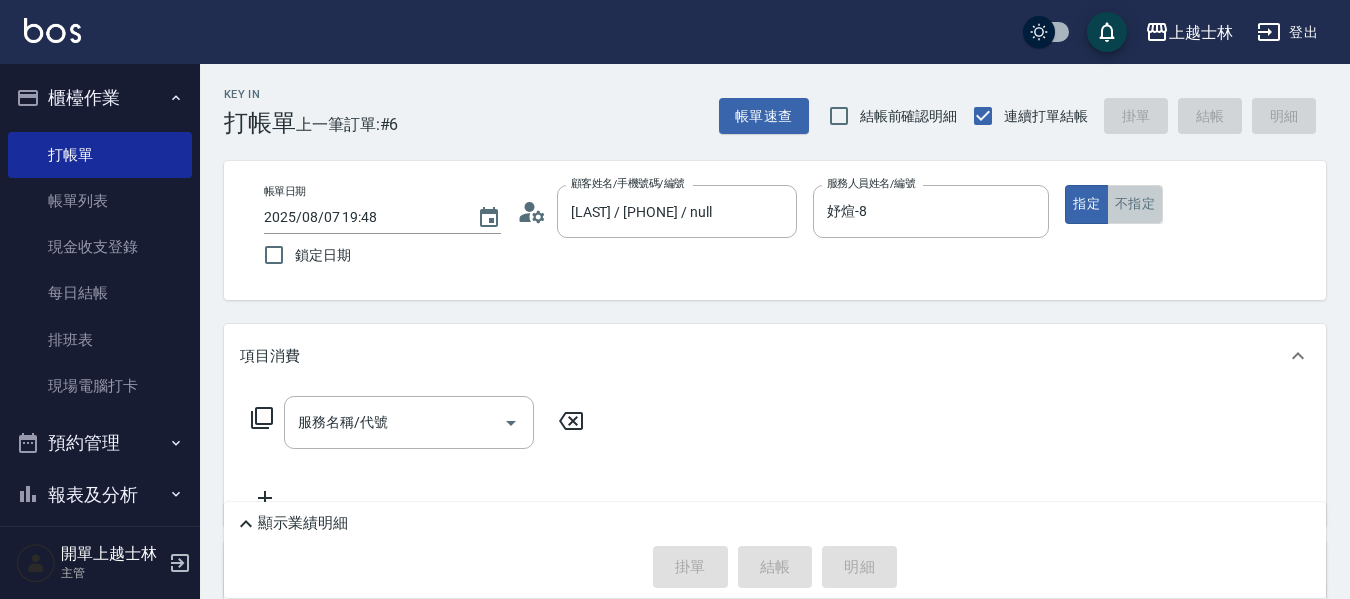 click on "不指定" at bounding box center [1135, 204] 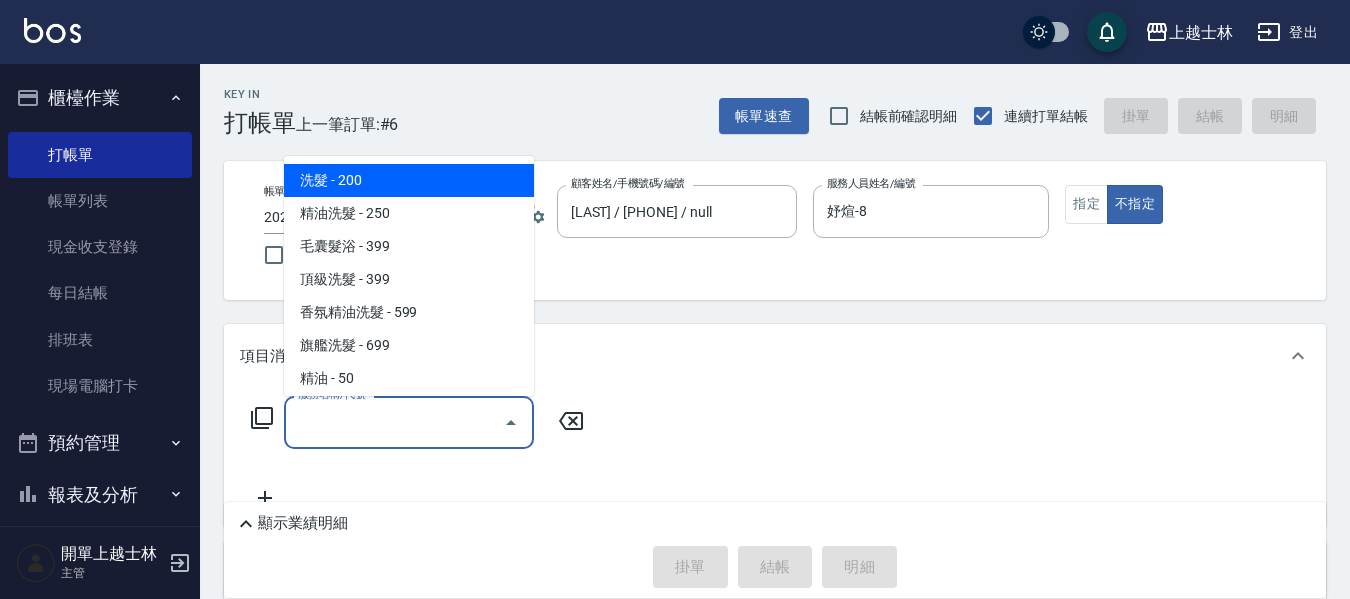 click on "服務名稱/代號" at bounding box center (394, 422) 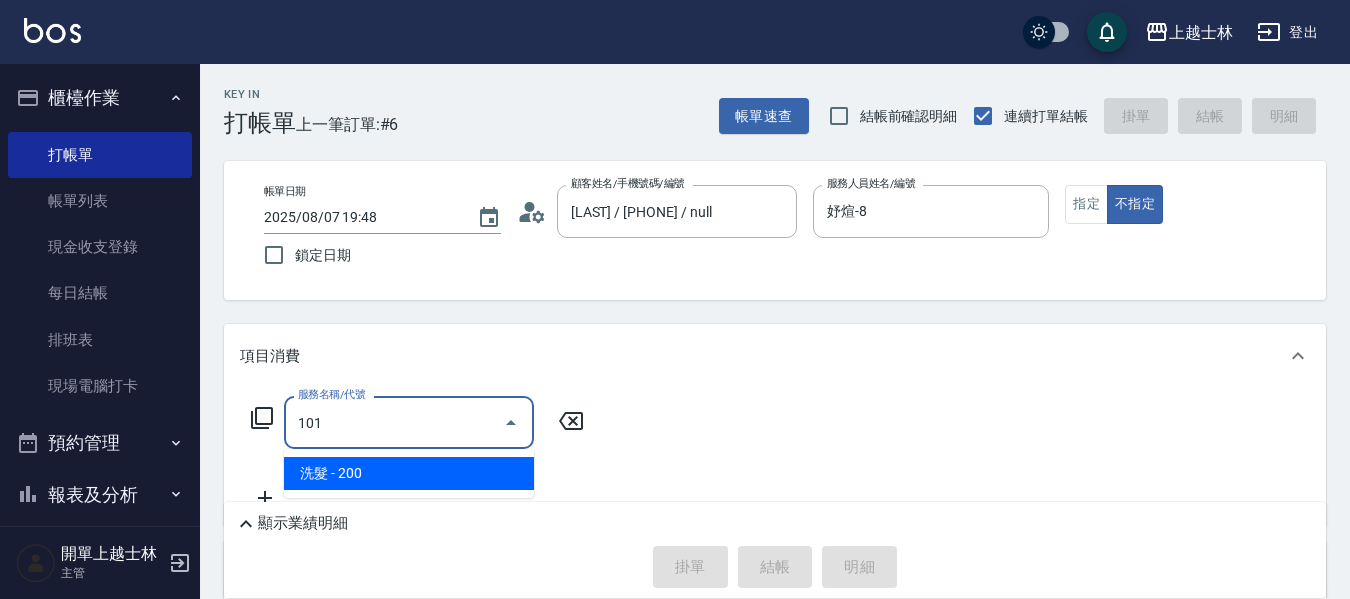type on "洗髮(101)" 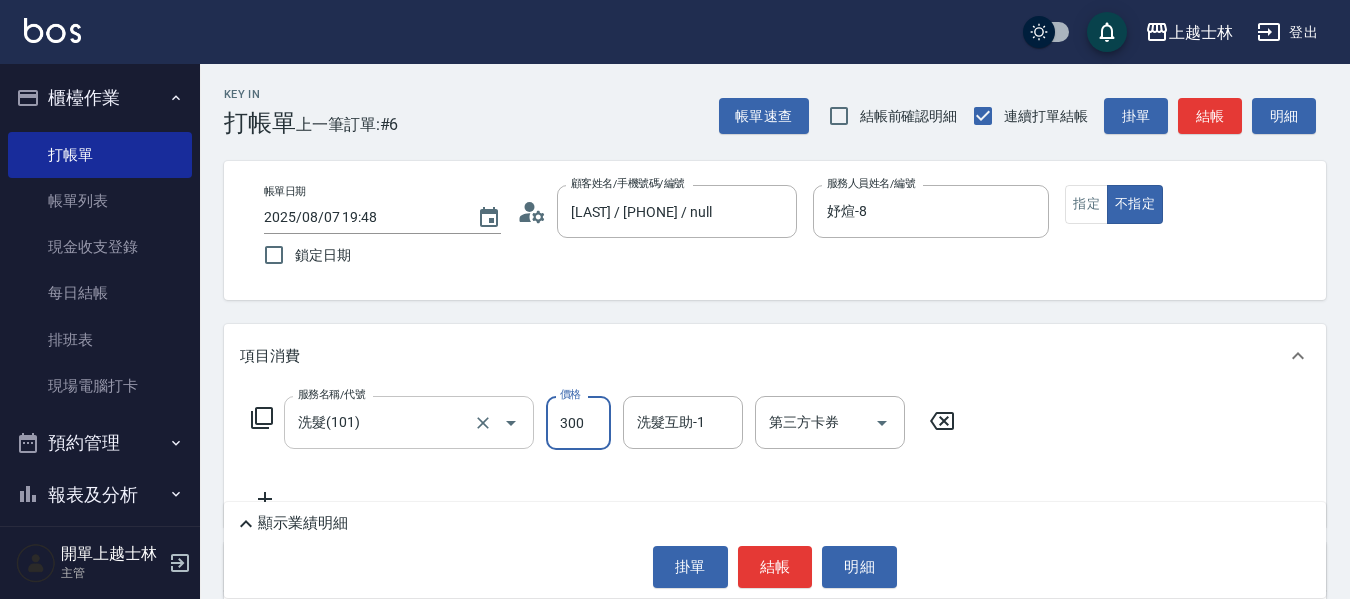 type on "300" 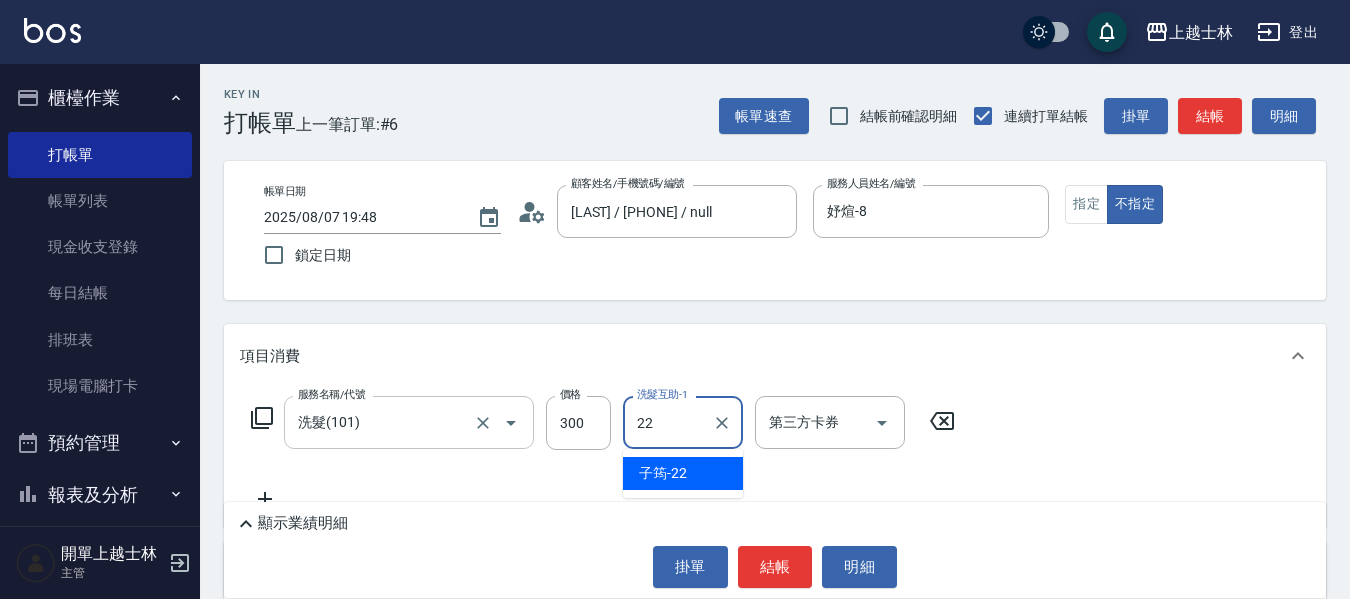type on "子筠-22" 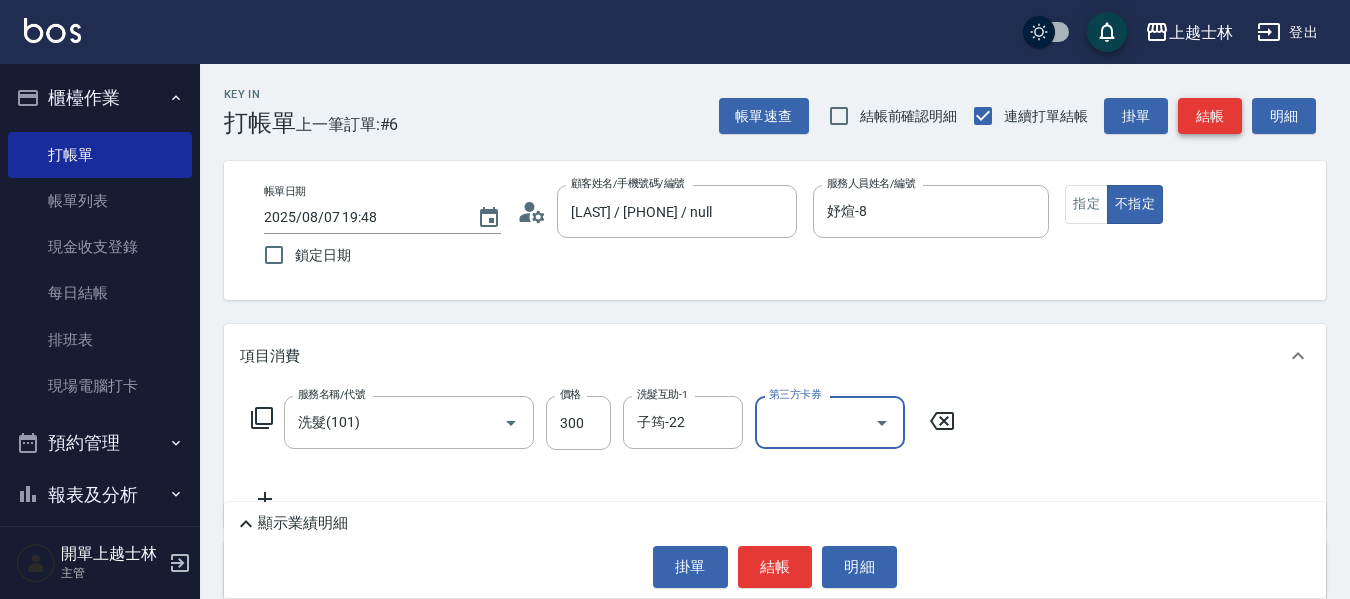 click on "結帳" at bounding box center (1210, 116) 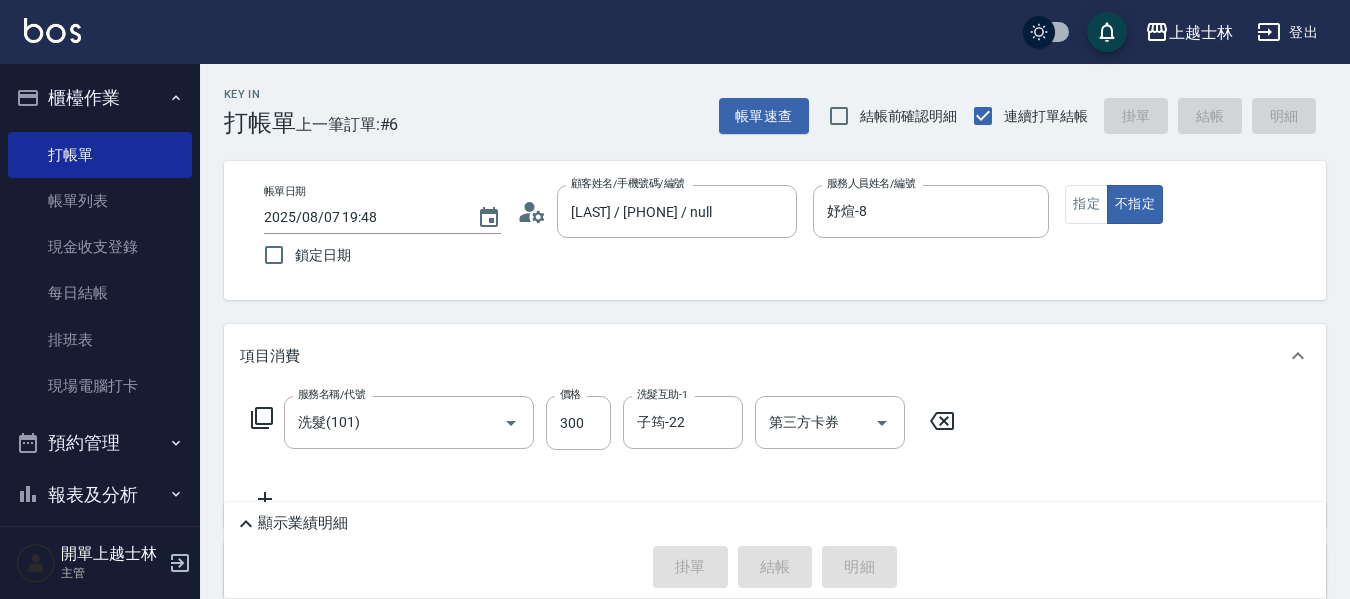 type 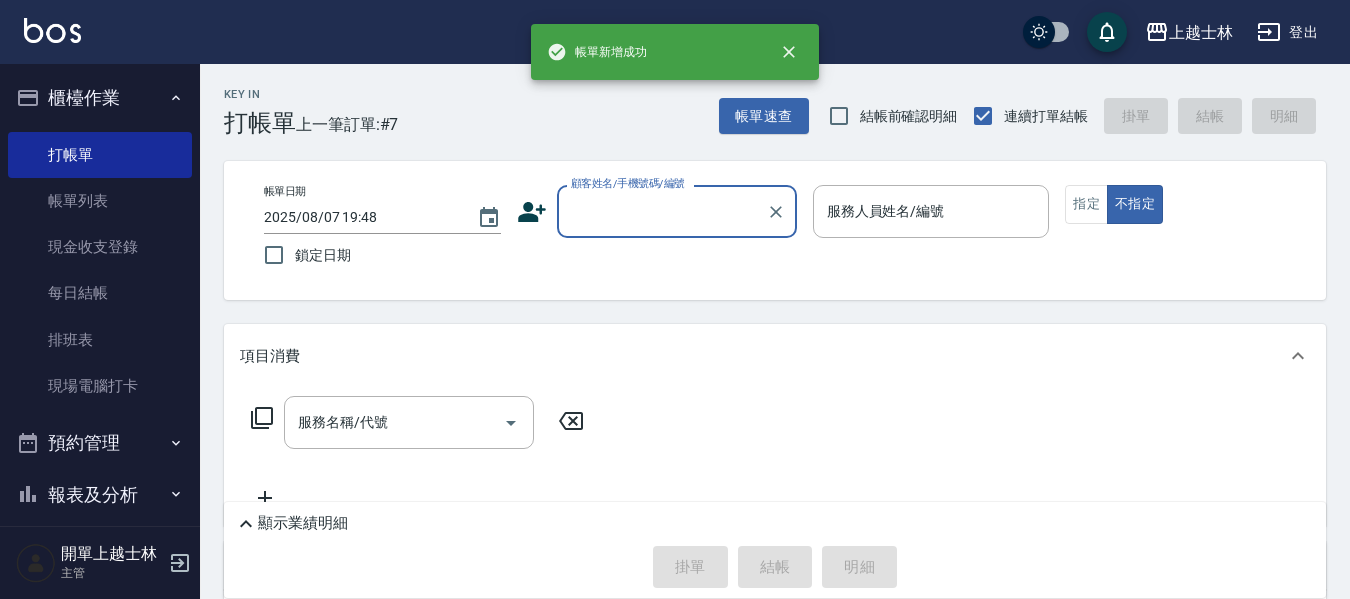 click on "顧客姓名/手機號碼/編號" at bounding box center [662, 211] 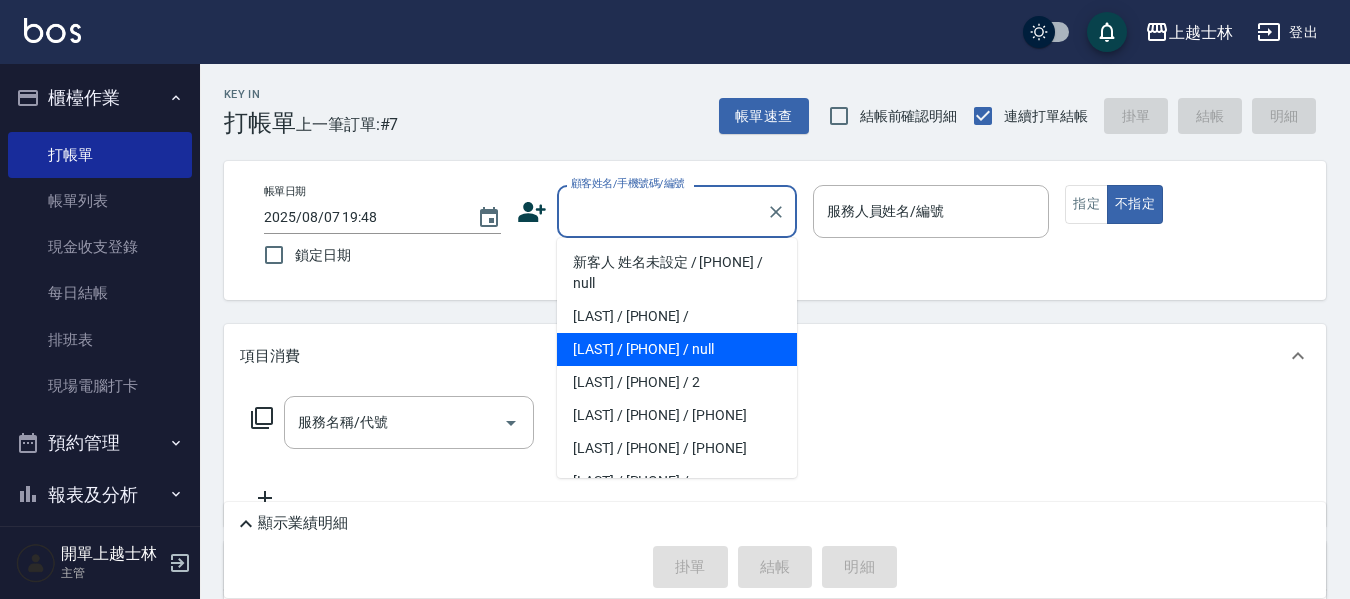 click on "[NAME]/[PHONE]/null" at bounding box center [677, 349] 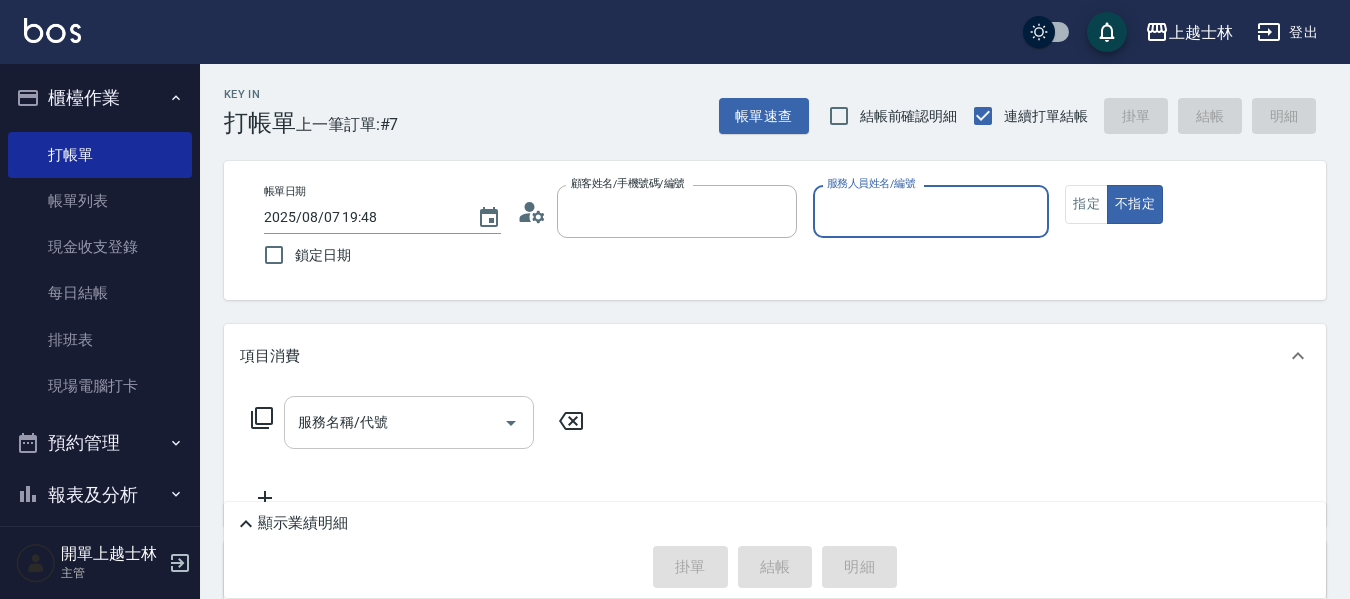 type on "[NAME]/[PHONE]/null" 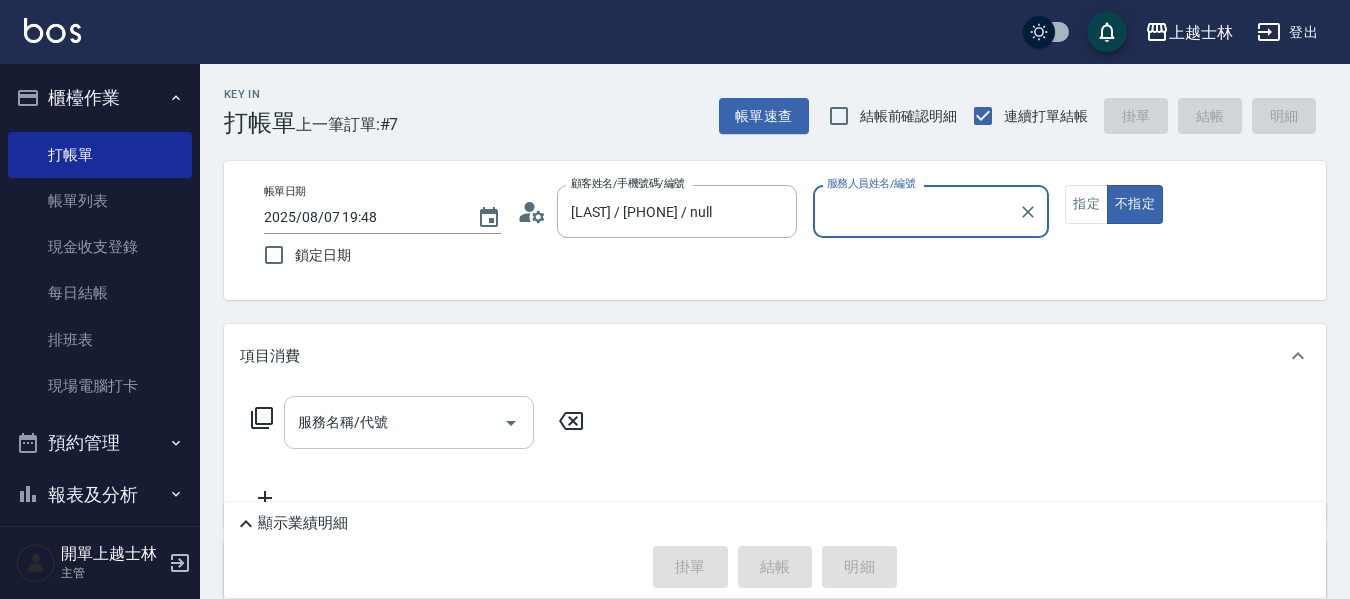 type on "妤煊-8" 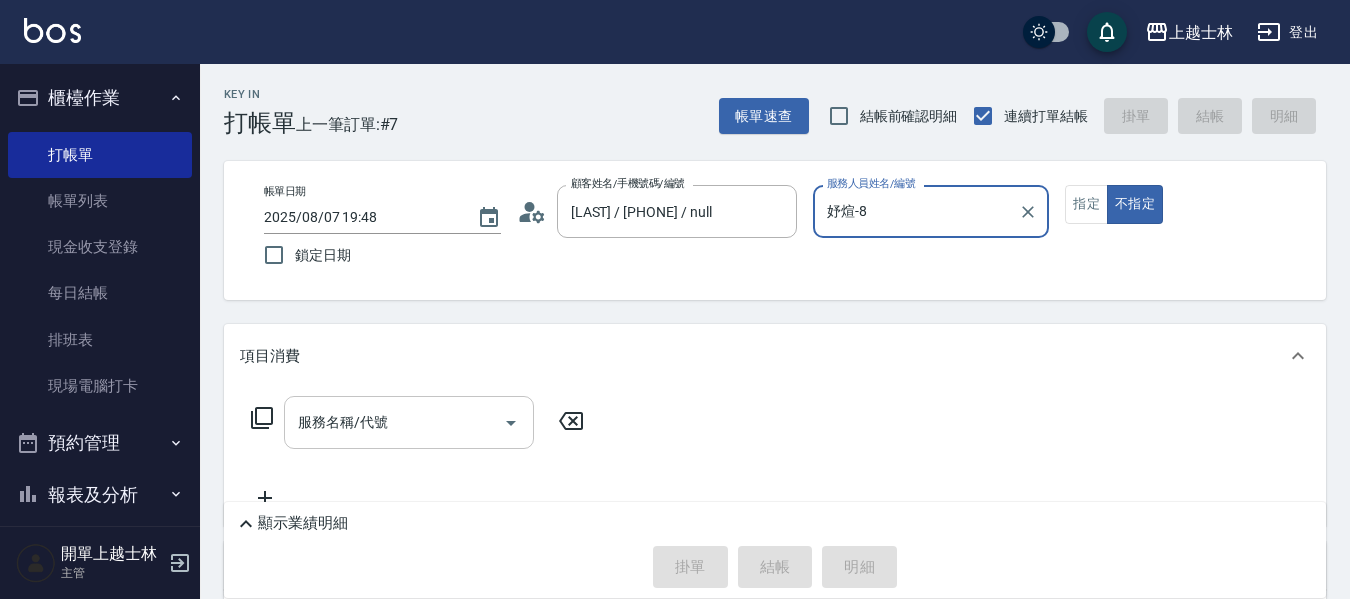 click on "服務名稱/代號 服務名稱/代號" at bounding box center (775, 457) 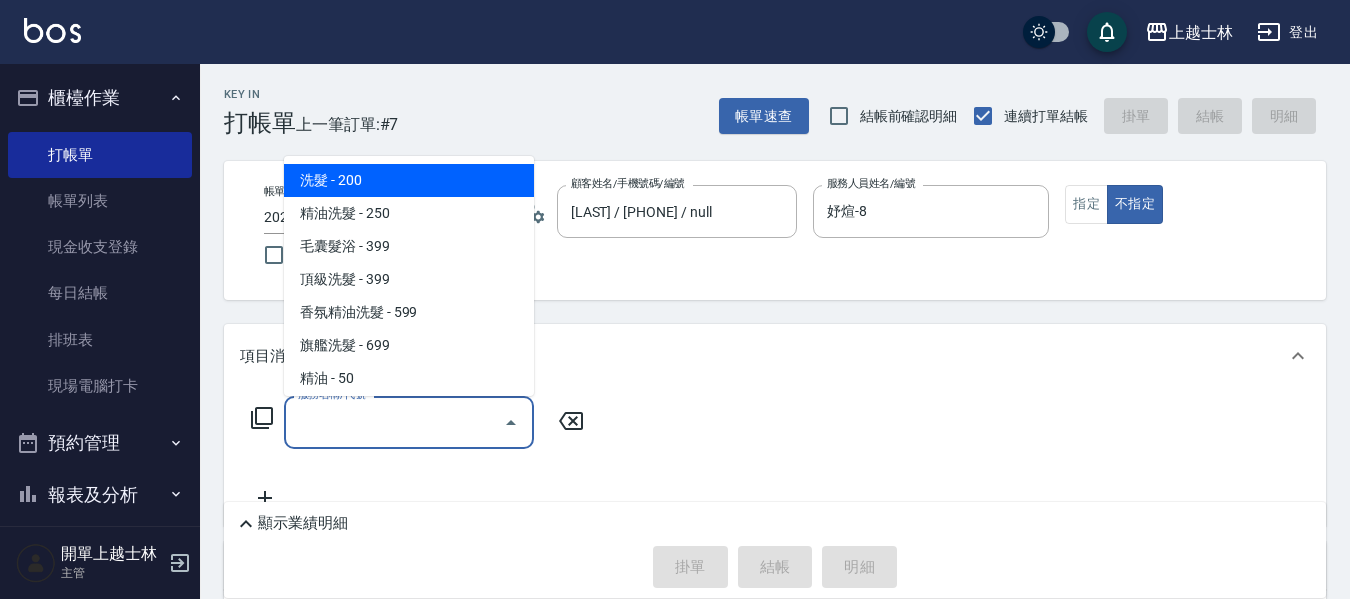 click on "服務名稱/代號" at bounding box center [394, 422] 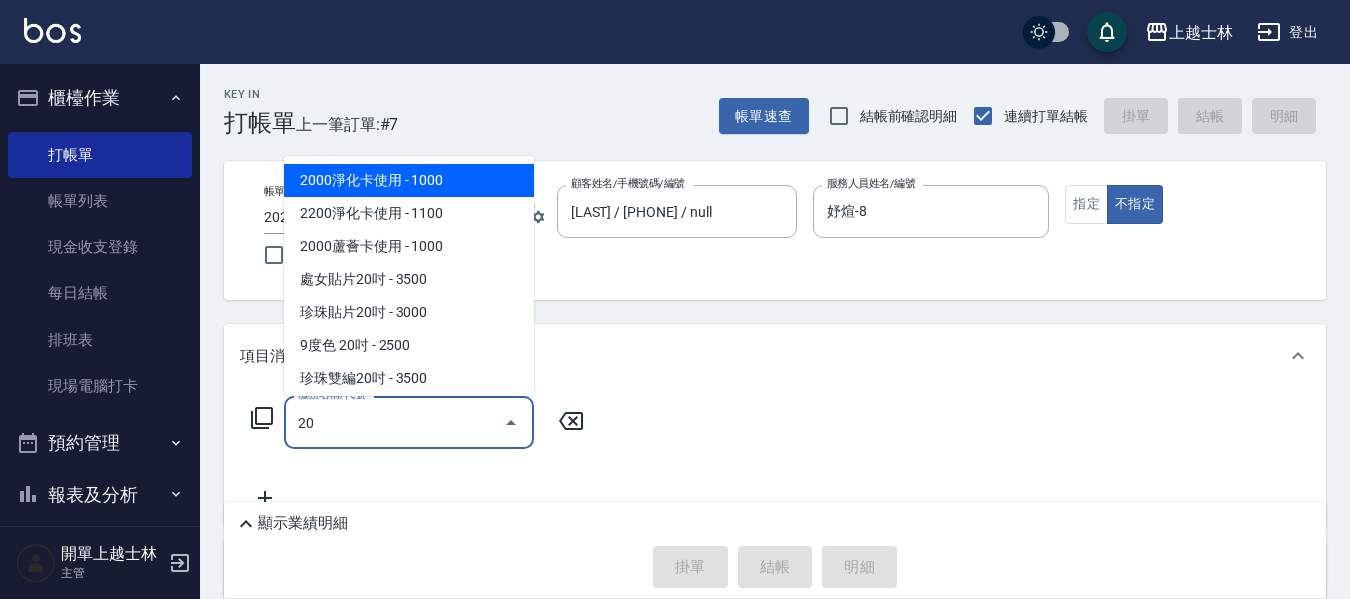 type on "204" 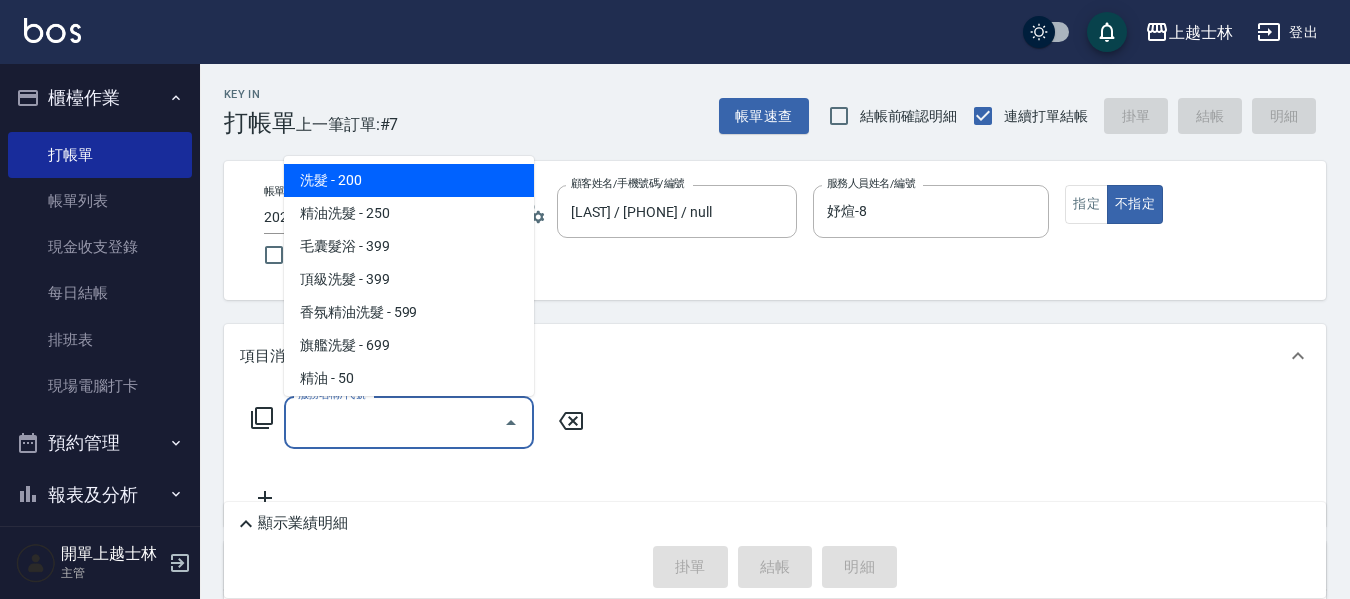 type on "0" 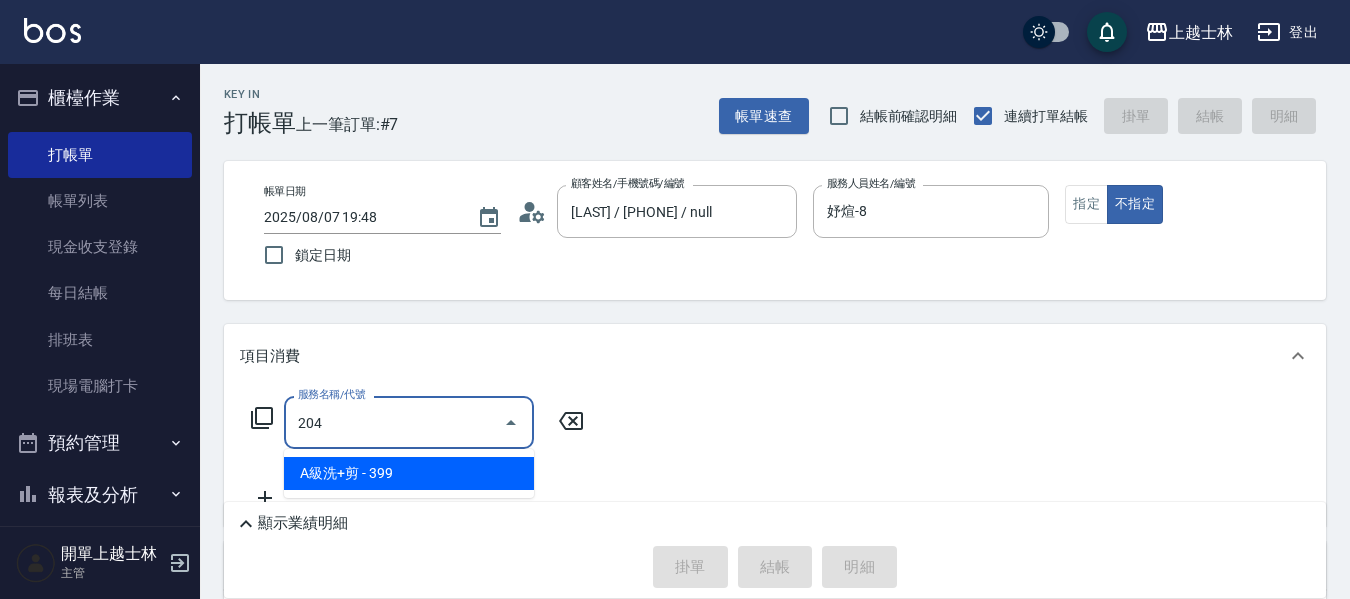 type on "A級洗+剪(204)" 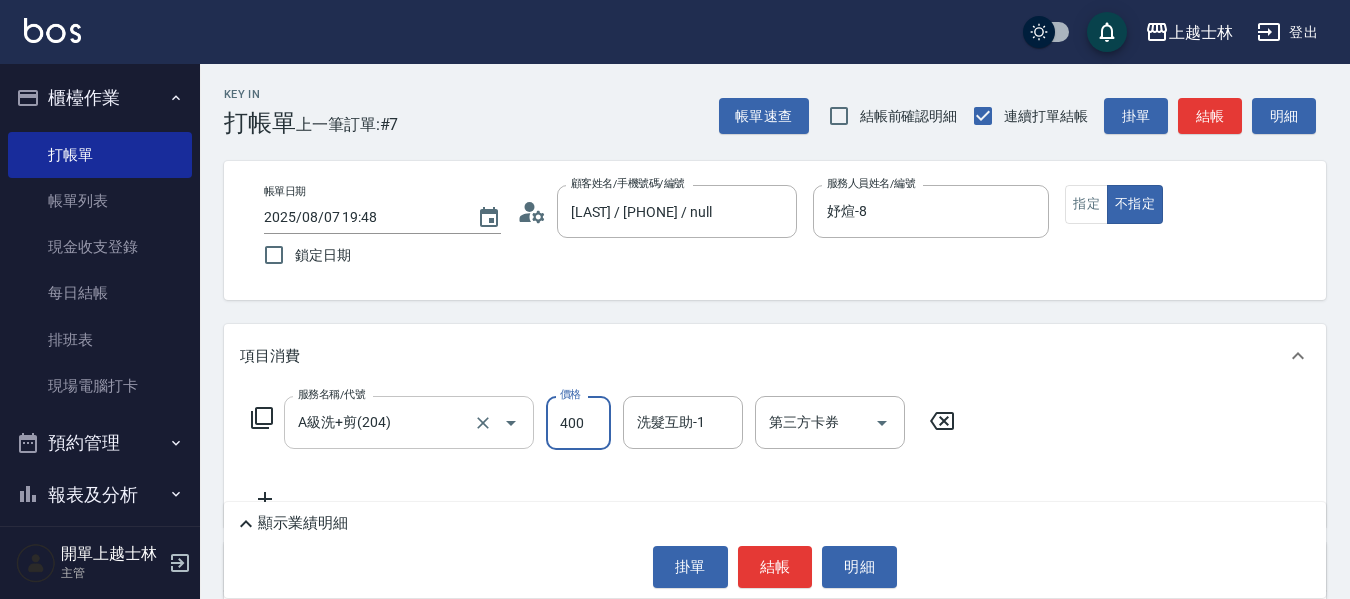 type on "400" 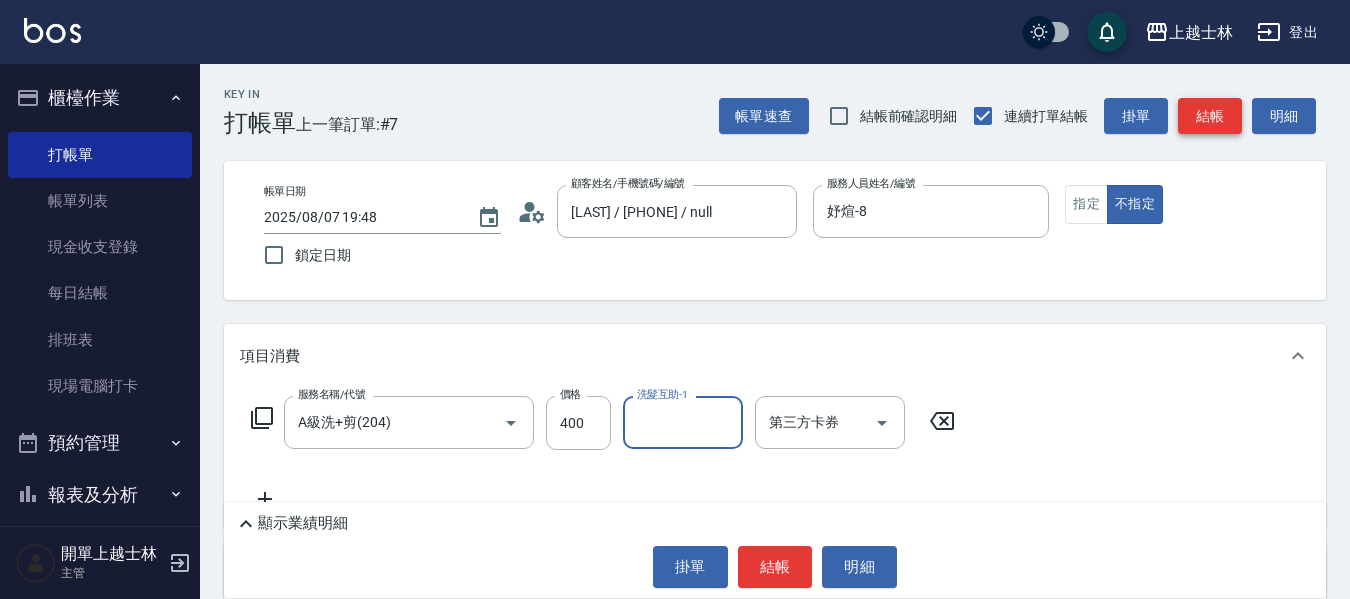 click on "結帳" at bounding box center [1210, 116] 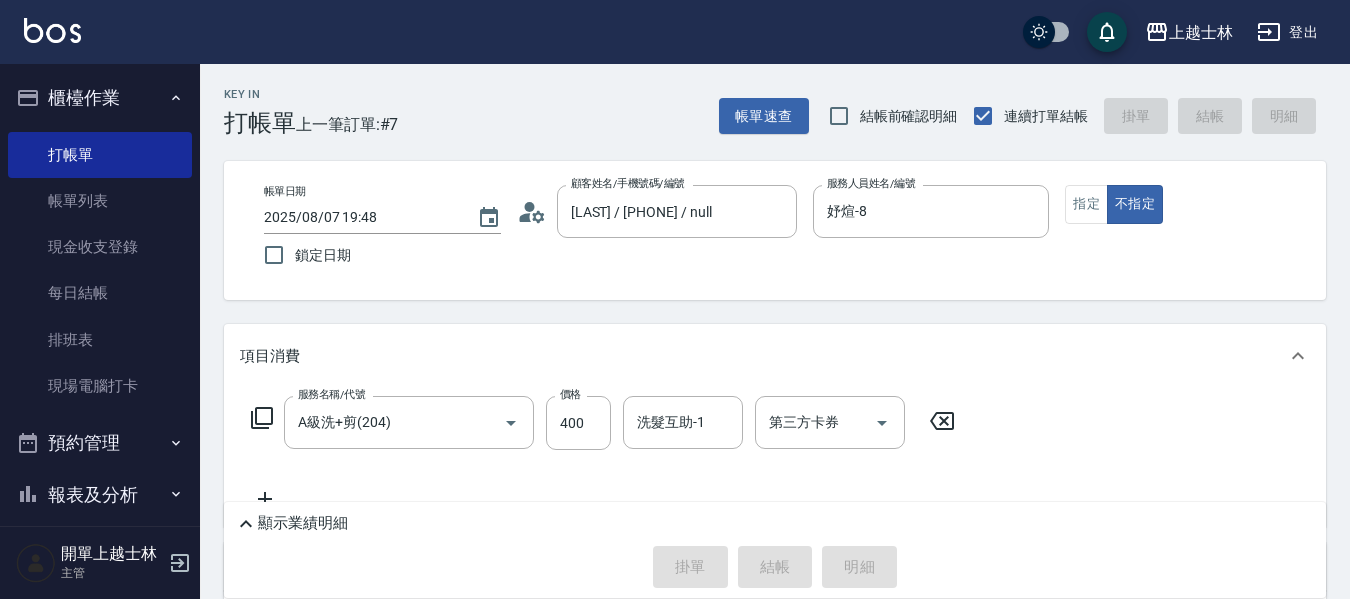 type 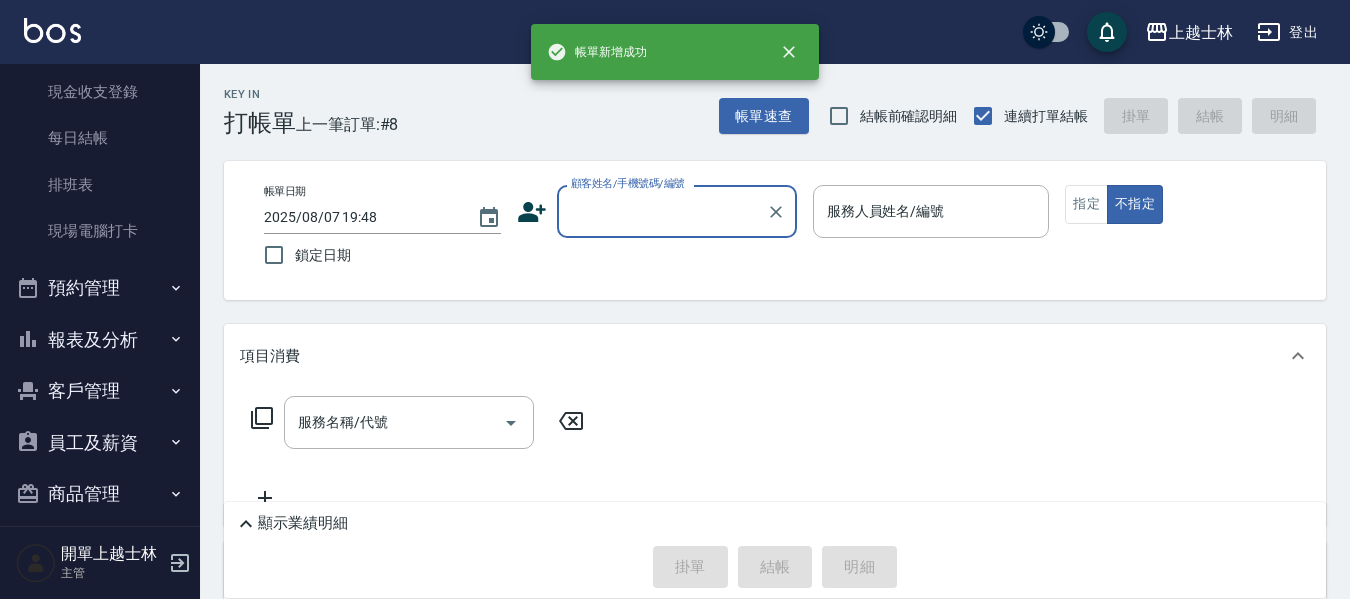 scroll, scrollTop: 200, scrollLeft: 0, axis: vertical 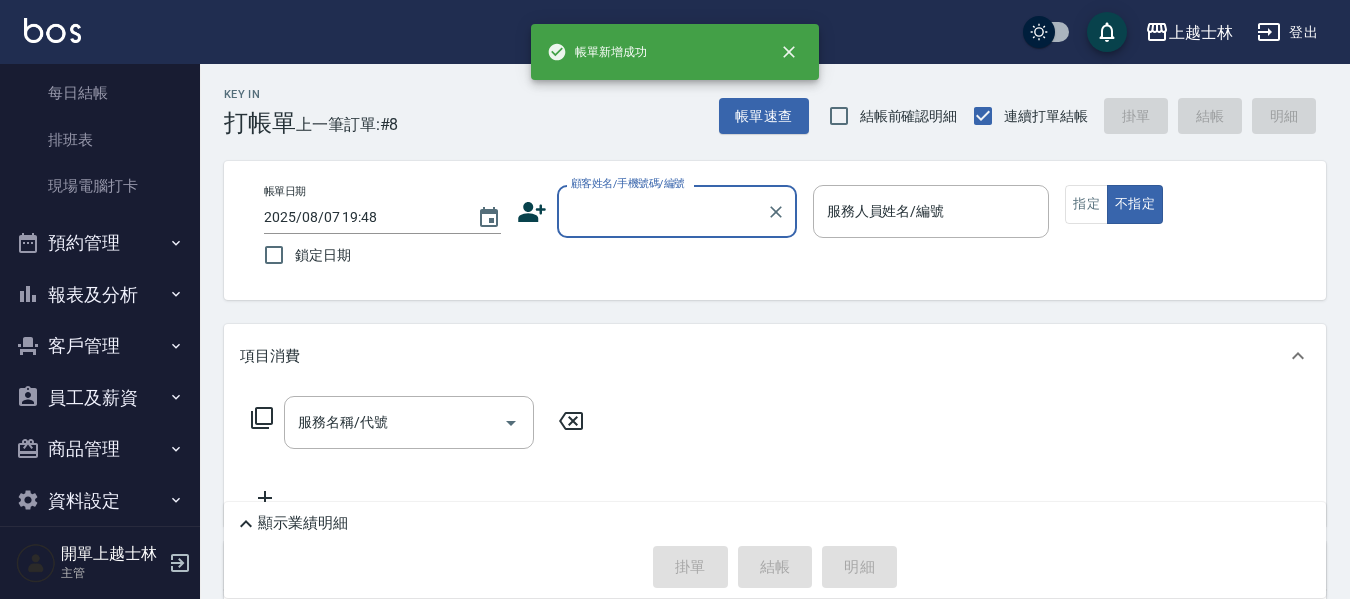 click on "報表及分析" at bounding box center (100, 295) 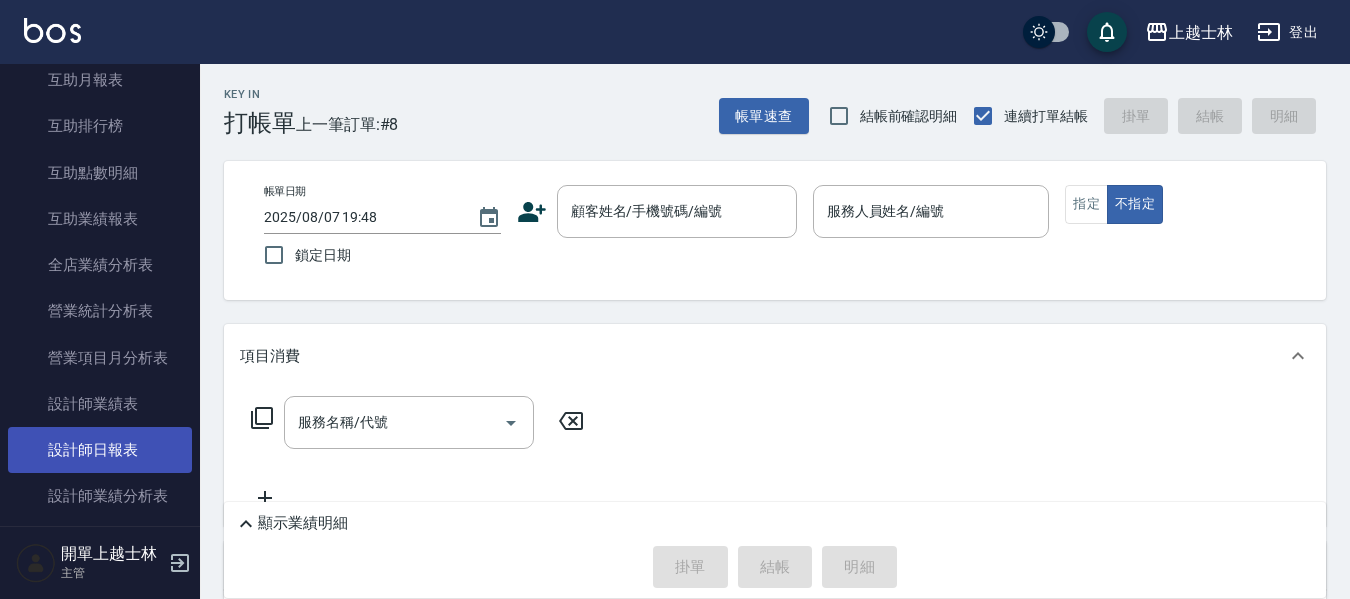 scroll, scrollTop: 700, scrollLeft: 0, axis: vertical 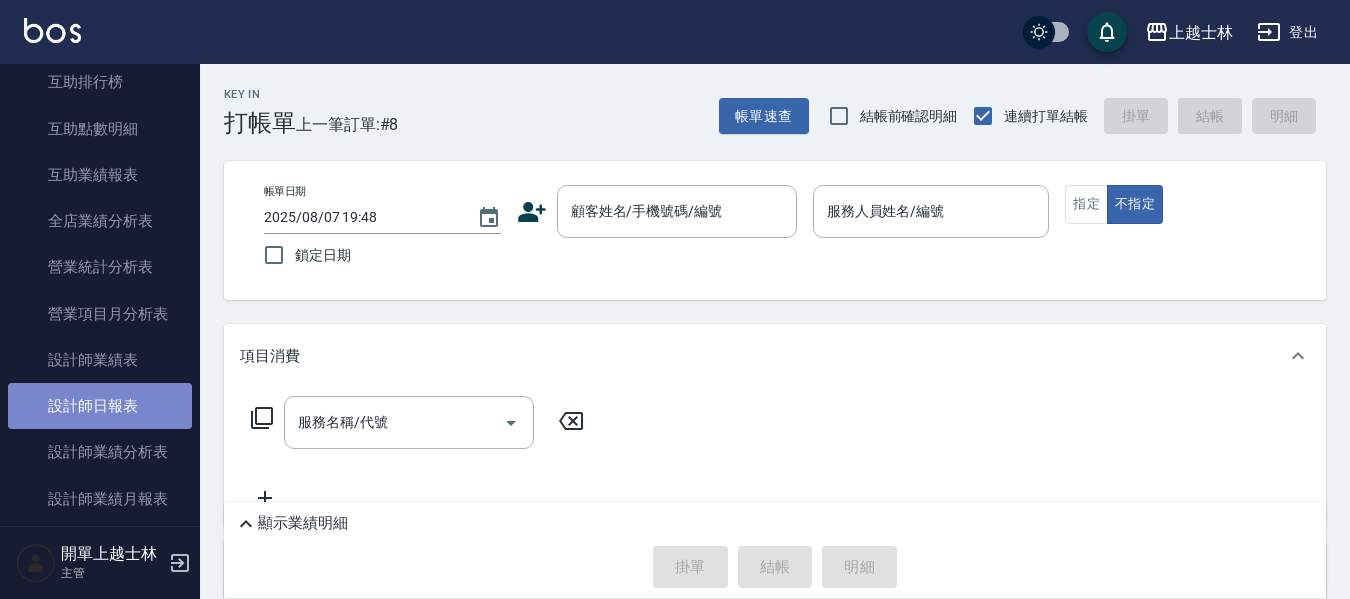 click on "設計師日報表" at bounding box center [100, 406] 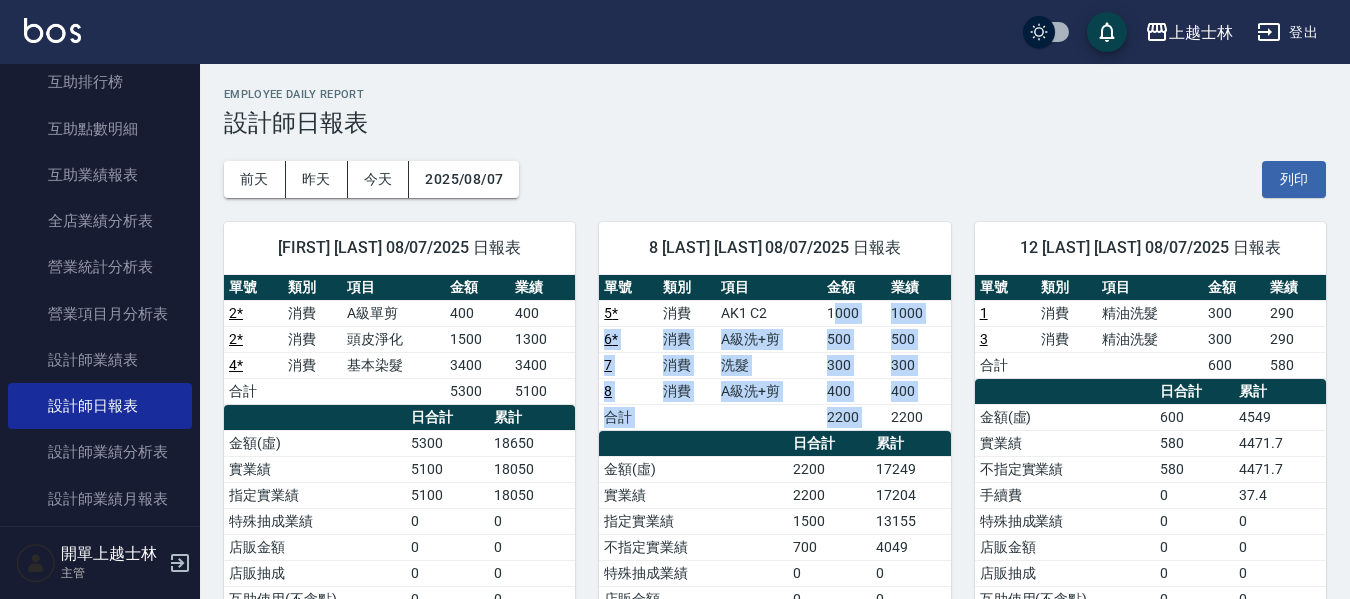 drag, startPoint x: 835, startPoint y: 308, endPoint x: 889, endPoint y: 425, distance: 128.86038 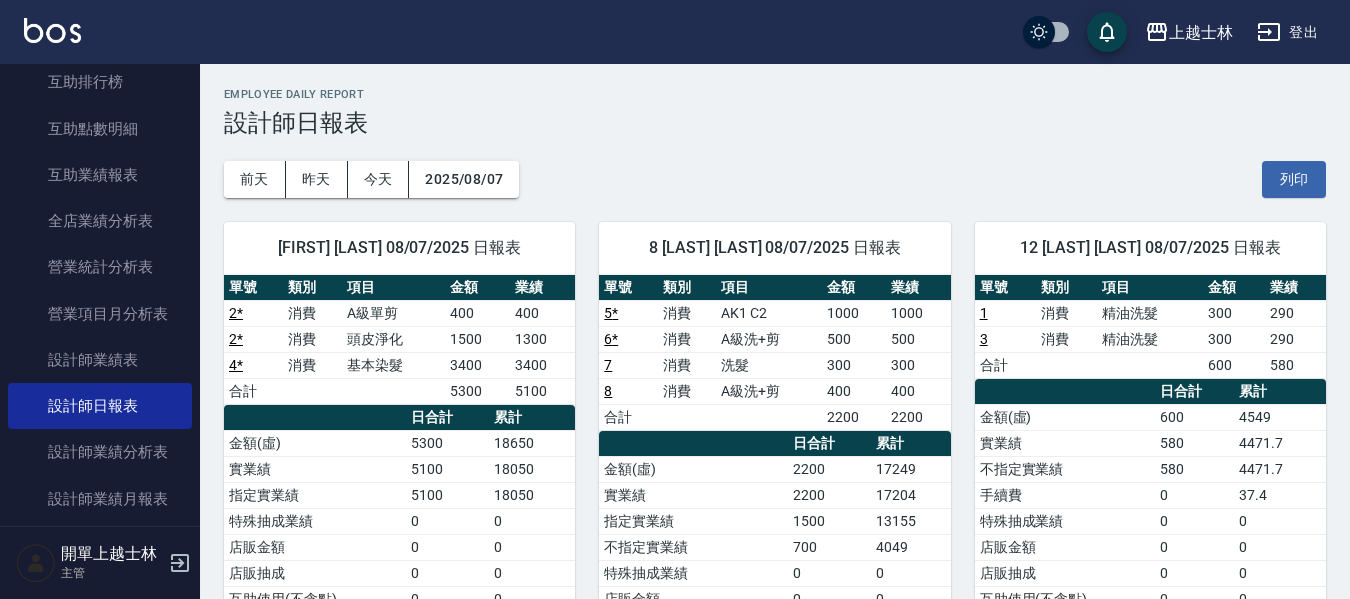 click on "2200" at bounding box center (918, 417) 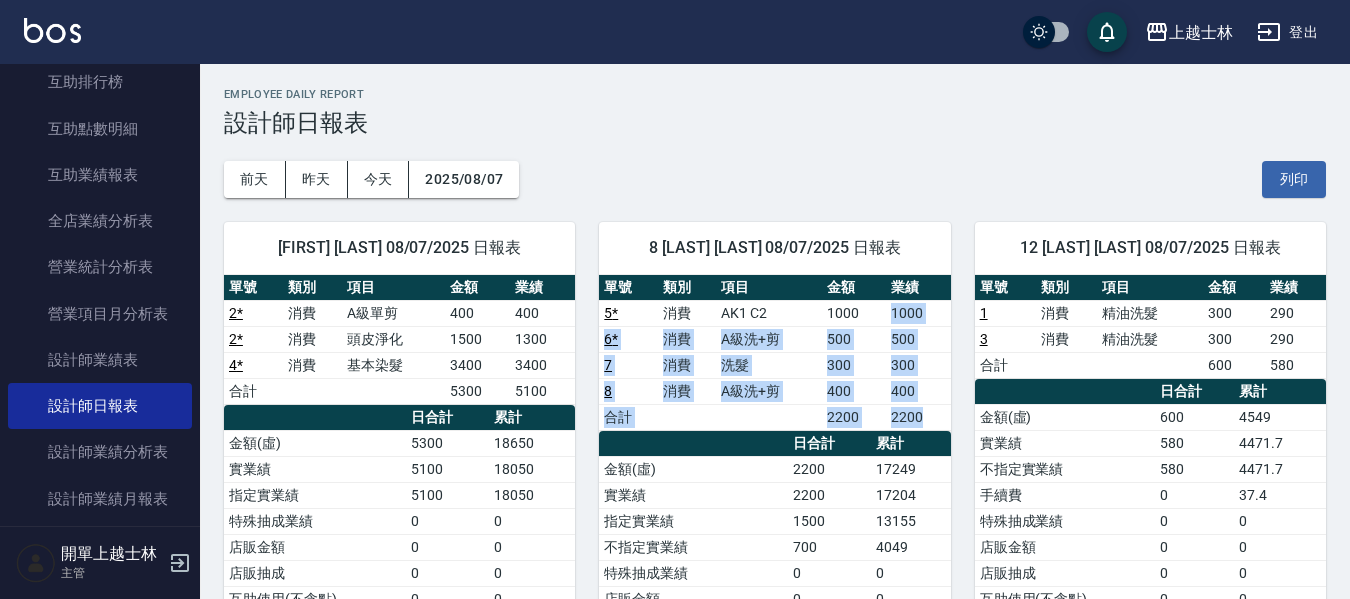 drag, startPoint x: 868, startPoint y: 305, endPoint x: 935, endPoint y: 411, distance: 125.39936 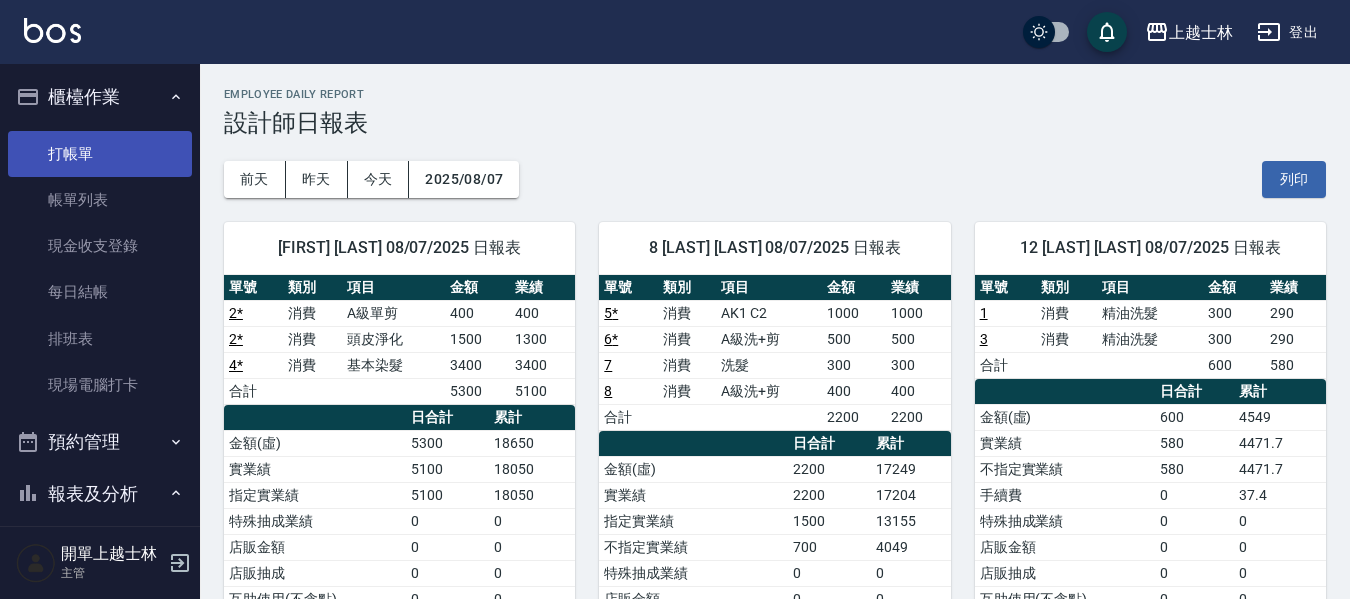 scroll, scrollTop: 0, scrollLeft: 0, axis: both 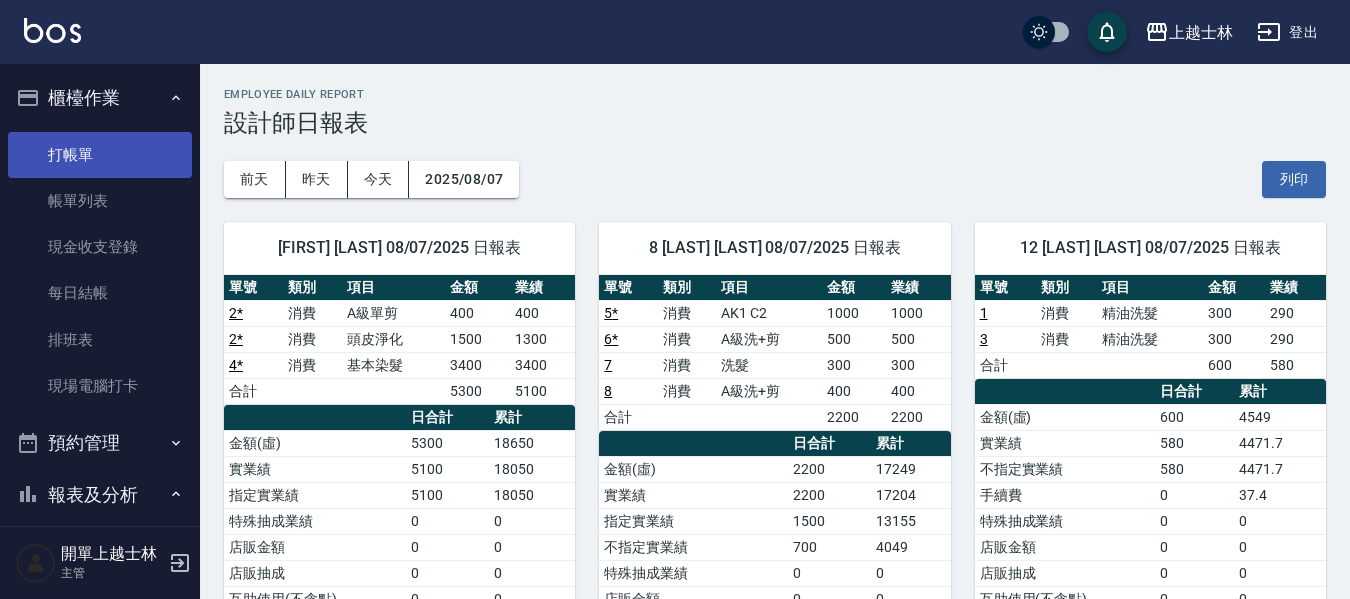 click on "打帳單" at bounding box center (100, 155) 